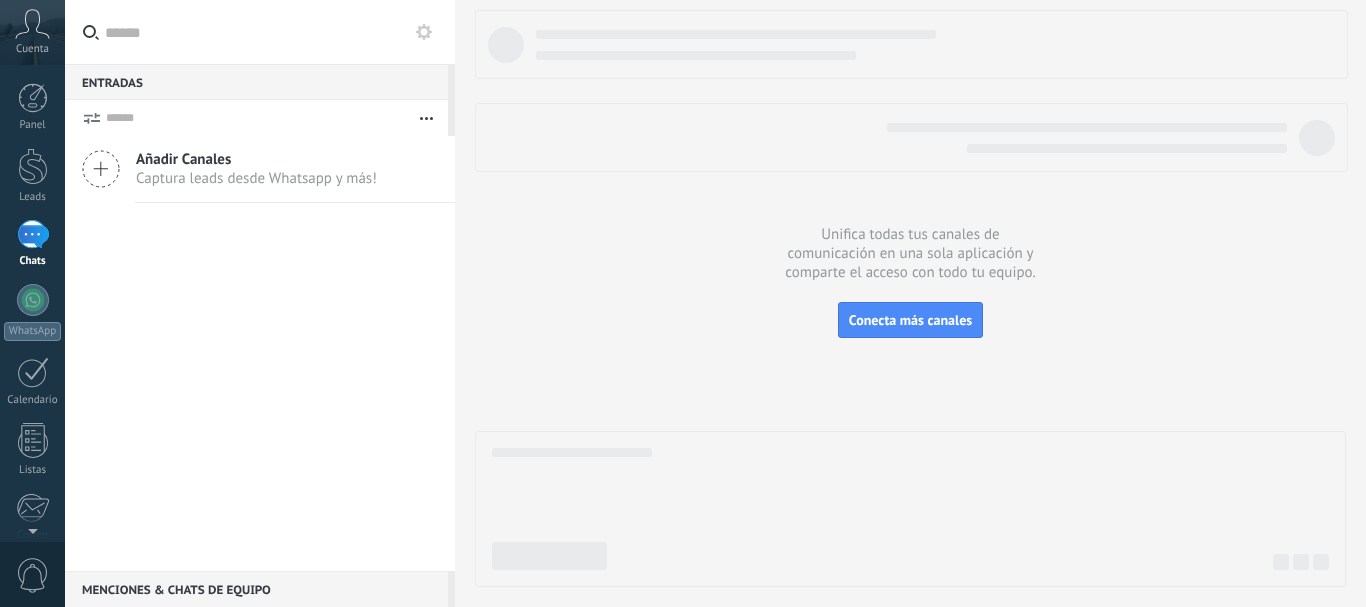 scroll, scrollTop: 0, scrollLeft: 0, axis: both 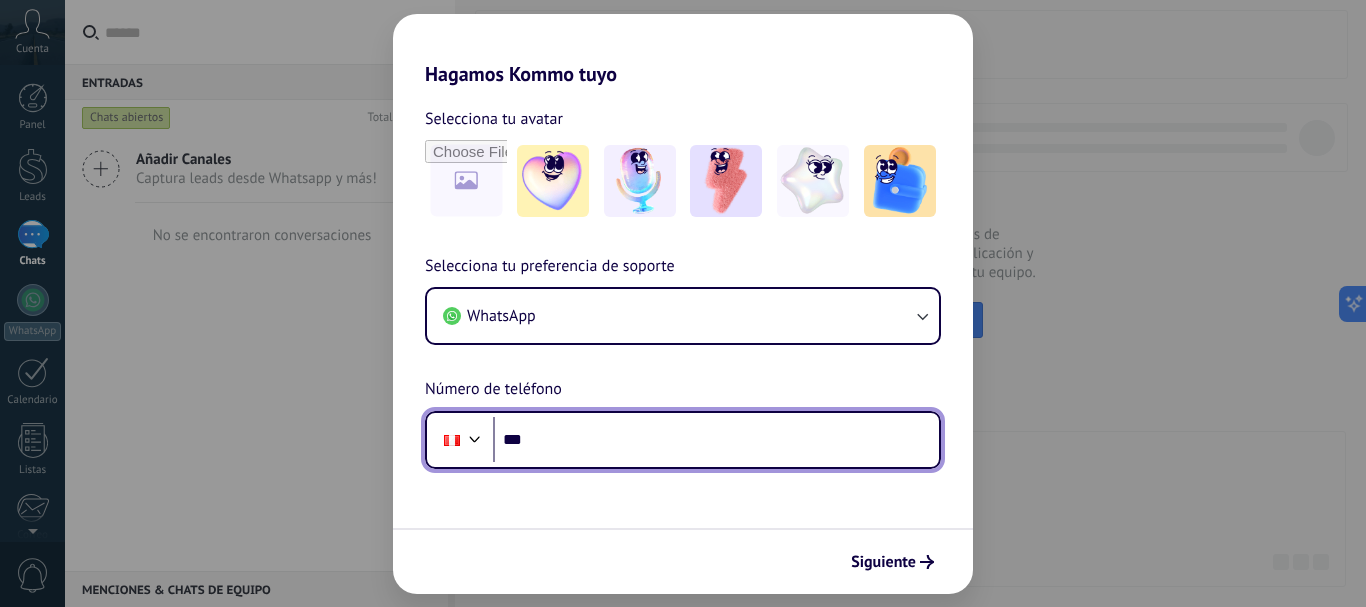drag, startPoint x: 545, startPoint y: 444, endPoint x: 628, endPoint y: 441, distance: 83.0542 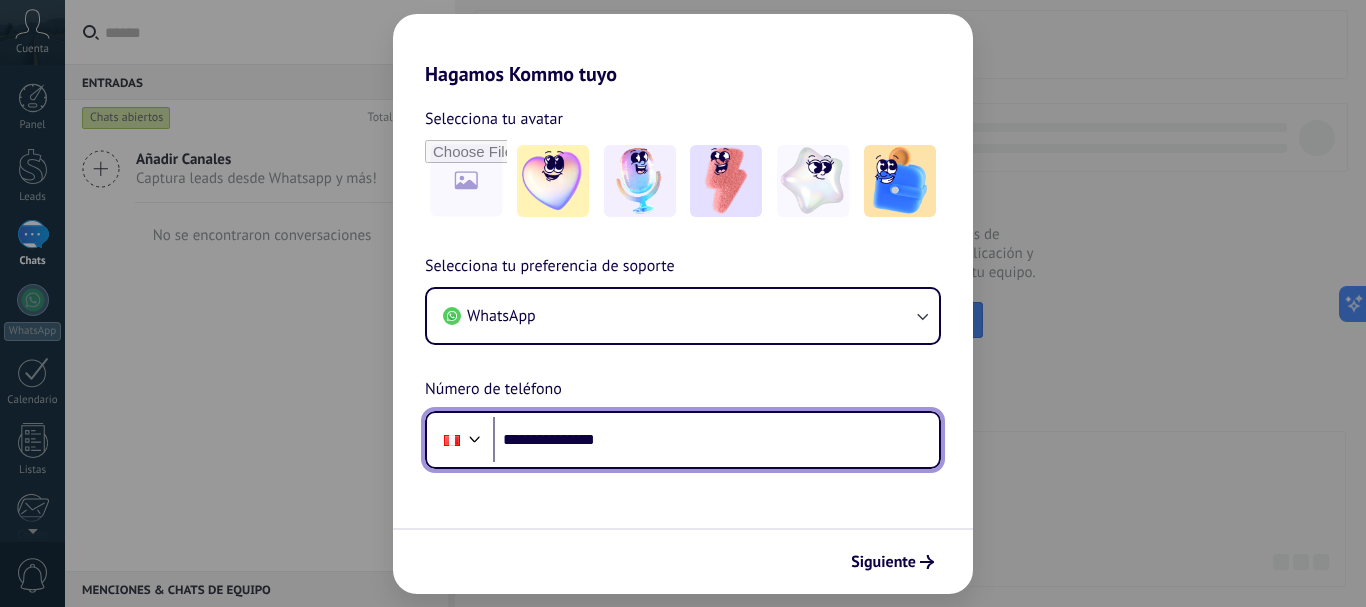 type on "**********" 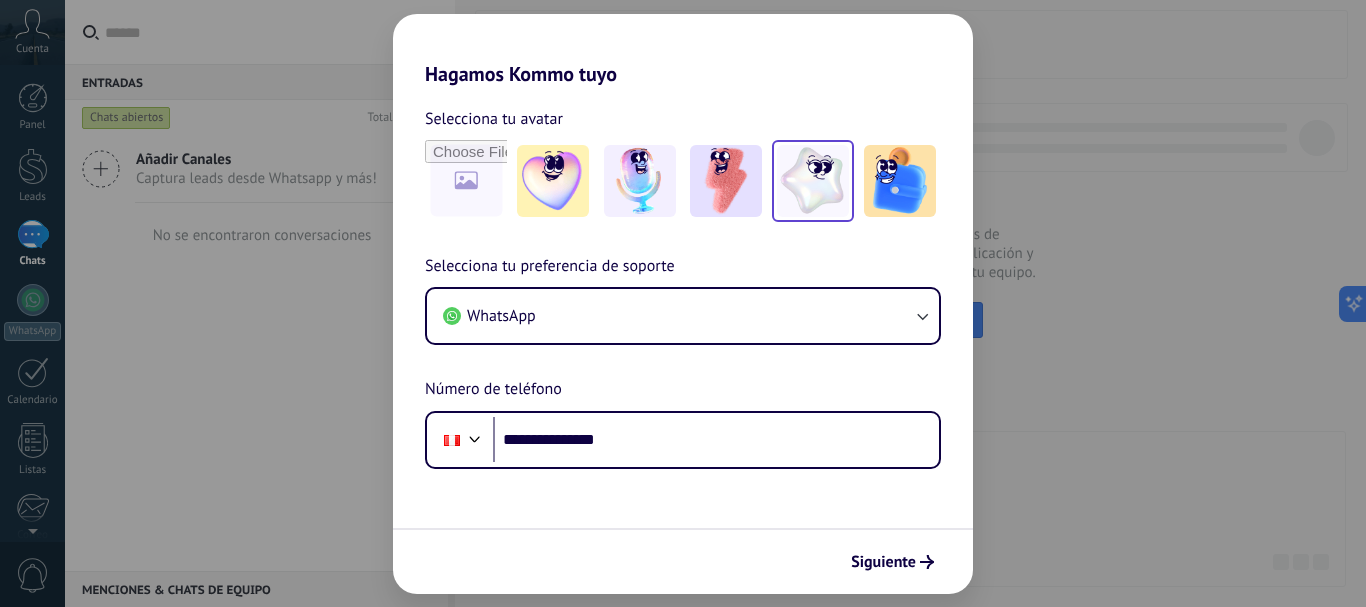 click at bounding box center [813, 181] 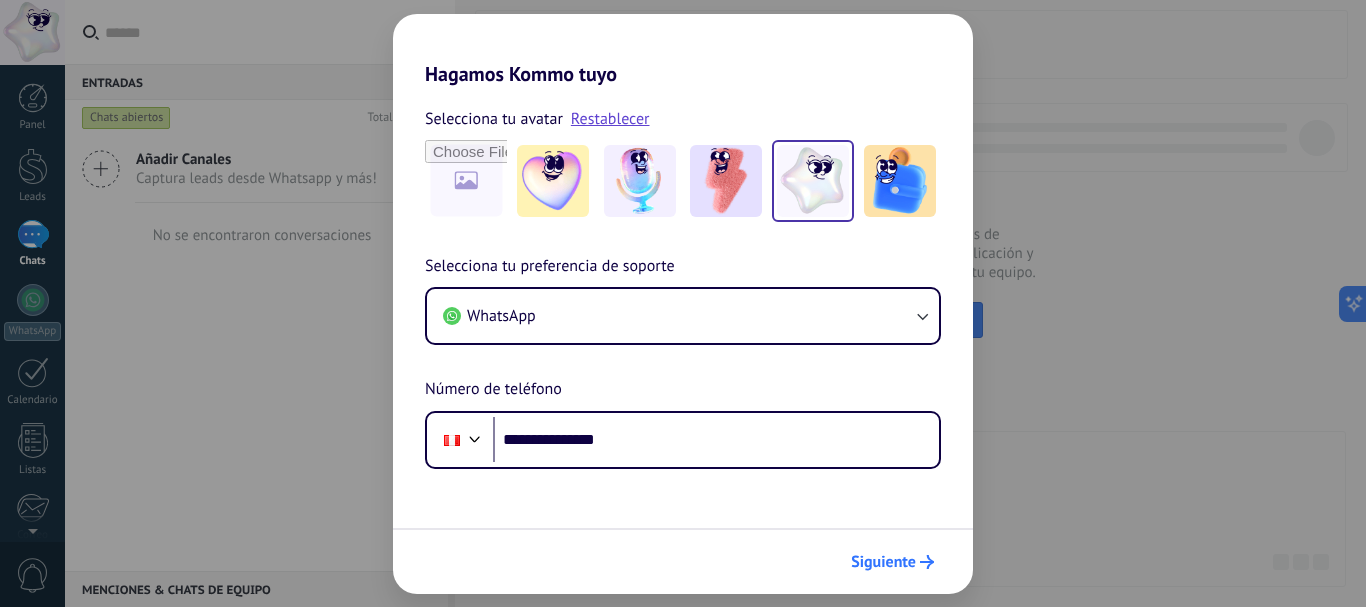 click on "Siguiente" at bounding box center (883, 562) 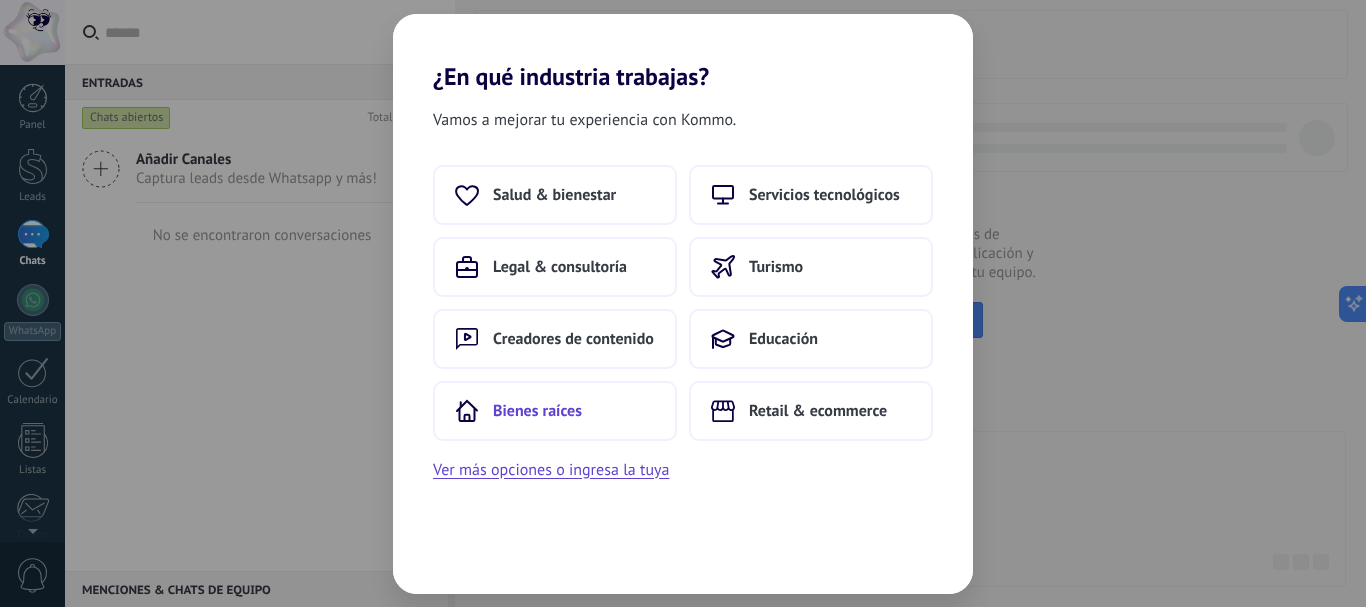 click on "Bienes raíces" at bounding box center [537, 411] 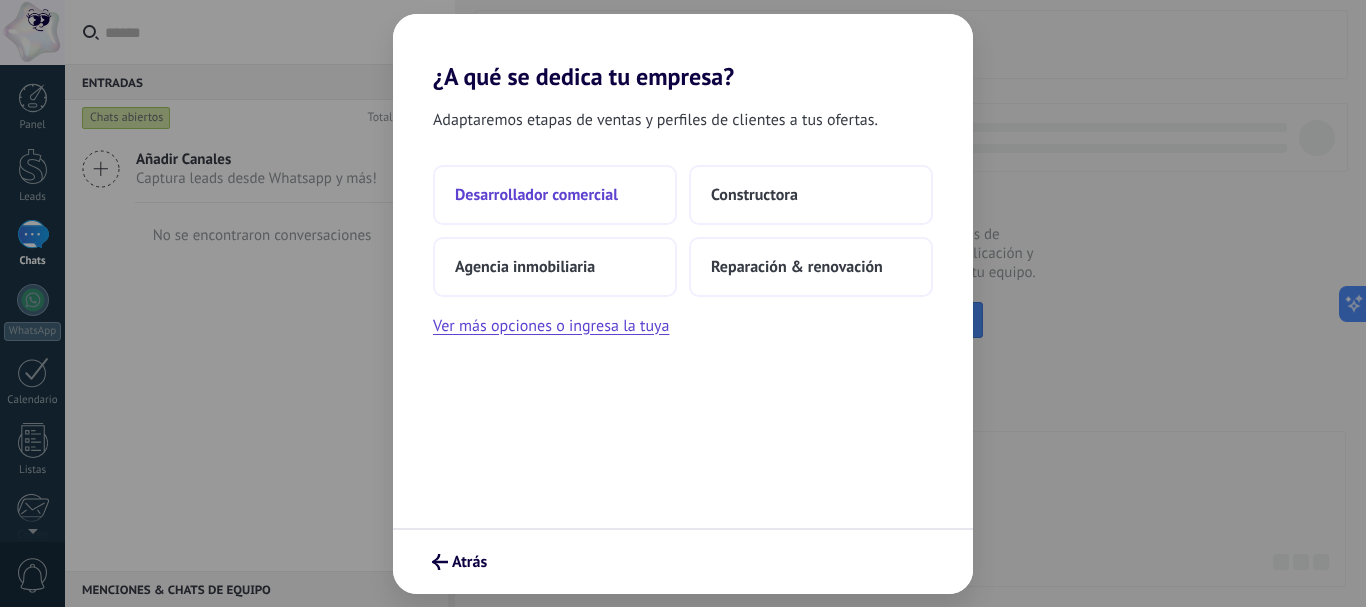 click on "Desarrollador comercial" at bounding box center (536, 195) 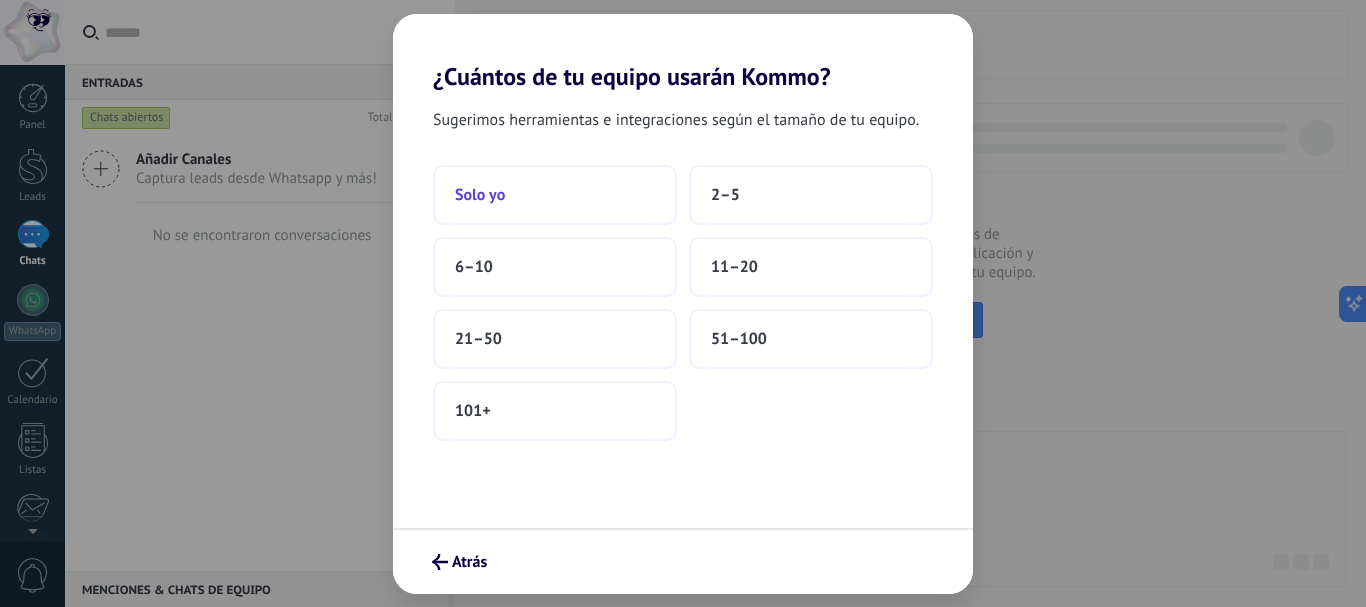 click on "Solo yo" at bounding box center (555, 195) 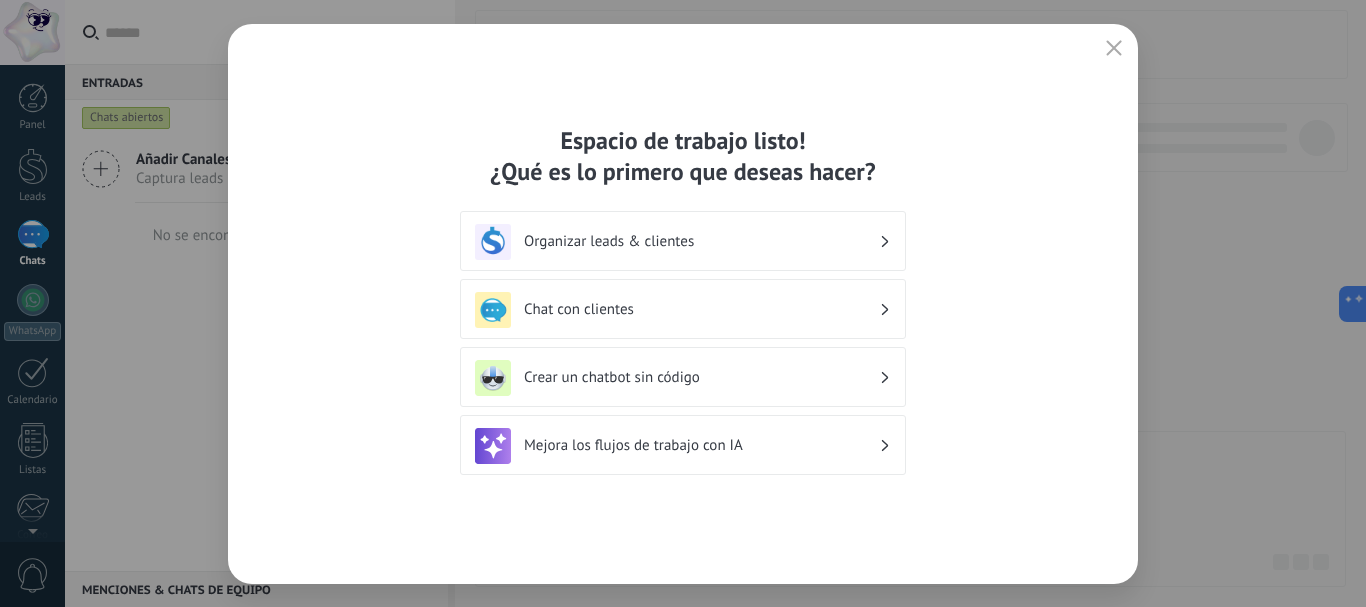 click 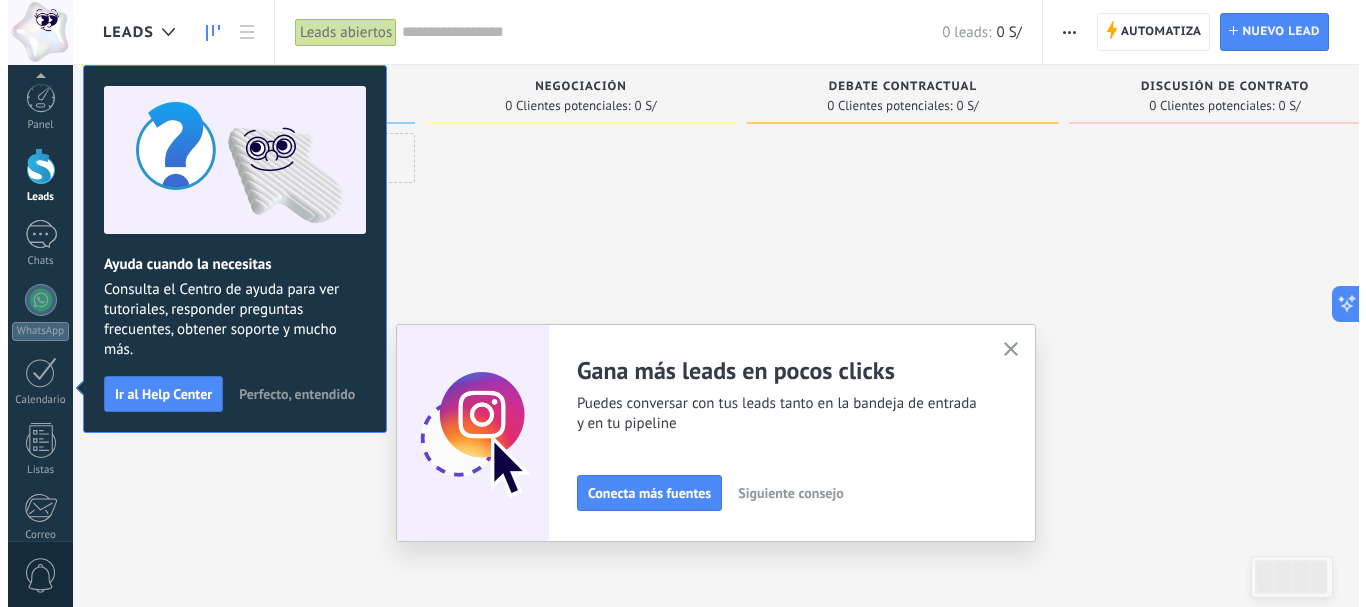 scroll, scrollTop: 225, scrollLeft: 0, axis: vertical 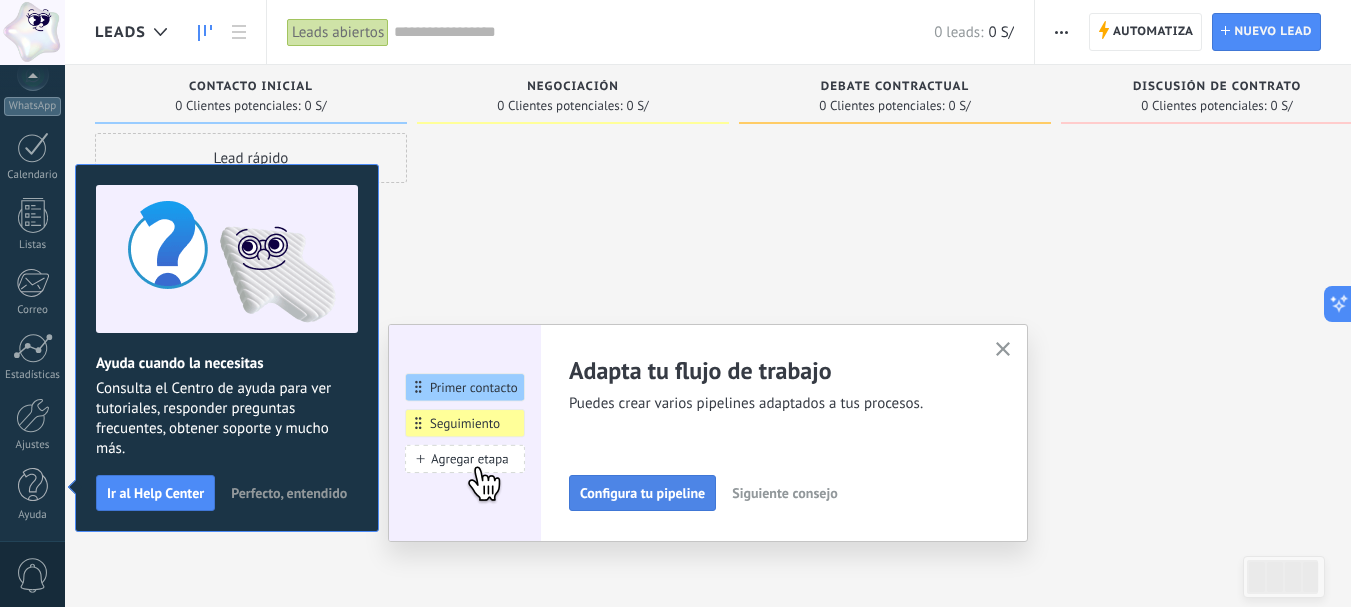 click on "Configura tu pipeline" at bounding box center (642, 493) 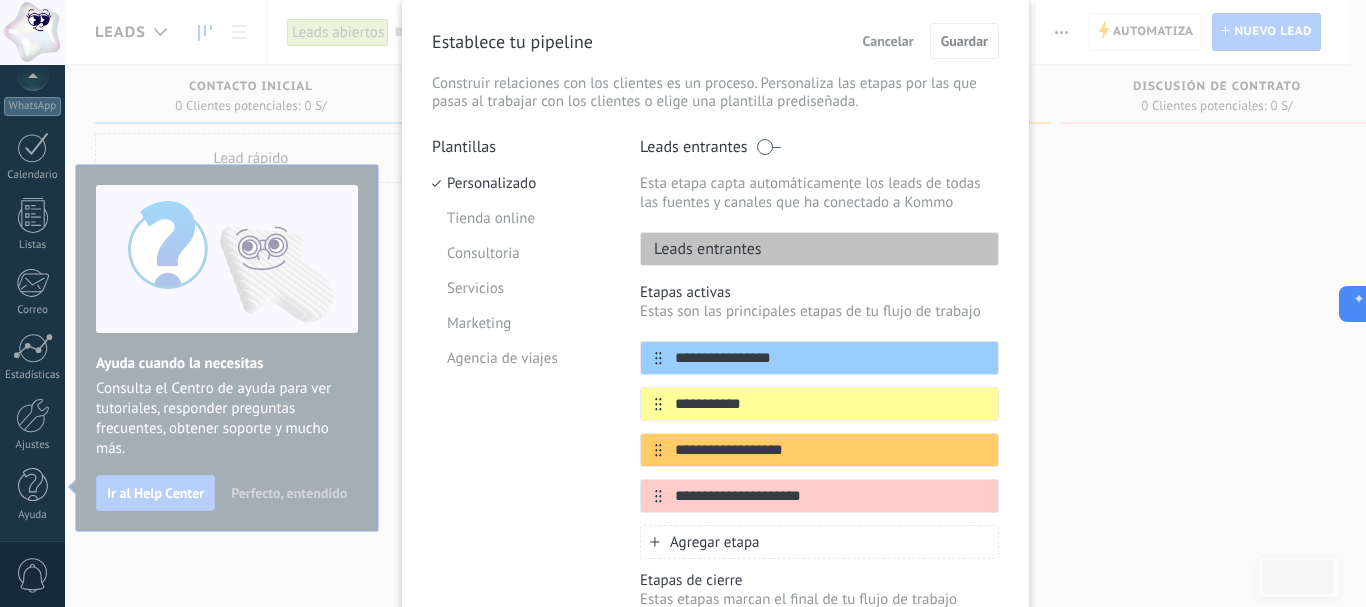 scroll, scrollTop: 100, scrollLeft: 0, axis: vertical 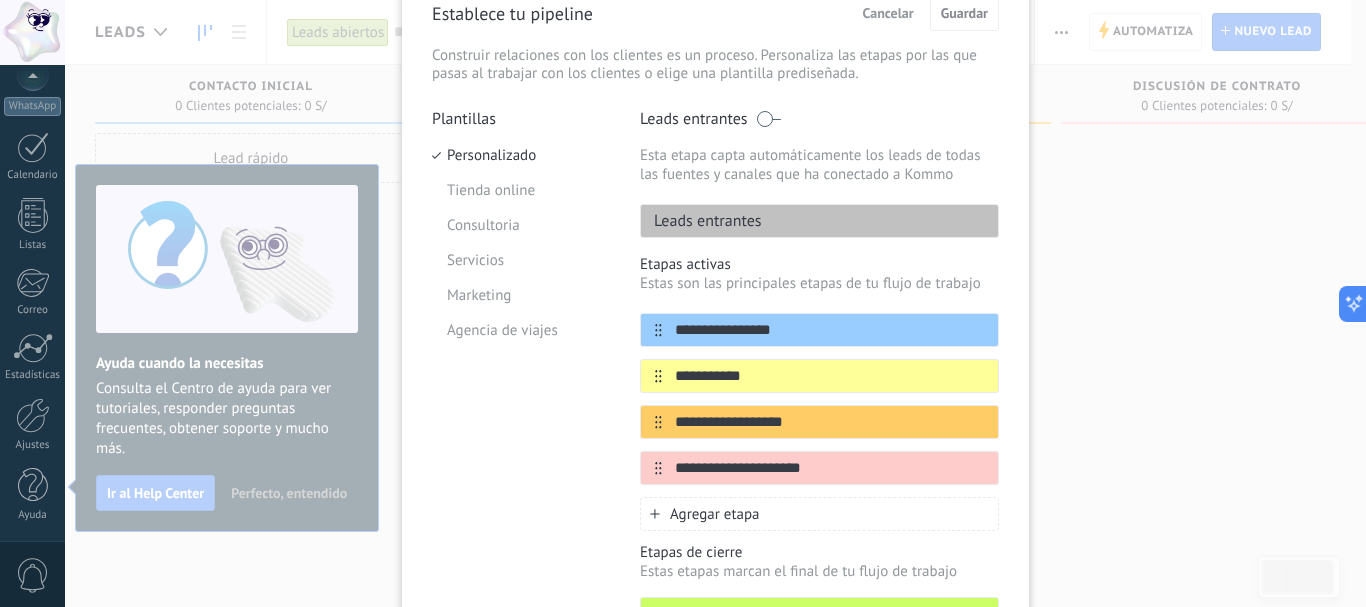 click on "Leads entrantes" at bounding box center (819, 221) 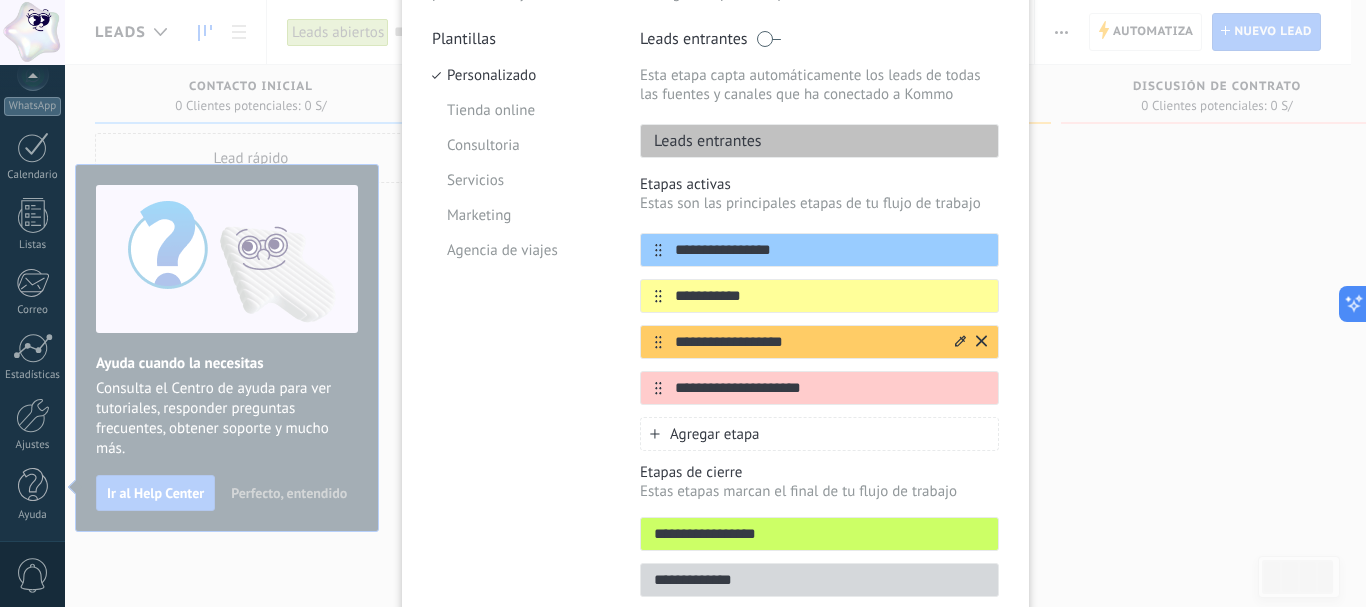 scroll, scrollTop: 200, scrollLeft: 0, axis: vertical 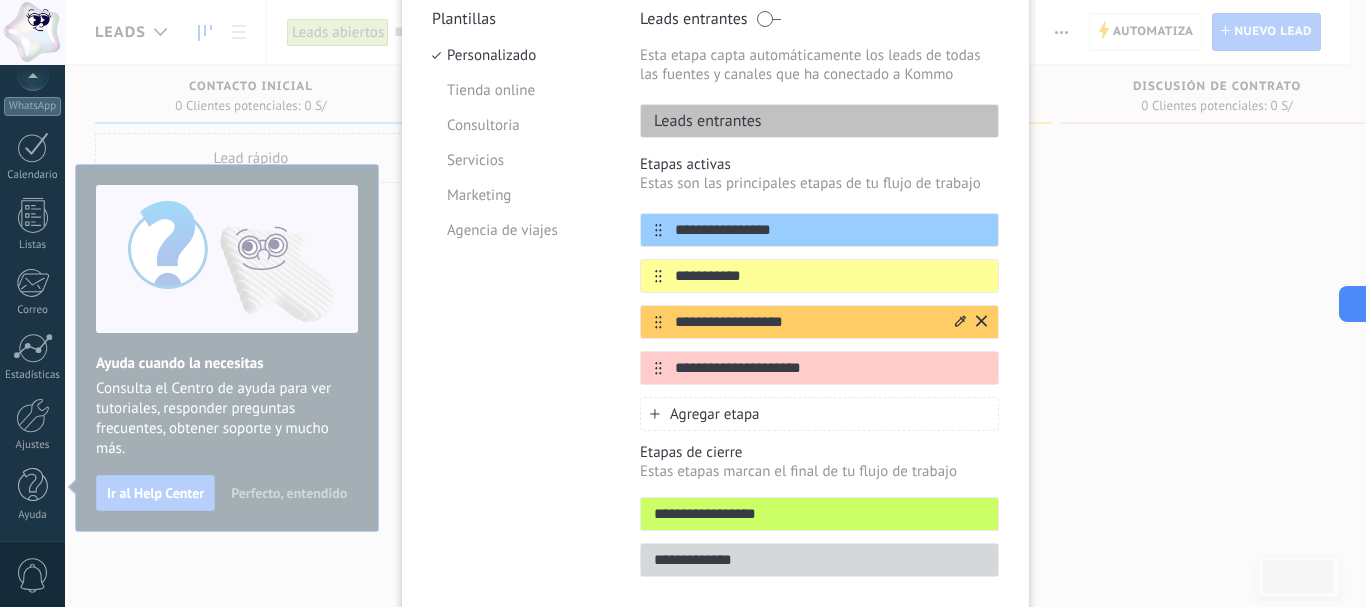 click on "**********" at bounding box center (807, 322) 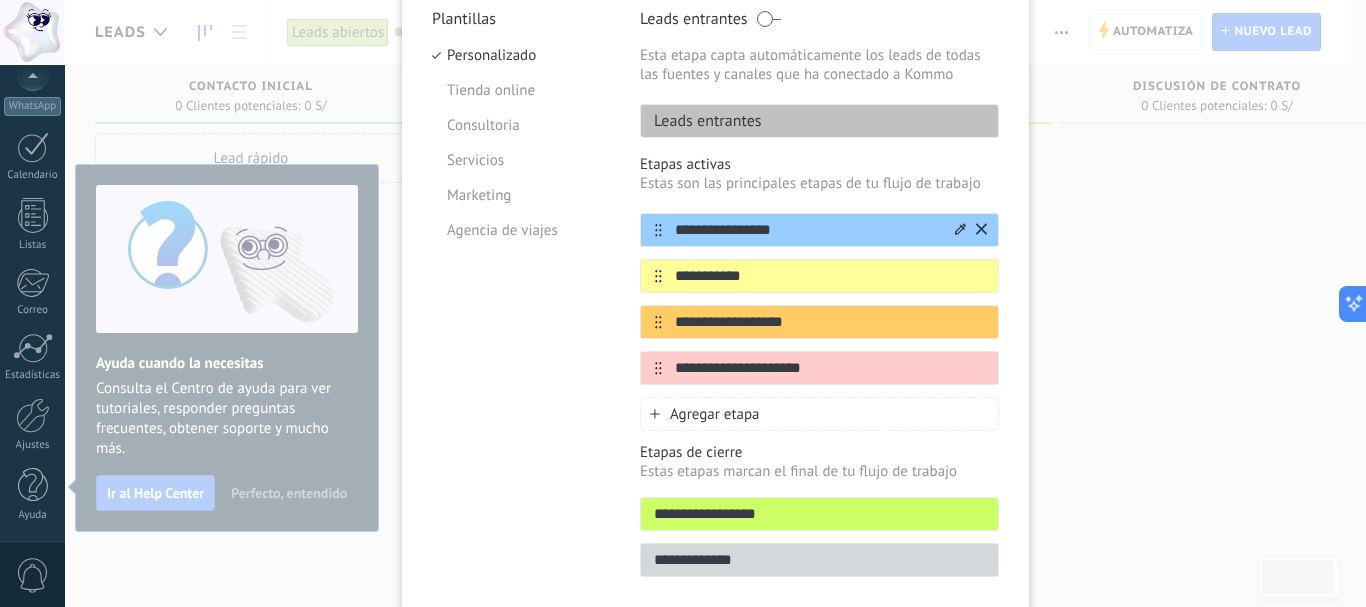 click on "**********" at bounding box center [807, 230] 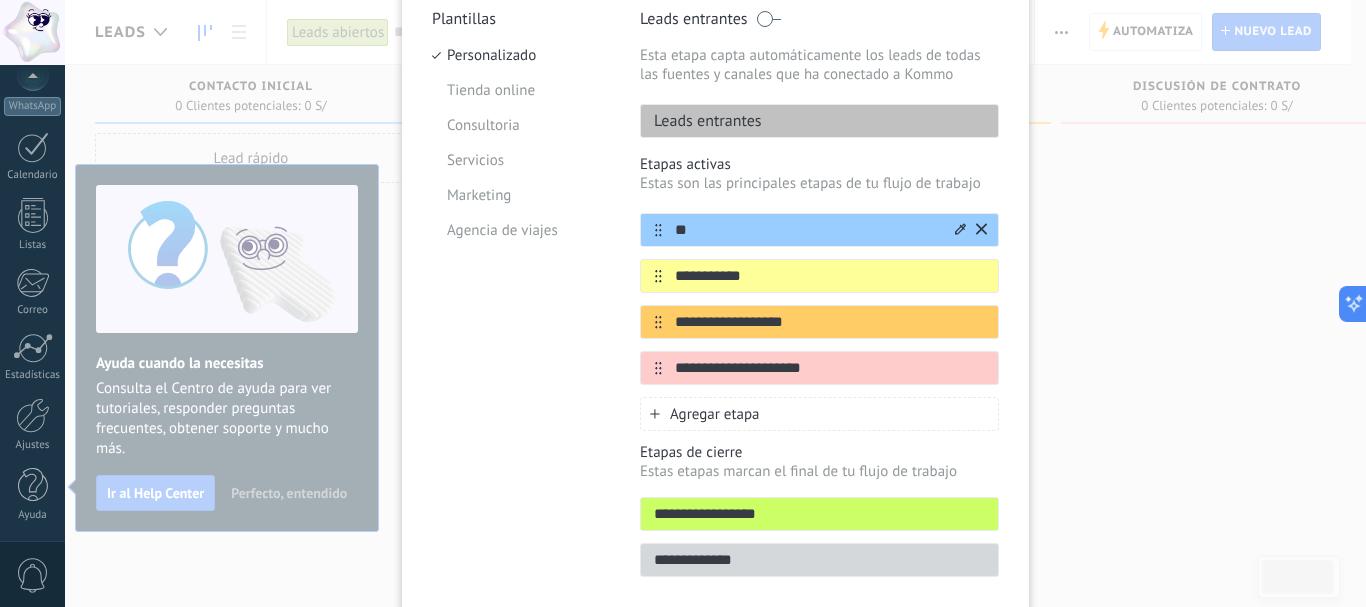 type on "*" 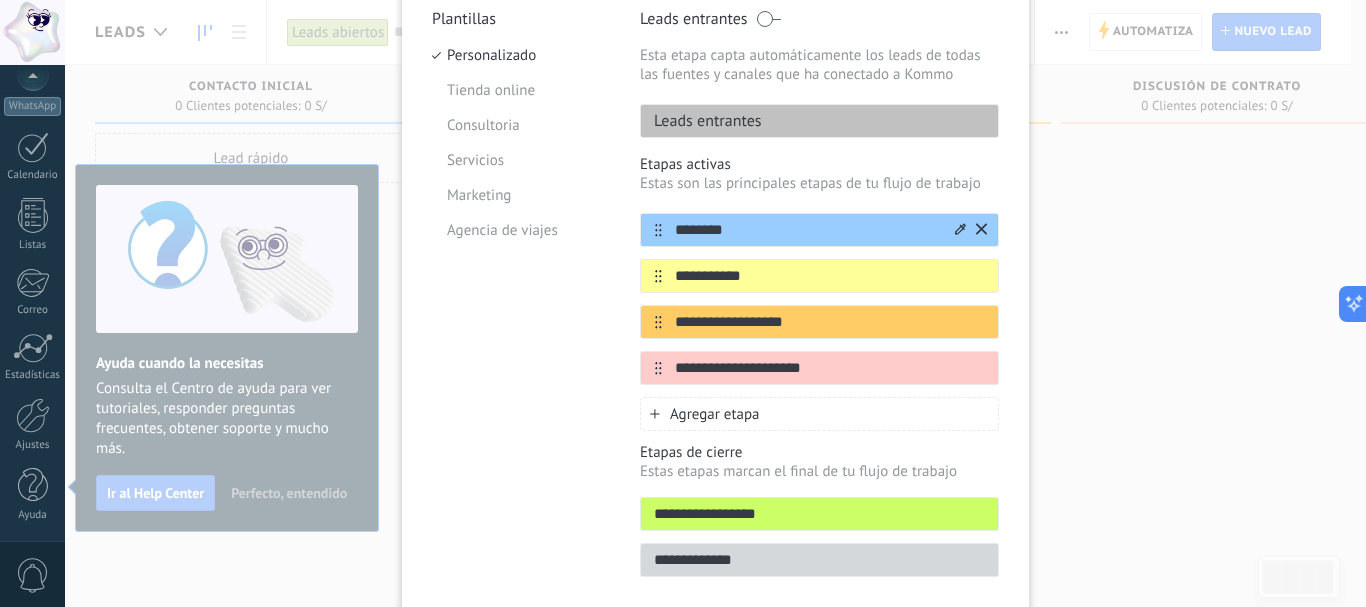 click on "********" at bounding box center (807, 230) 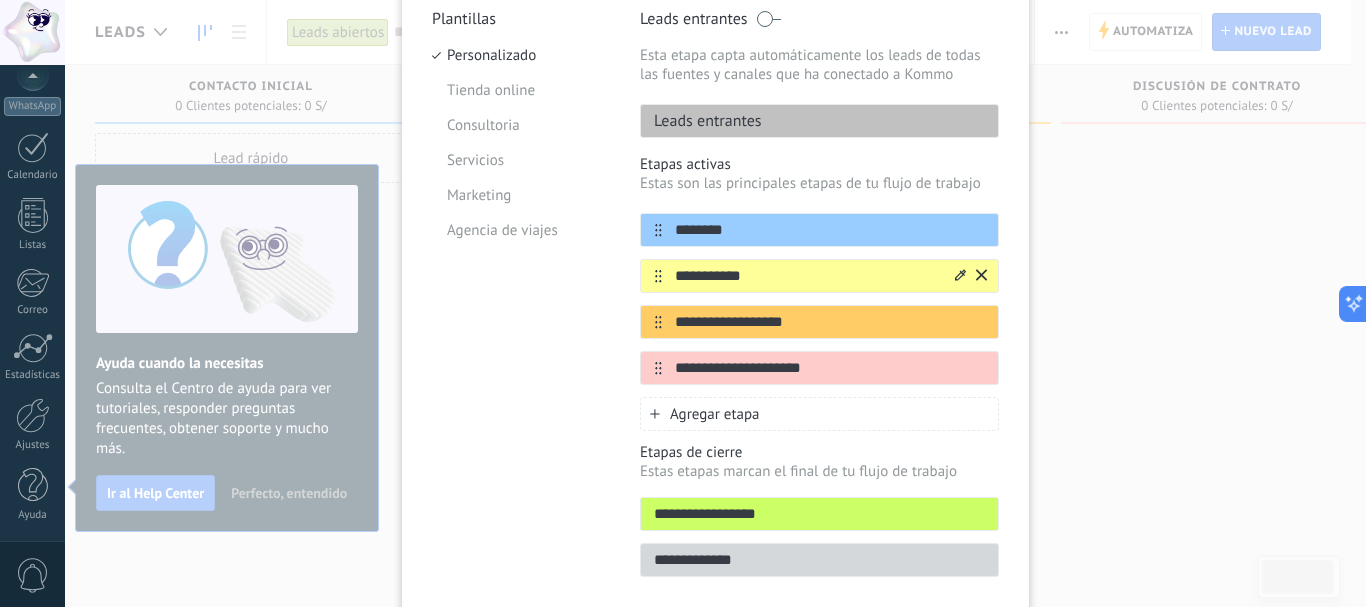type on "********" 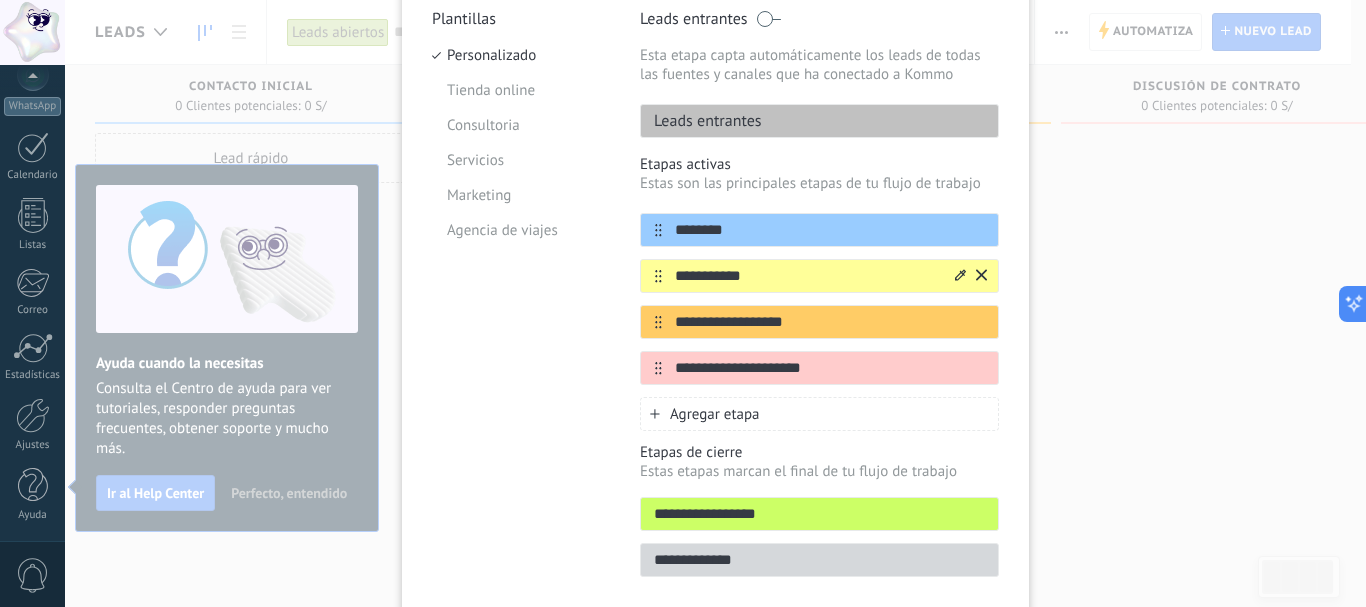 click on "**********" at bounding box center [819, 276] 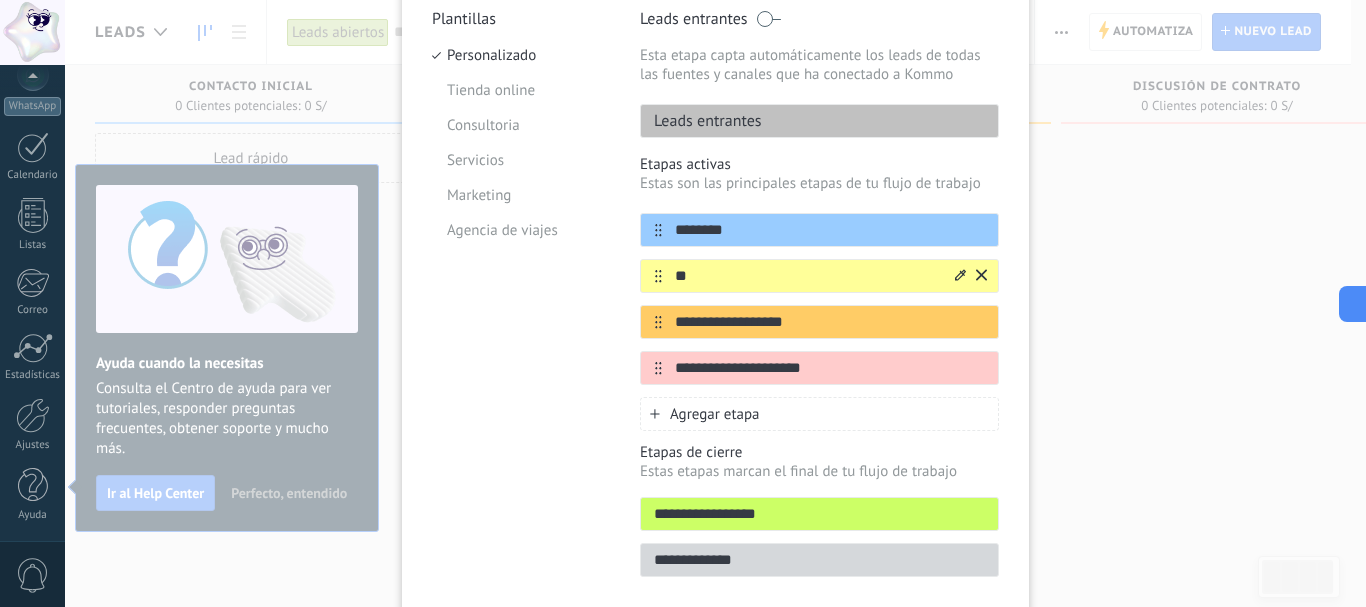 type on "*" 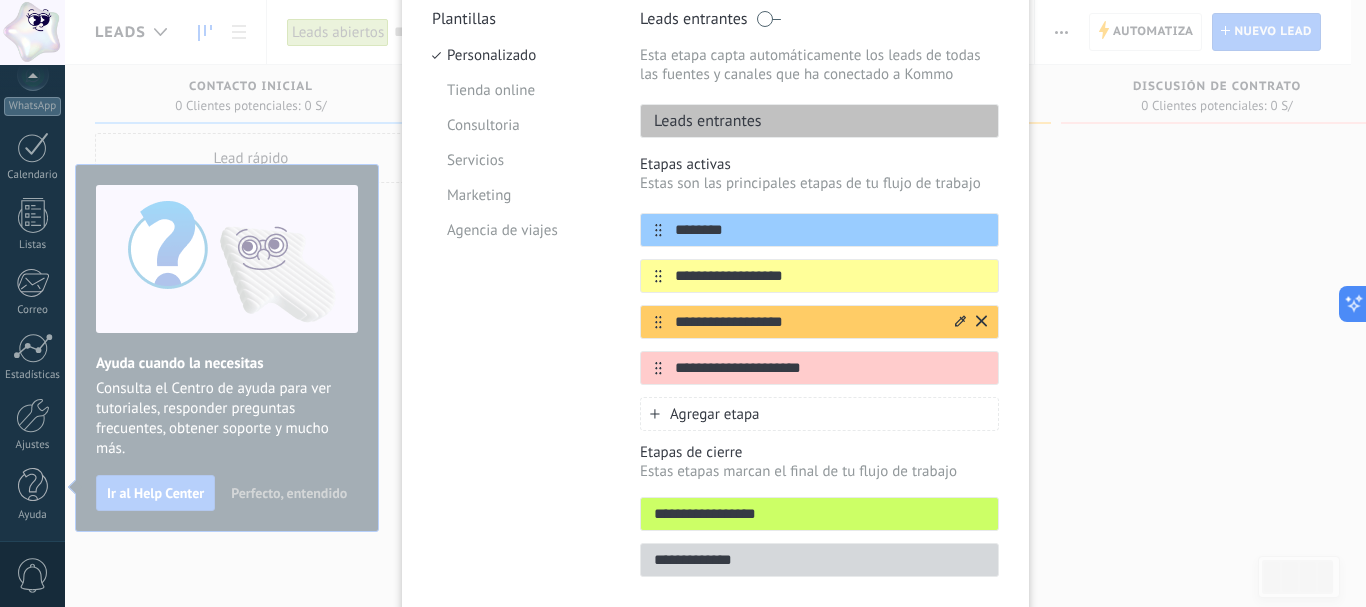 type on "**********" 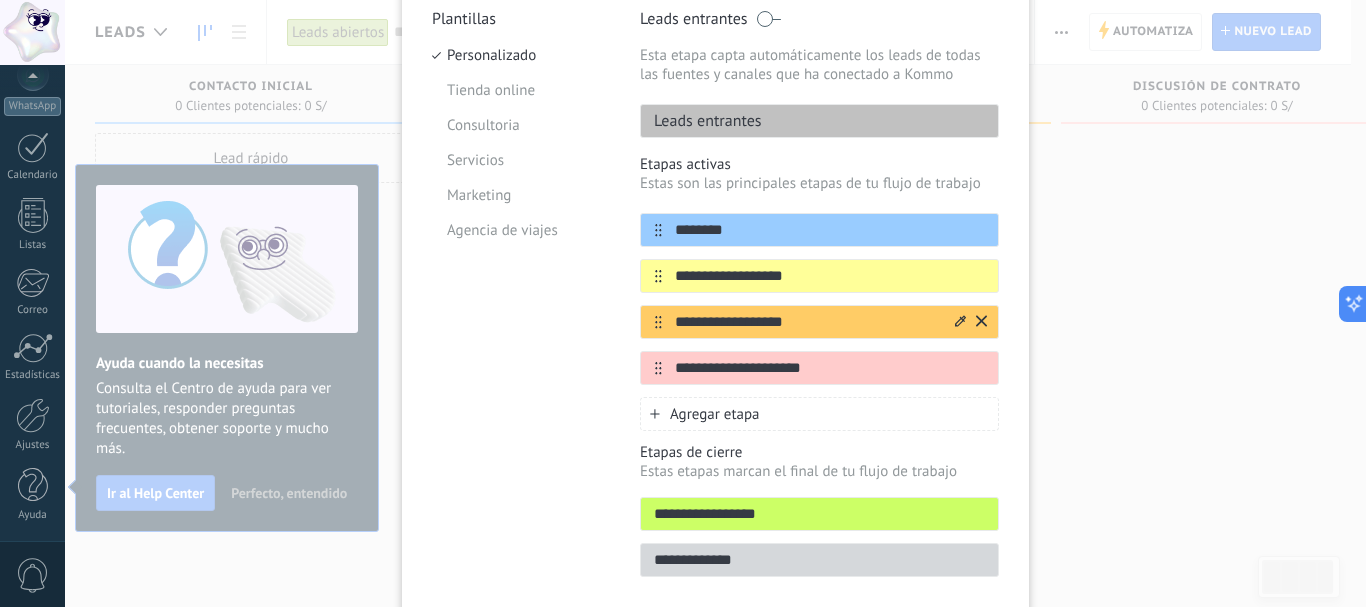 drag, startPoint x: 805, startPoint y: 319, endPoint x: 668, endPoint y: 323, distance: 137.05838 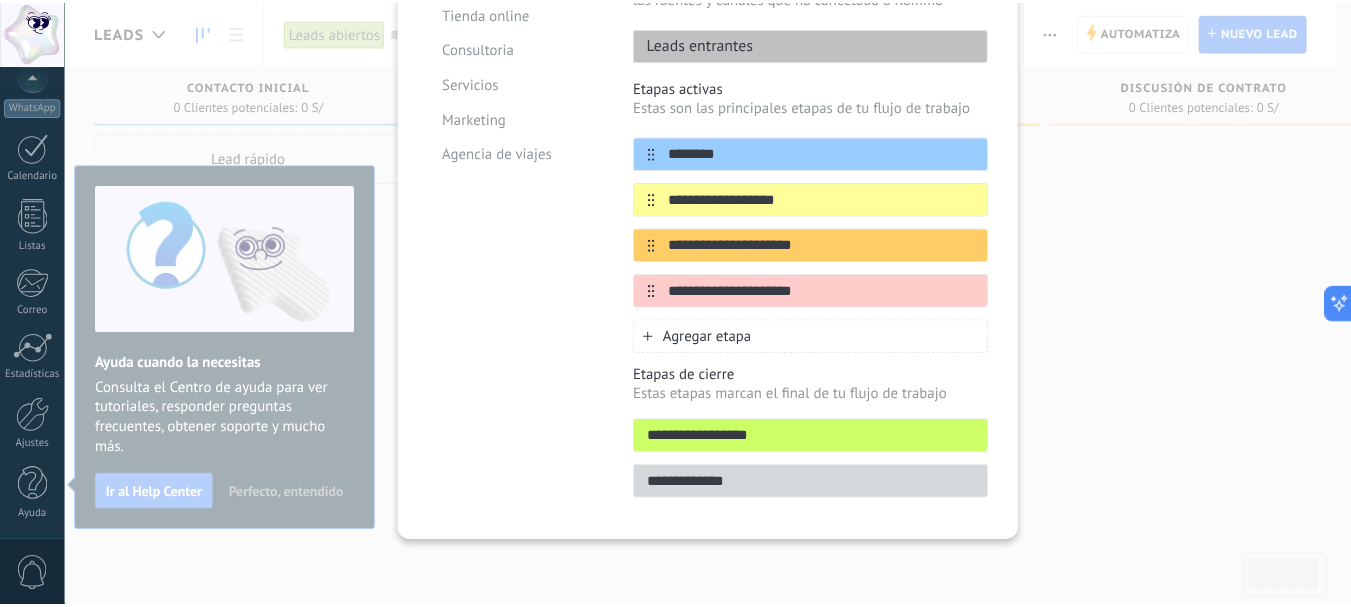 scroll, scrollTop: 0, scrollLeft: 0, axis: both 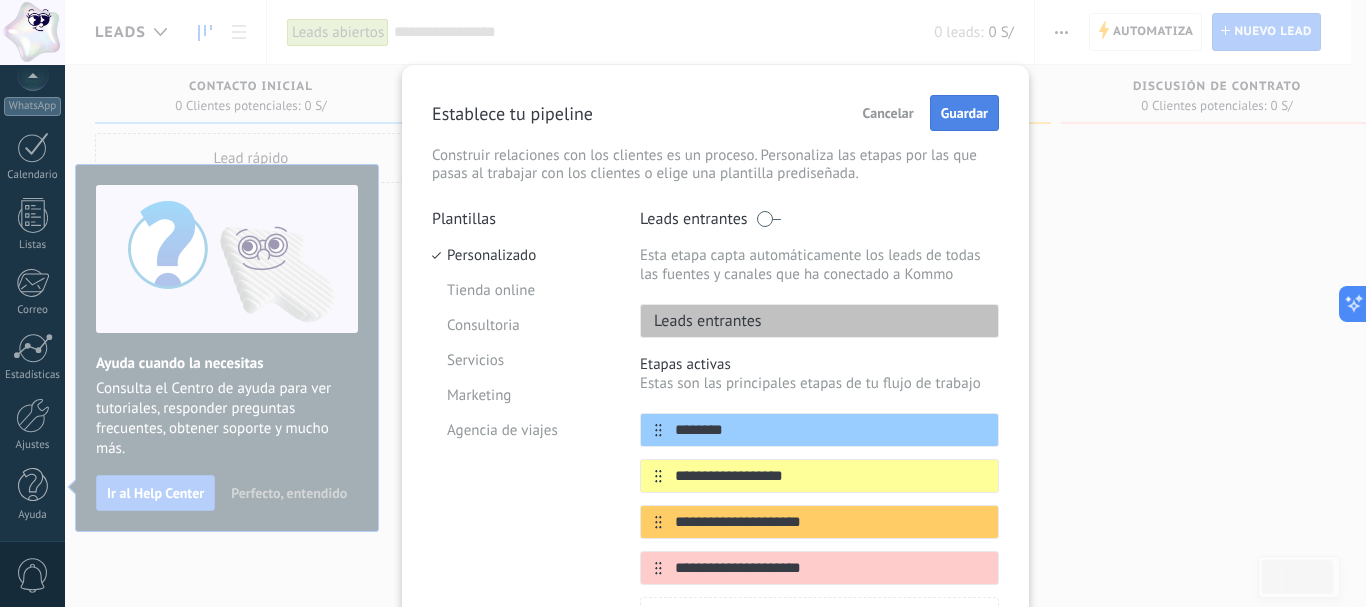 type on "**********" 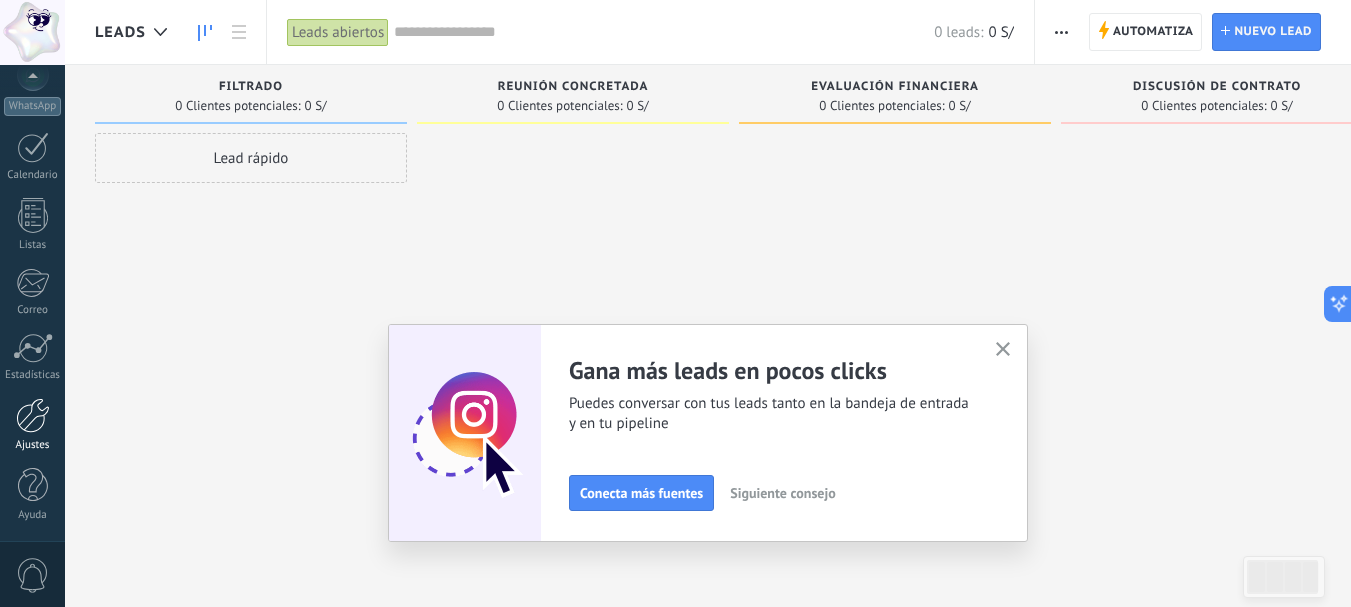click on "Ajustes" at bounding box center (32, 425) 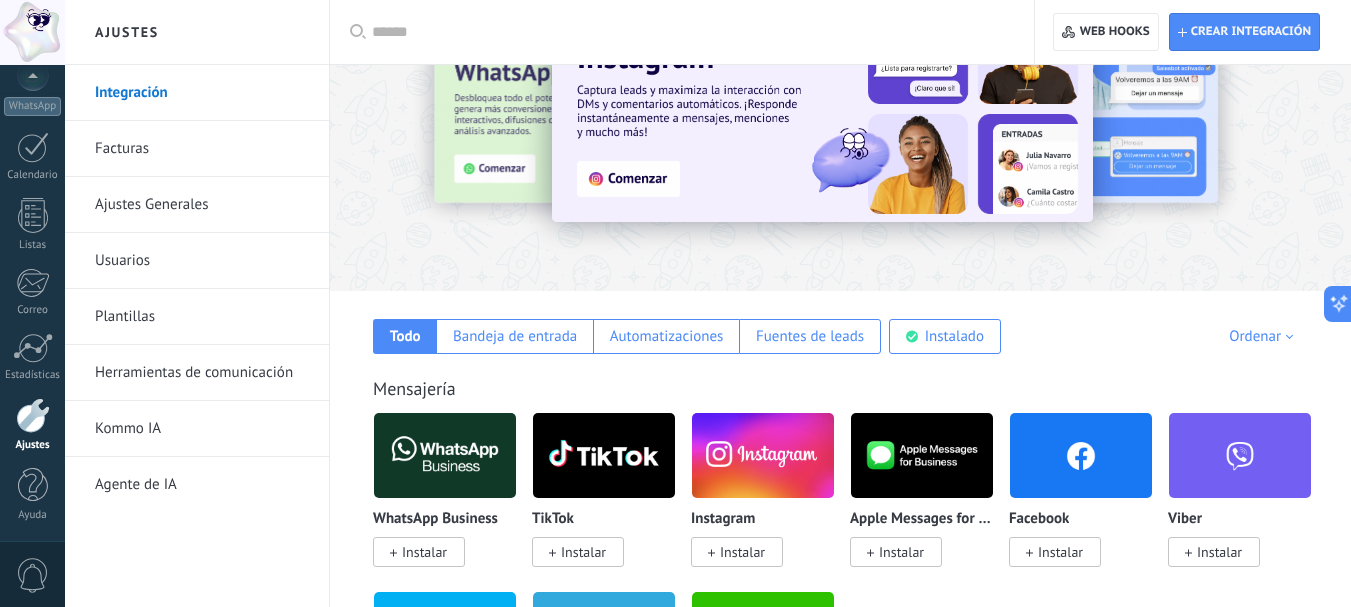 scroll, scrollTop: 0, scrollLeft: 0, axis: both 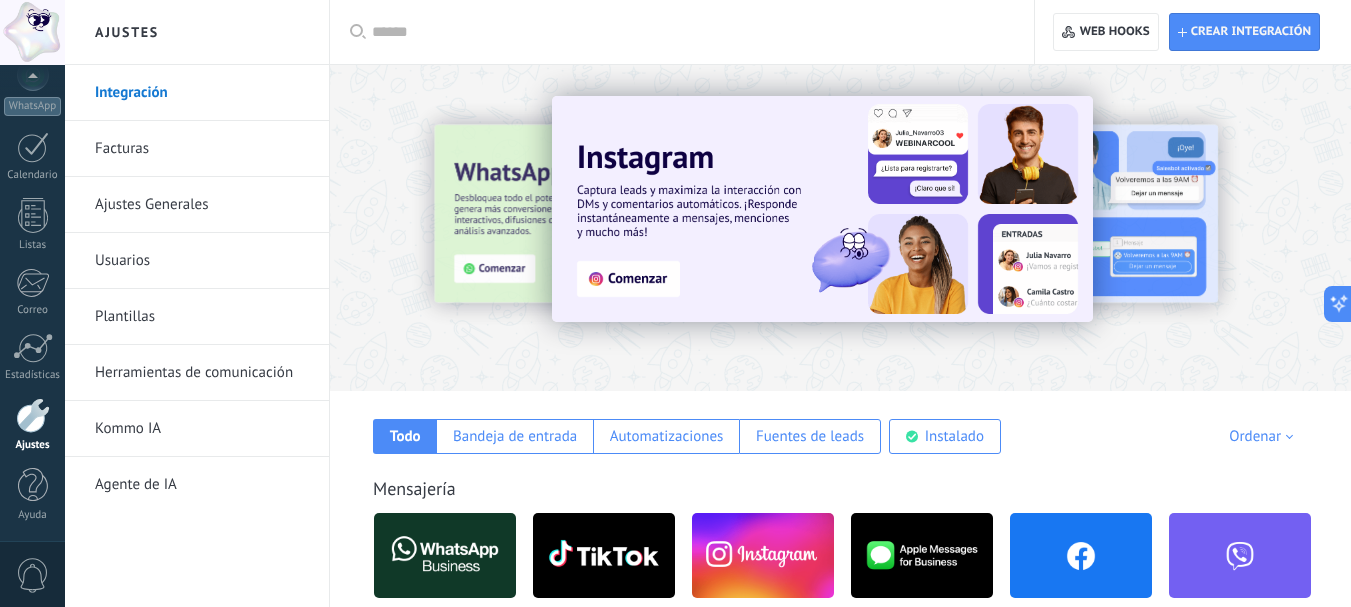 click at bounding box center [689, 32] 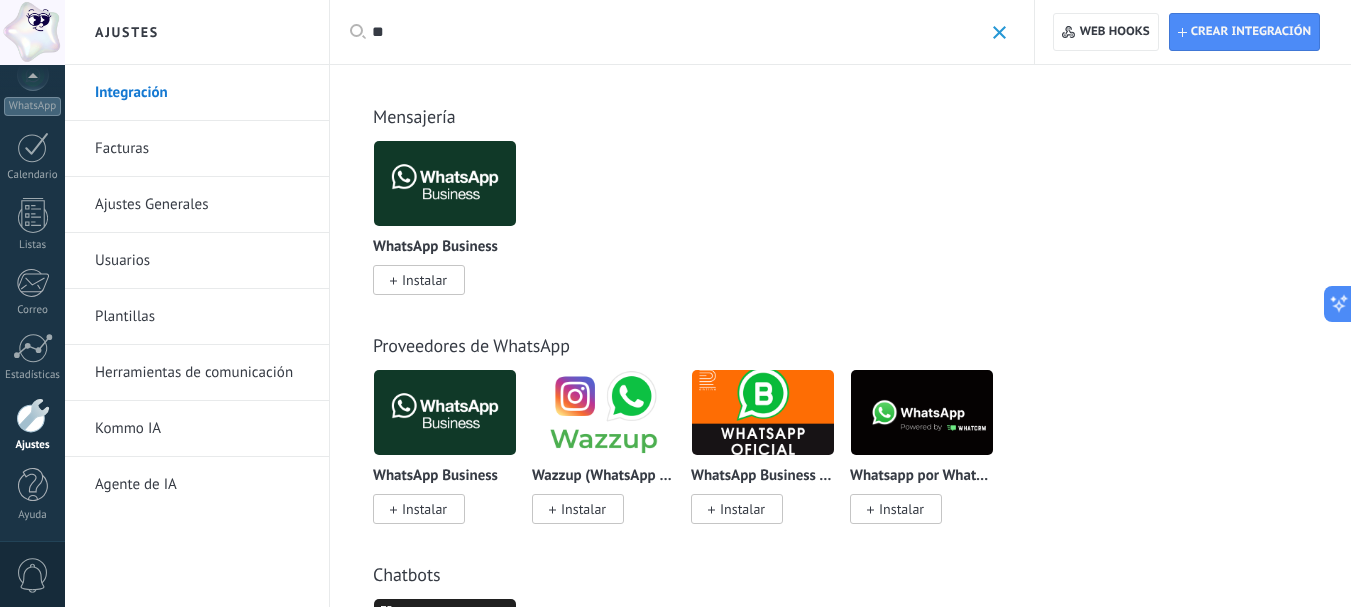 drag, startPoint x: 400, startPoint y: 32, endPoint x: 580, endPoint y: 13, distance: 181 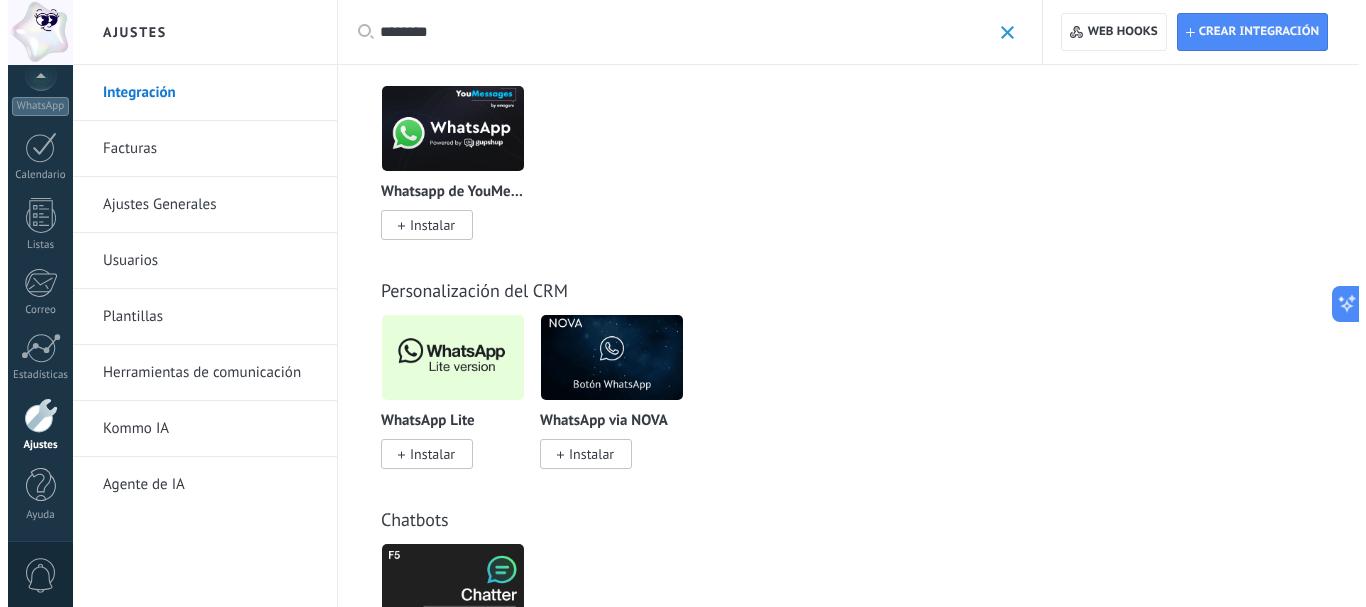 scroll, scrollTop: 500, scrollLeft: 0, axis: vertical 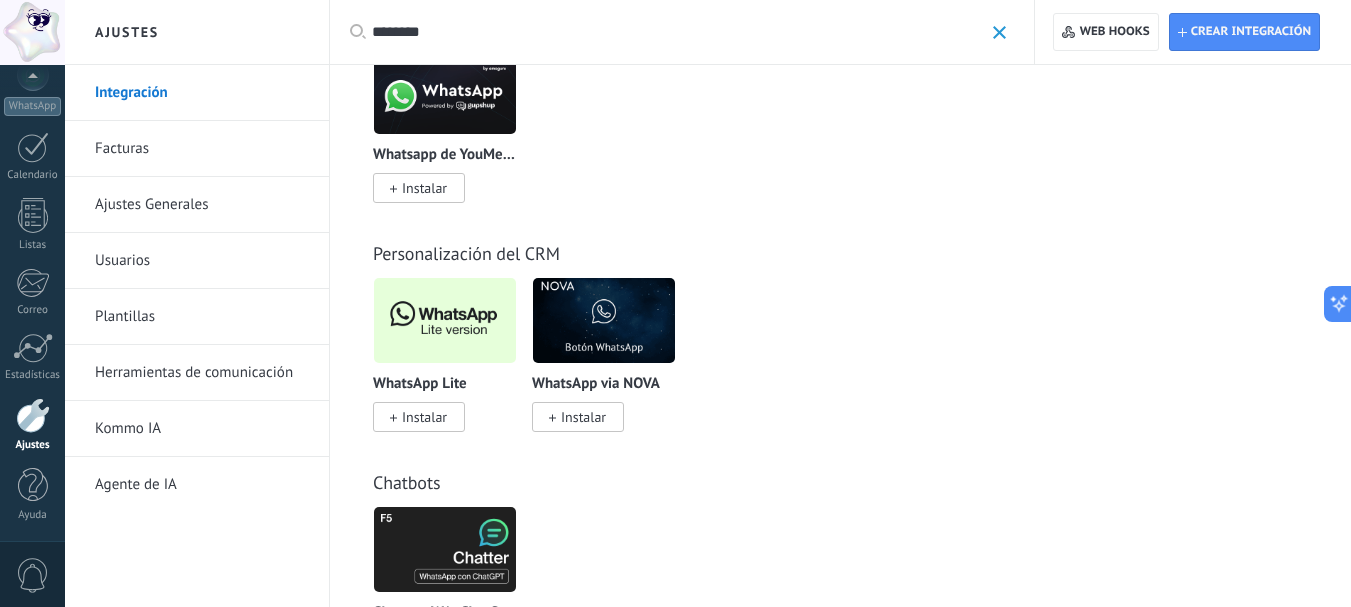 type on "********" 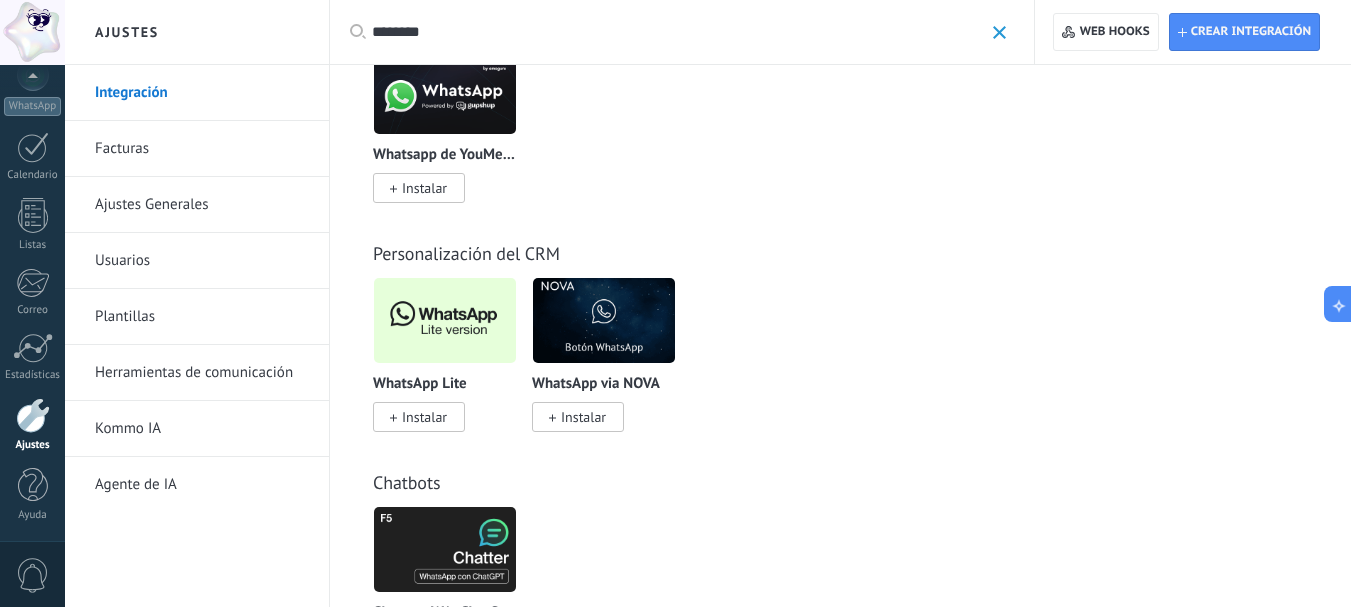 click on "Instalar" at bounding box center [424, 417] 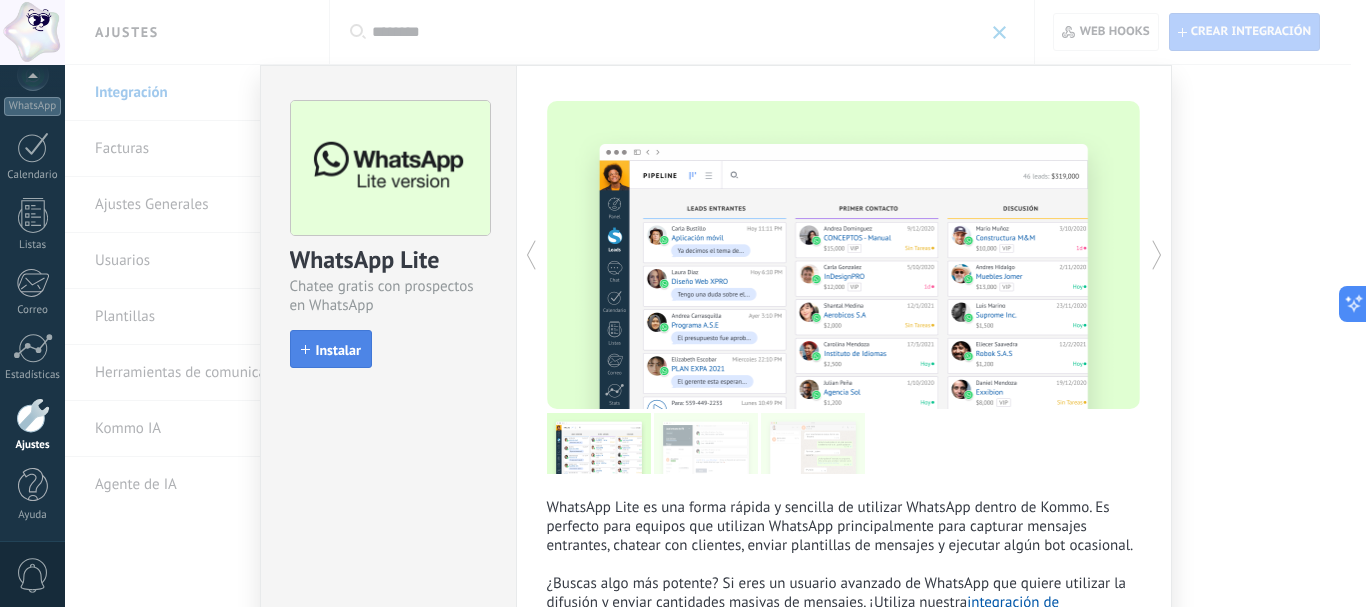 click on "Instalar" at bounding box center (338, 350) 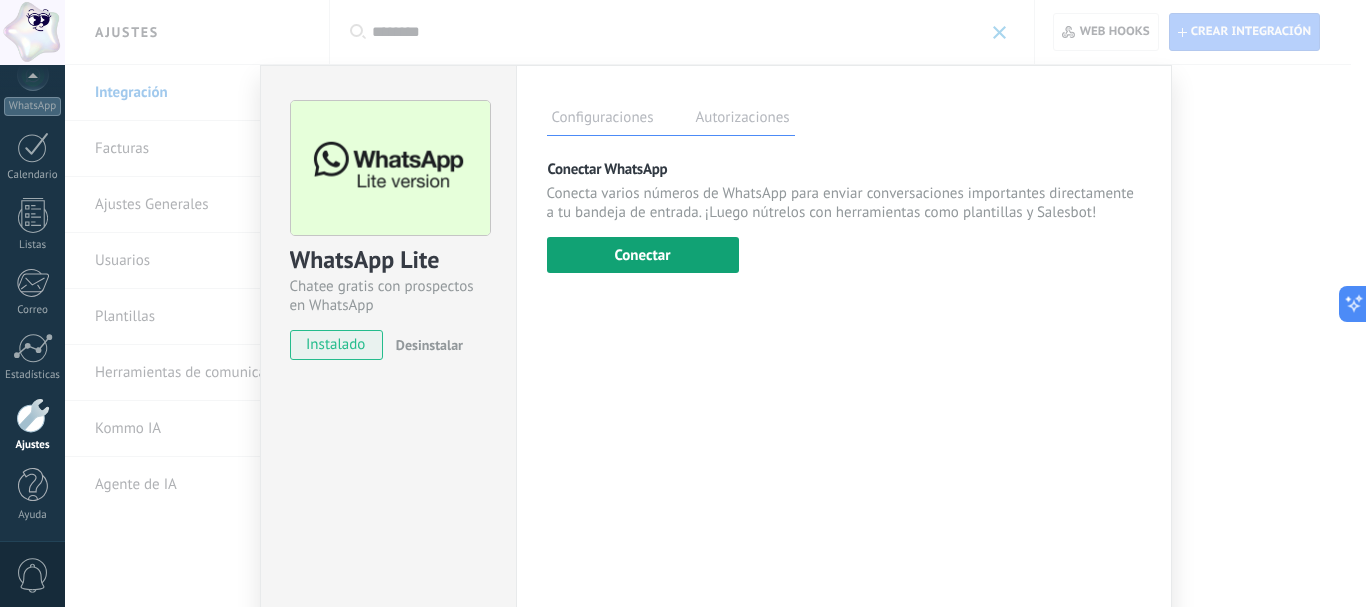 click on "Conectar" at bounding box center (643, 255) 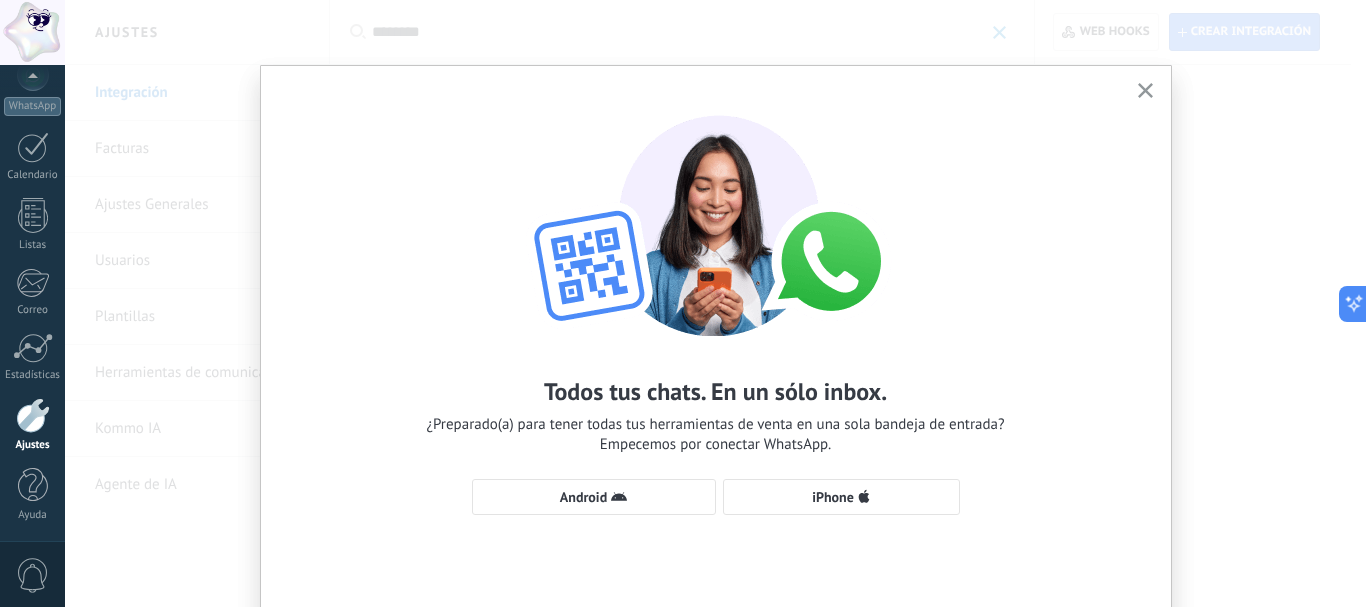 scroll, scrollTop: 83, scrollLeft: 0, axis: vertical 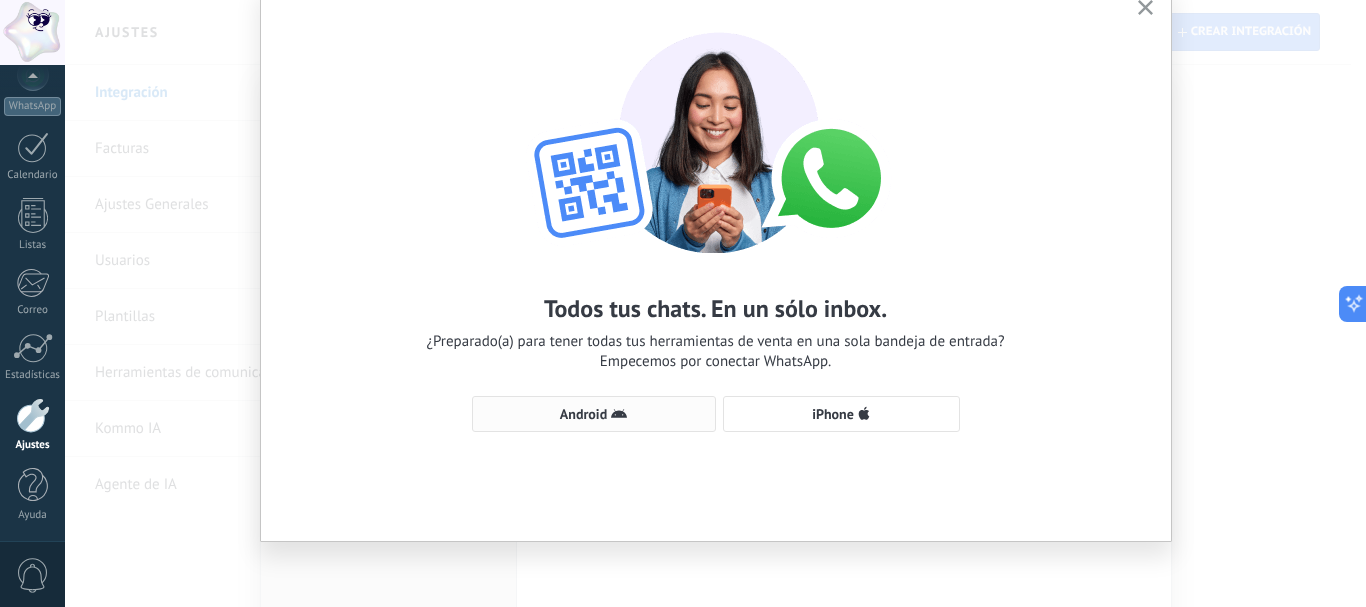 click on "Android" at bounding box center [594, 414] 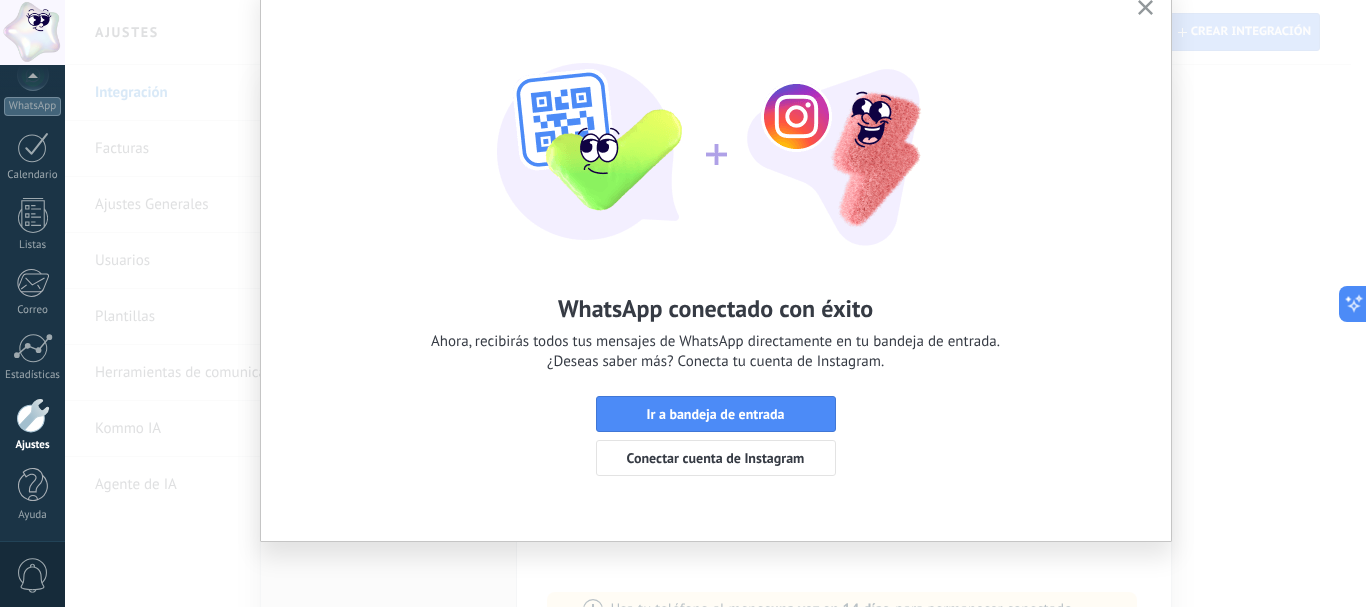click on "Ir a bandeja de entrada" at bounding box center (715, 414) 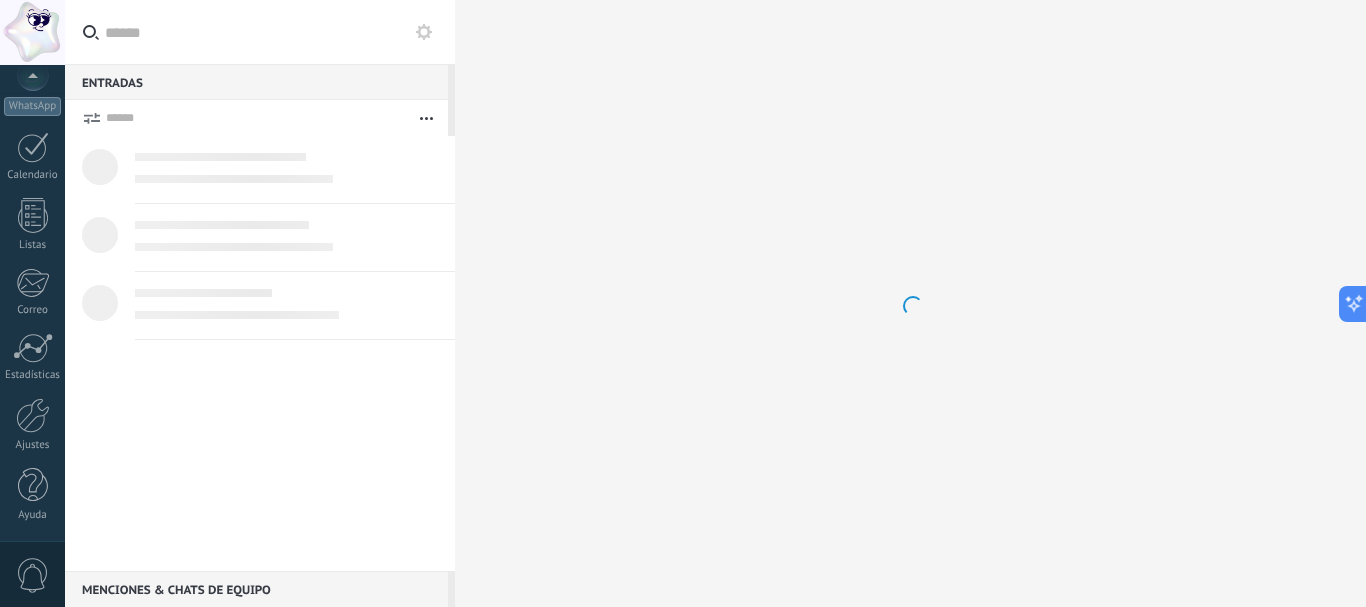 scroll, scrollTop: 0, scrollLeft: 0, axis: both 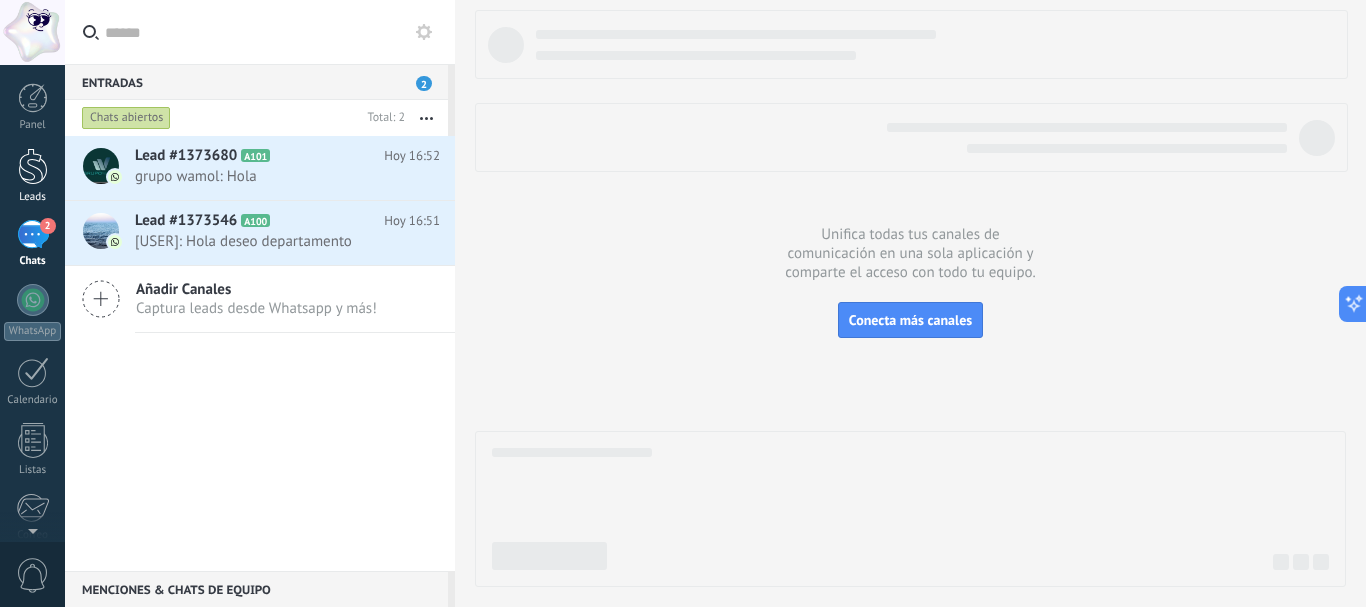 click at bounding box center (33, 166) 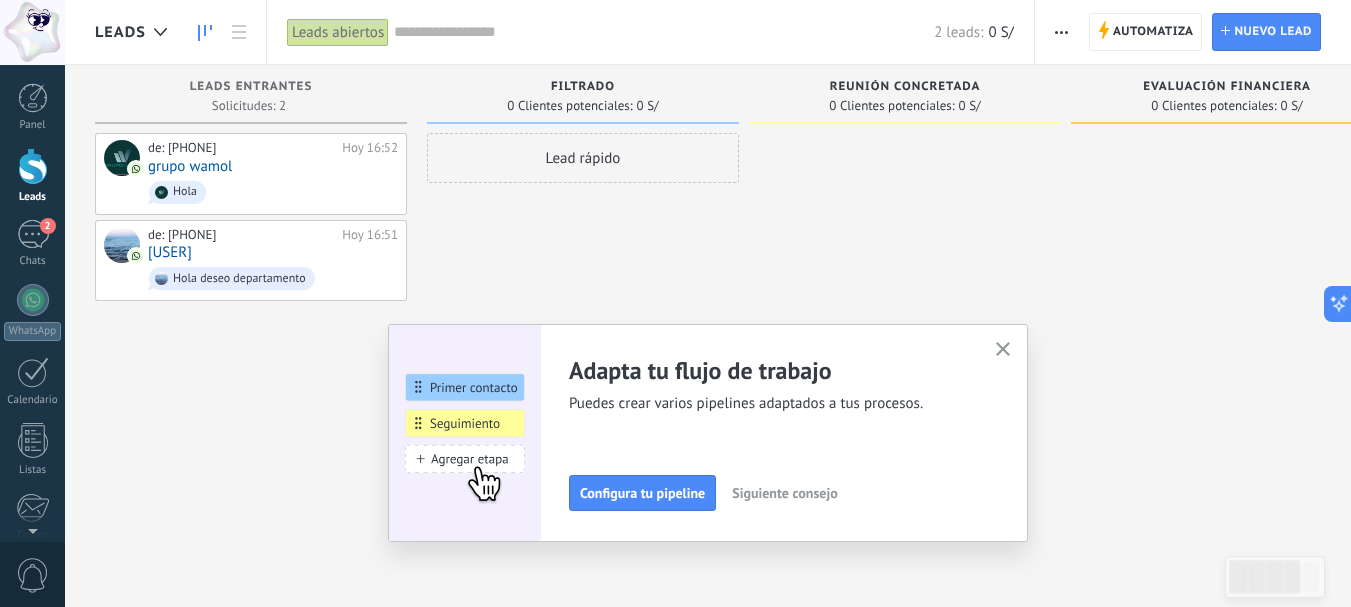 click 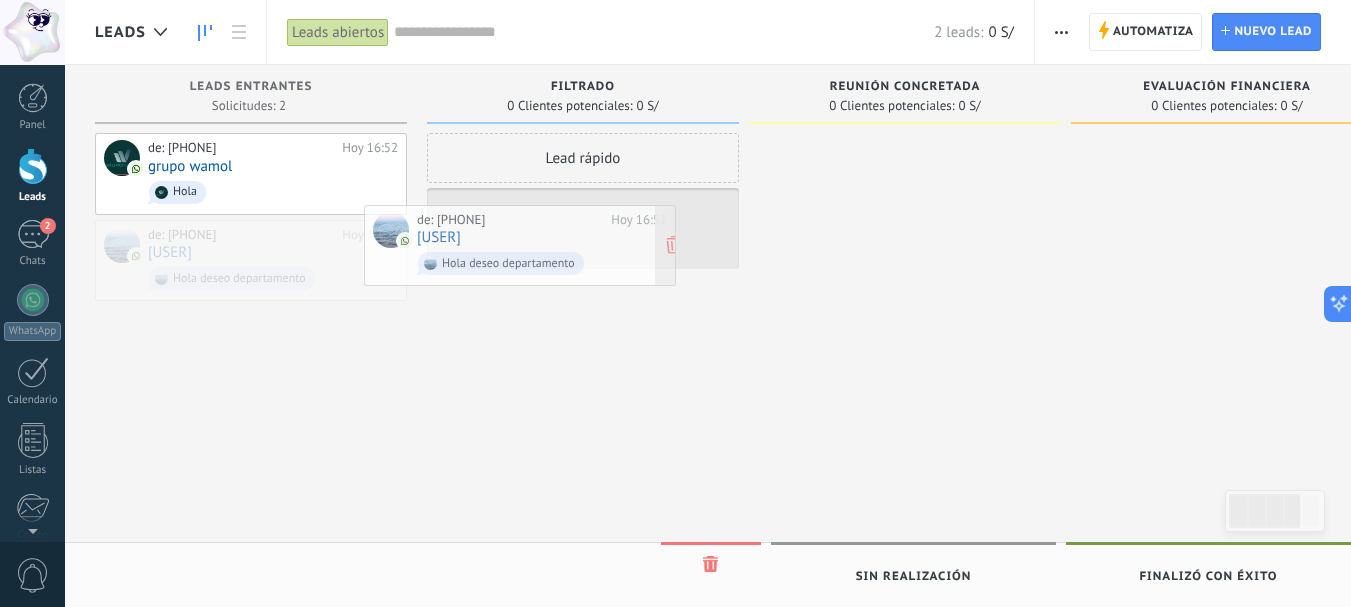 drag, startPoint x: 335, startPoint y: 255, endPoint x: 604, endPoint y: 241, distance: 269.36407 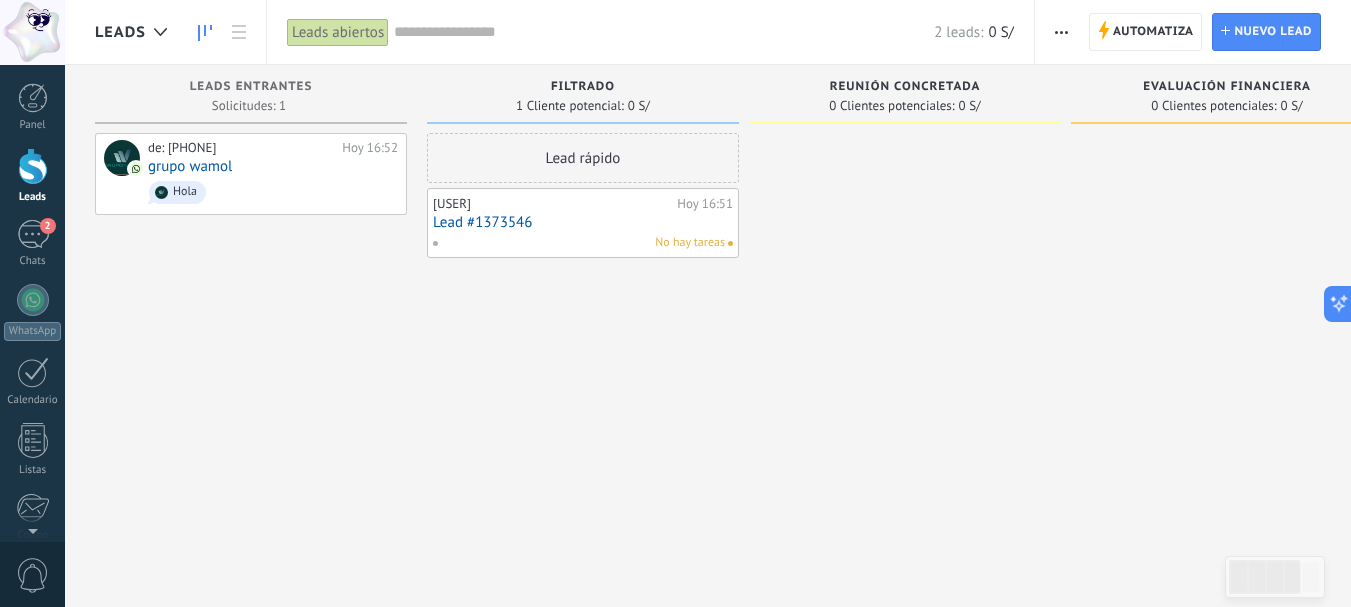 click on "Lead #1373546" at bounding box center [583, 222] 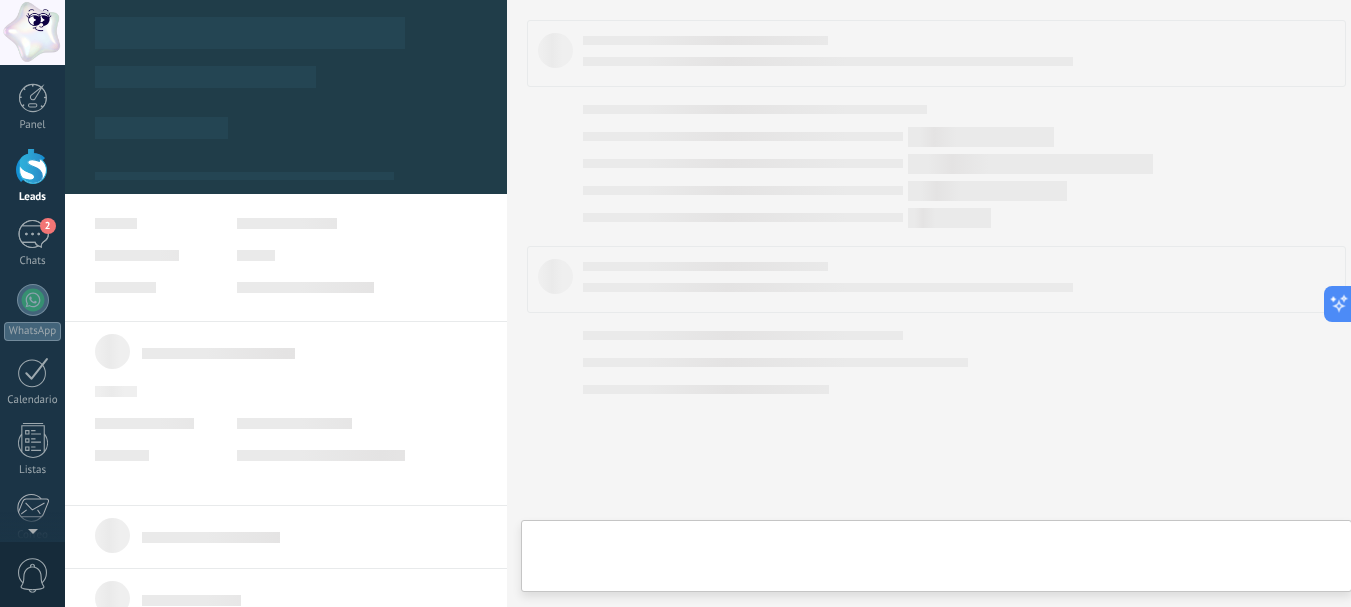 click at bounding box center [936, 303] 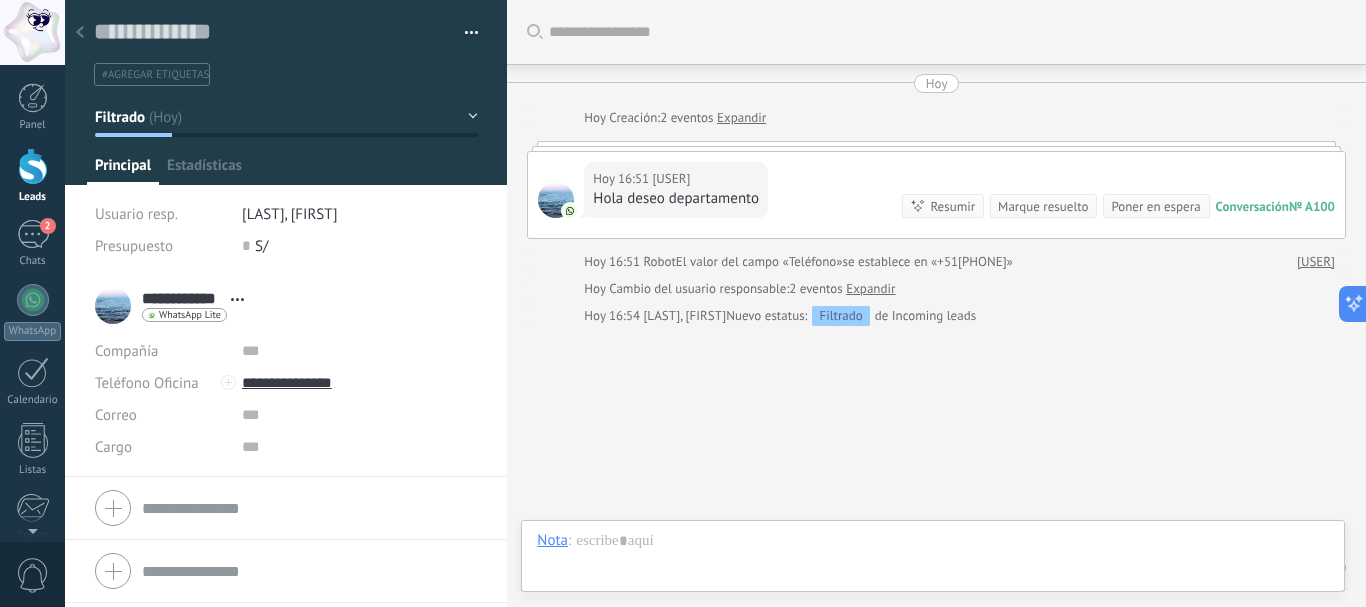 scroll, scrollTop: 68, scrollLeft: 0, axis: vertical 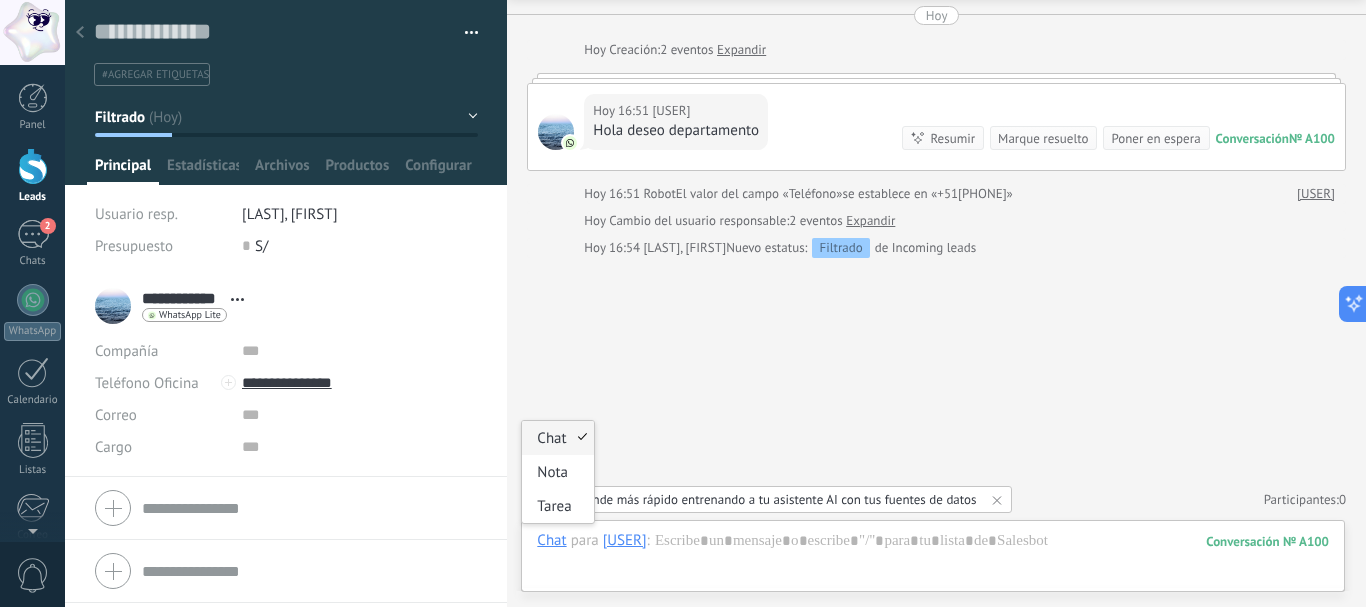 click on "Chat" at bounding box center (551, 540) 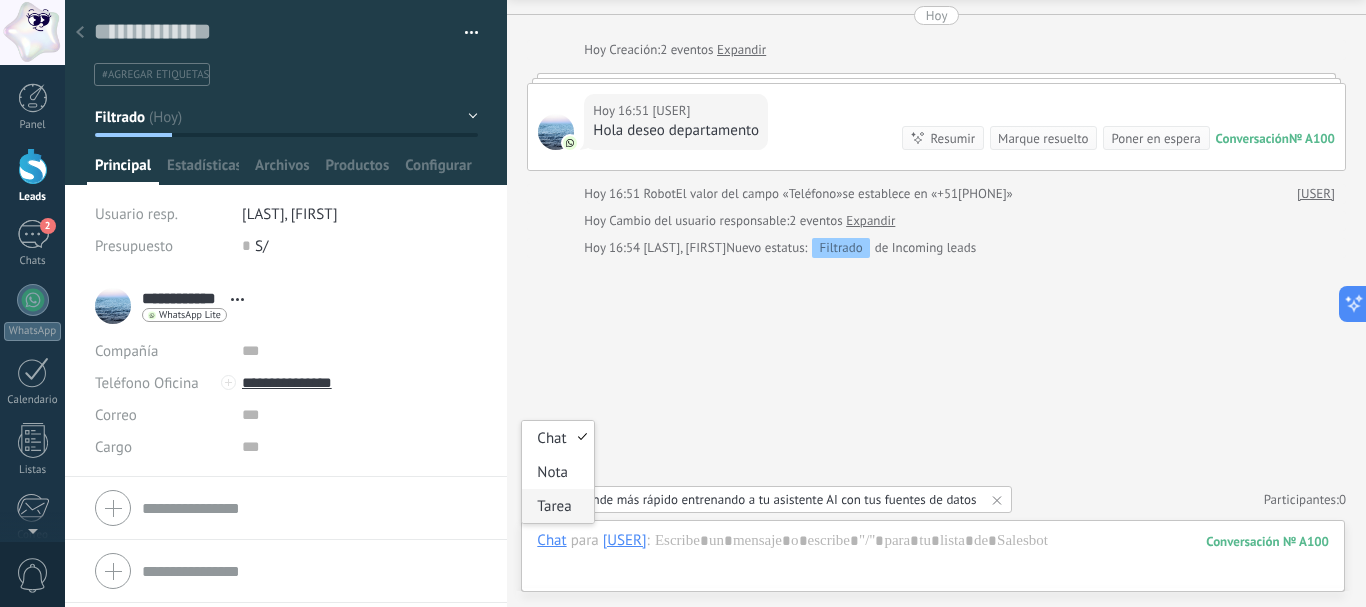 click on "Tarea" at bounding box center [557, 506] 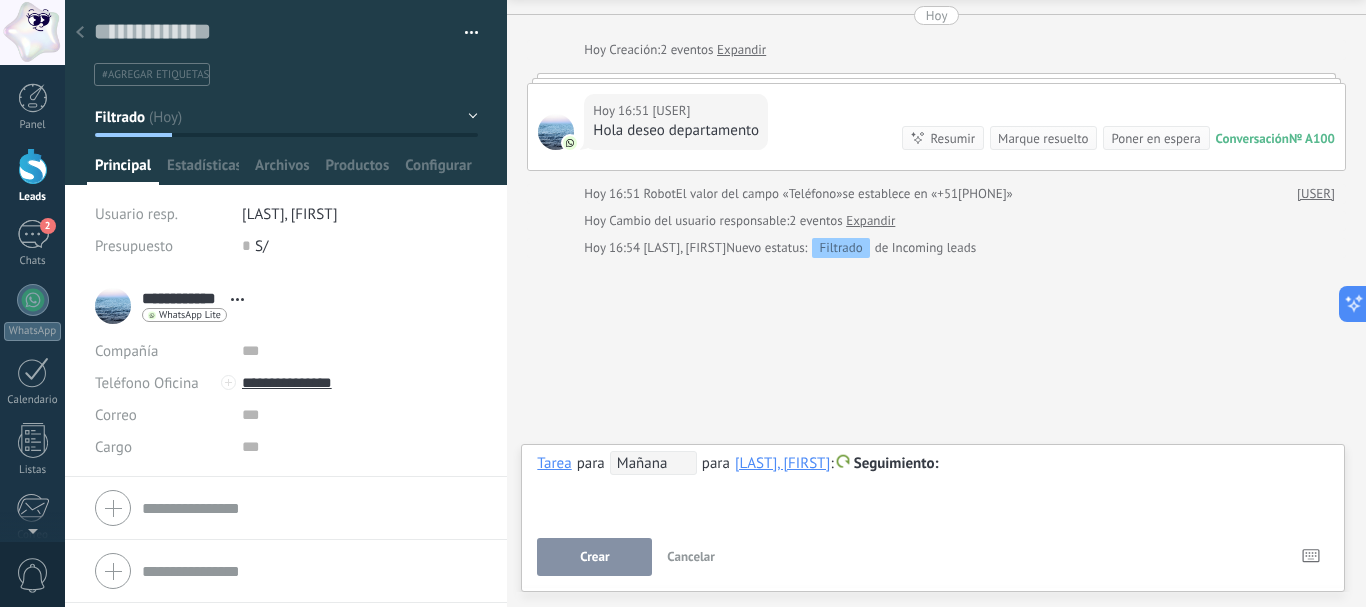 click on "Seguimiento" at bounding box center (896, 463) 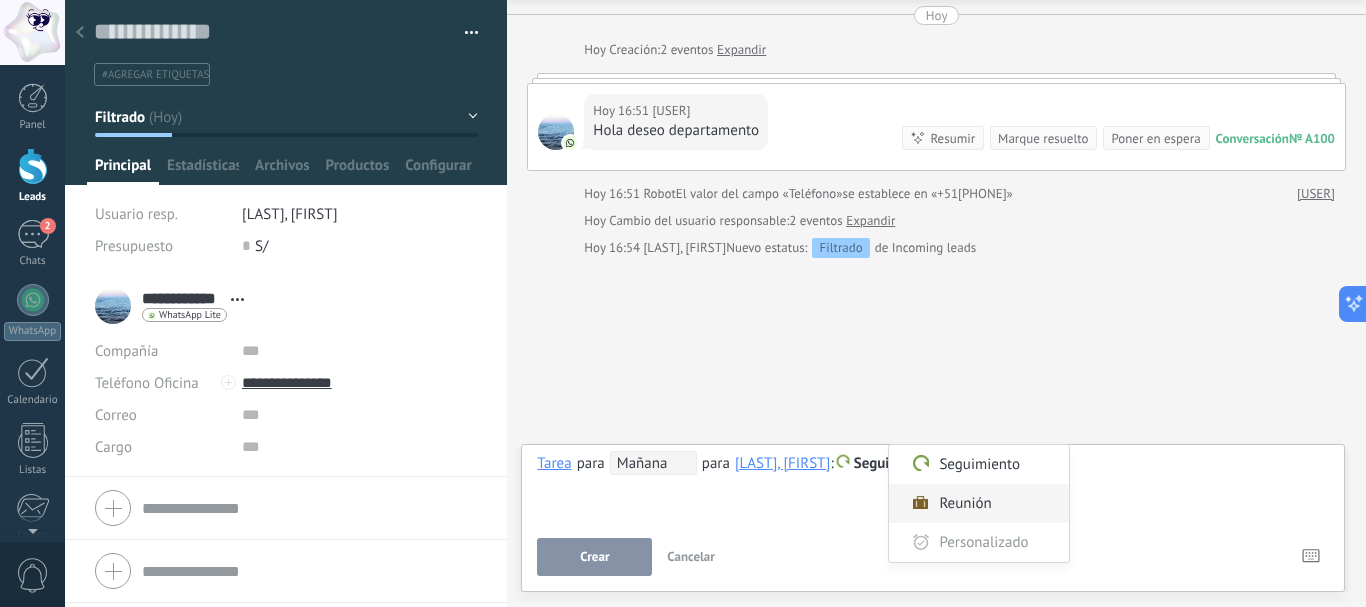 click on "Reunión" at bounding box center [979, 503] 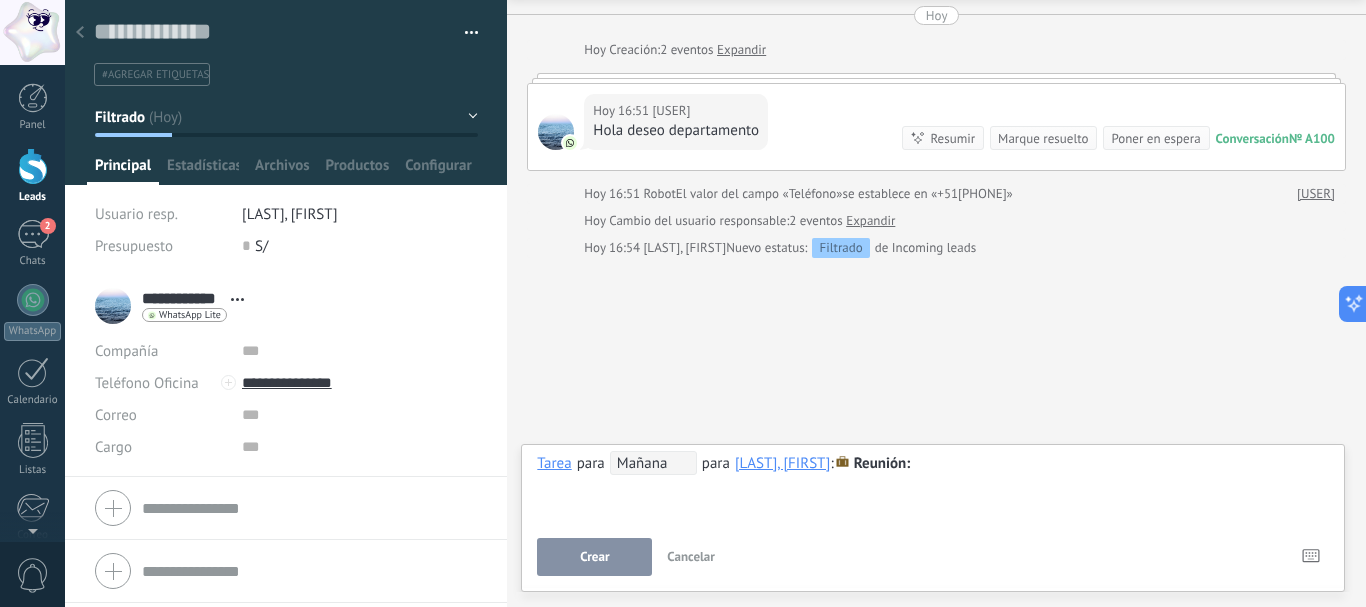 click on "Mañana" at bounding box center [653, 463] 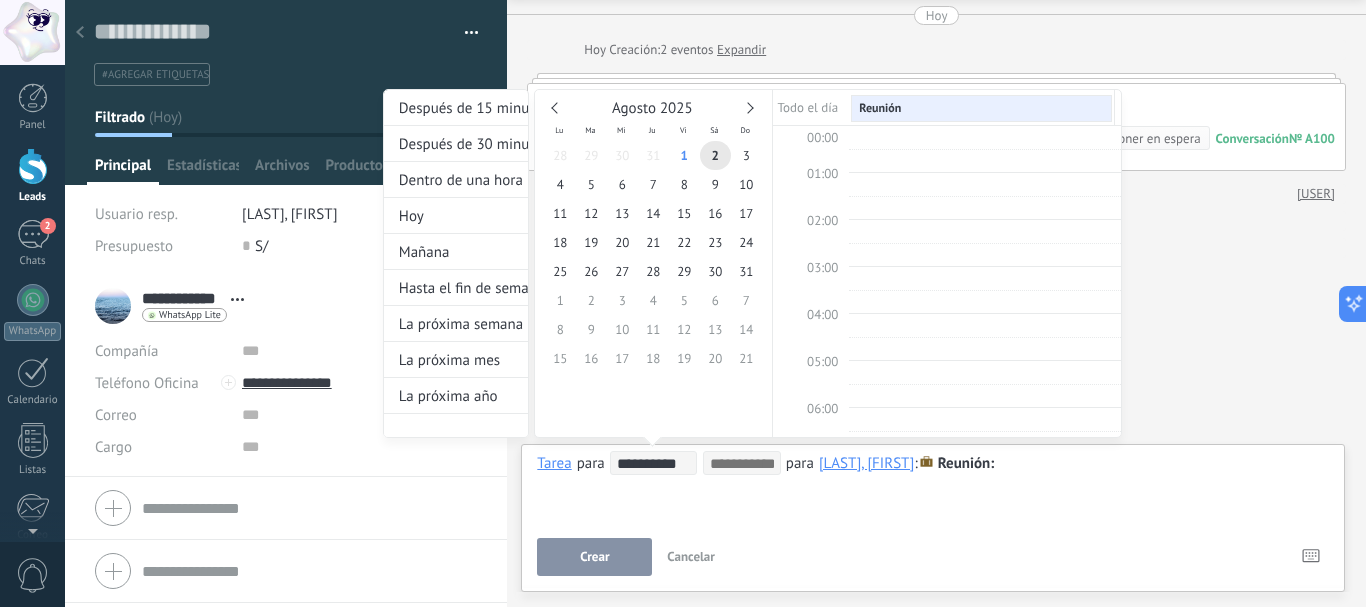 scroll, scrollTop: 377, scrollLeft: 0, axis: vertical 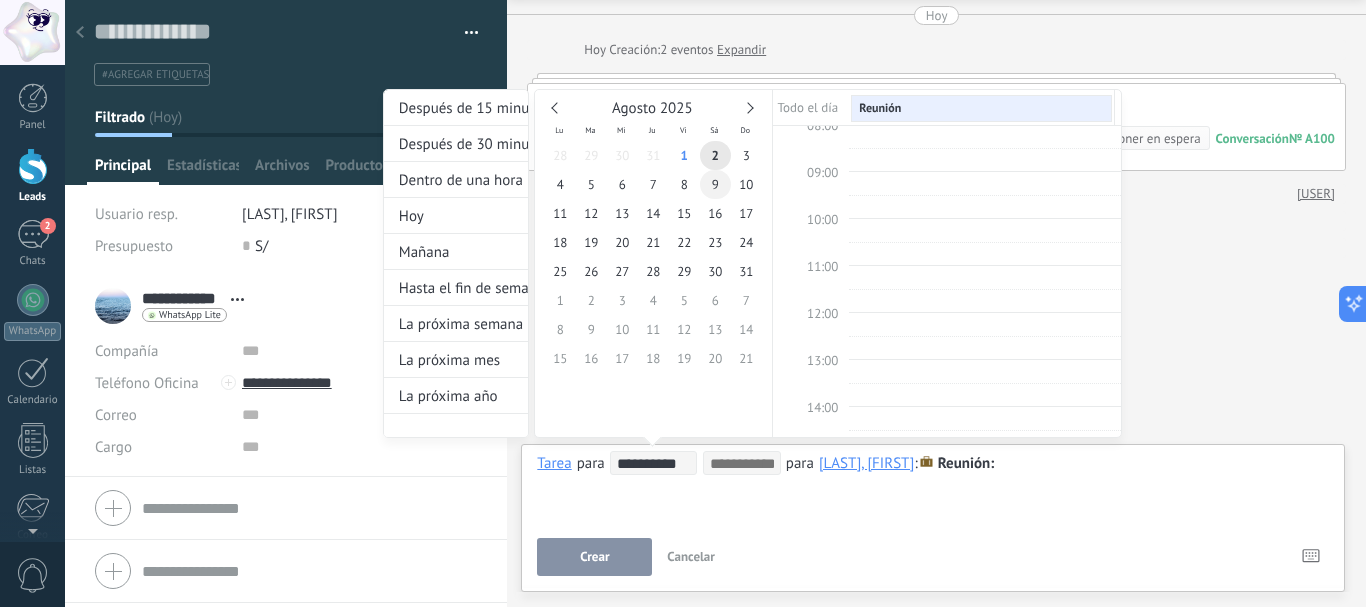 type on "**********" 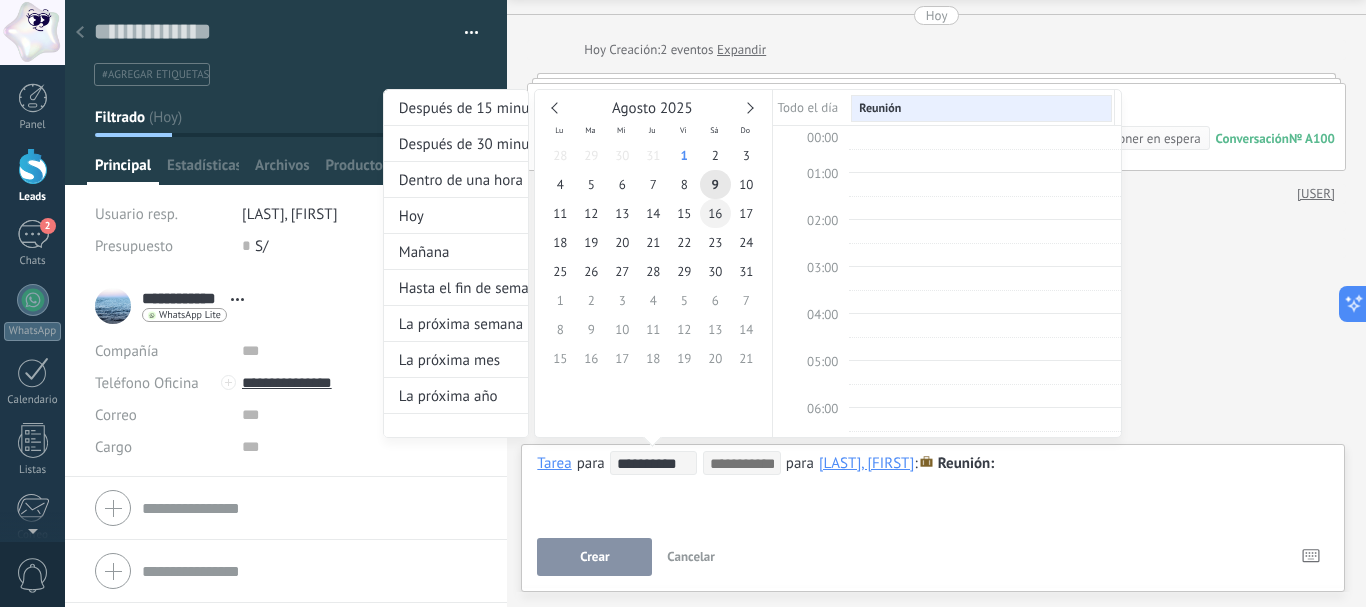 scroll, scrollTop: 377, scrollLeft: 0, axis: vertical 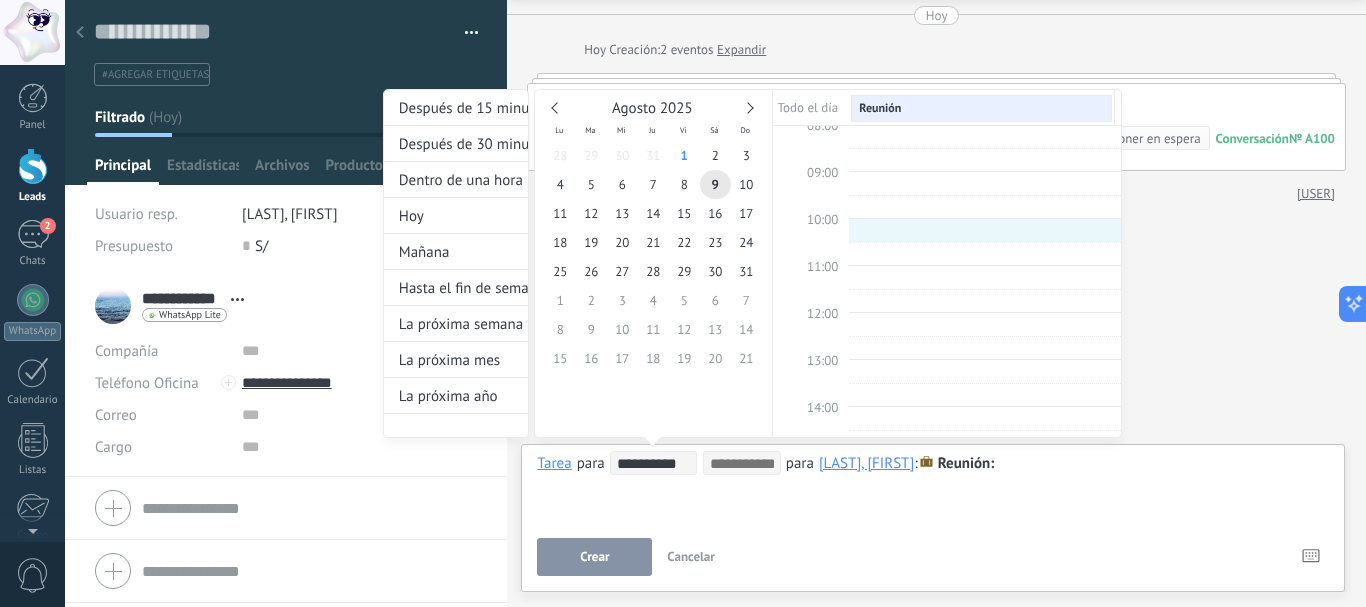type on "**********" 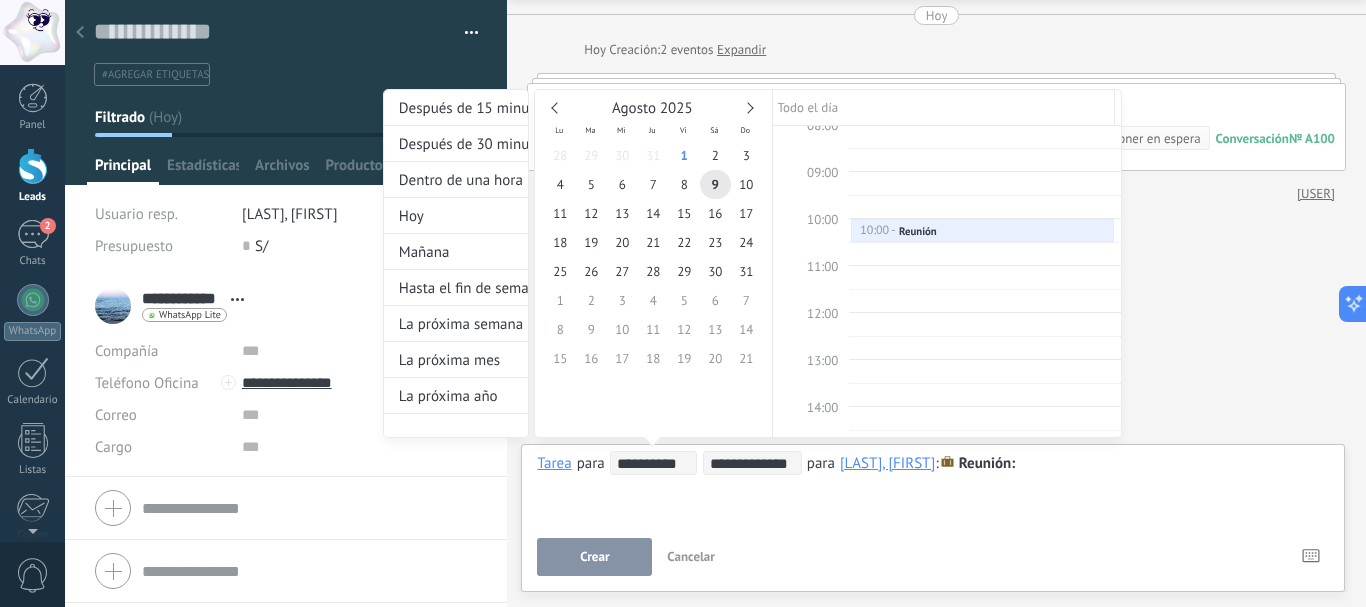 click at bounding box center [683, 303] 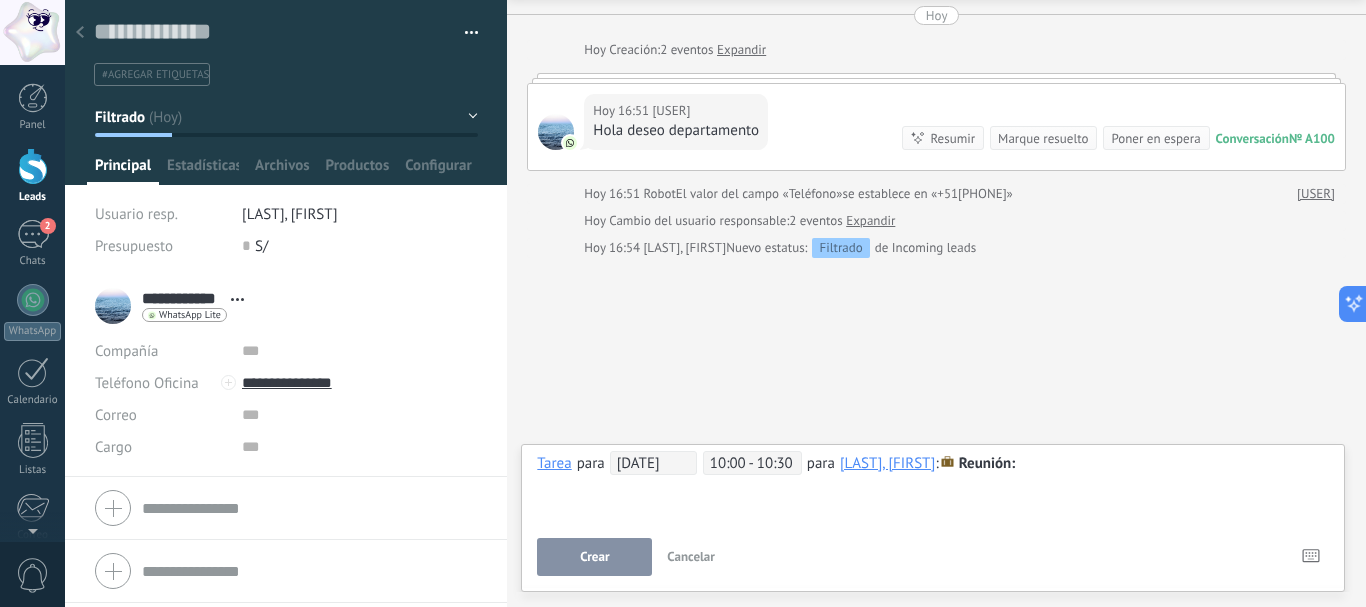 click on "Crear" at bounding box center (594, 557) 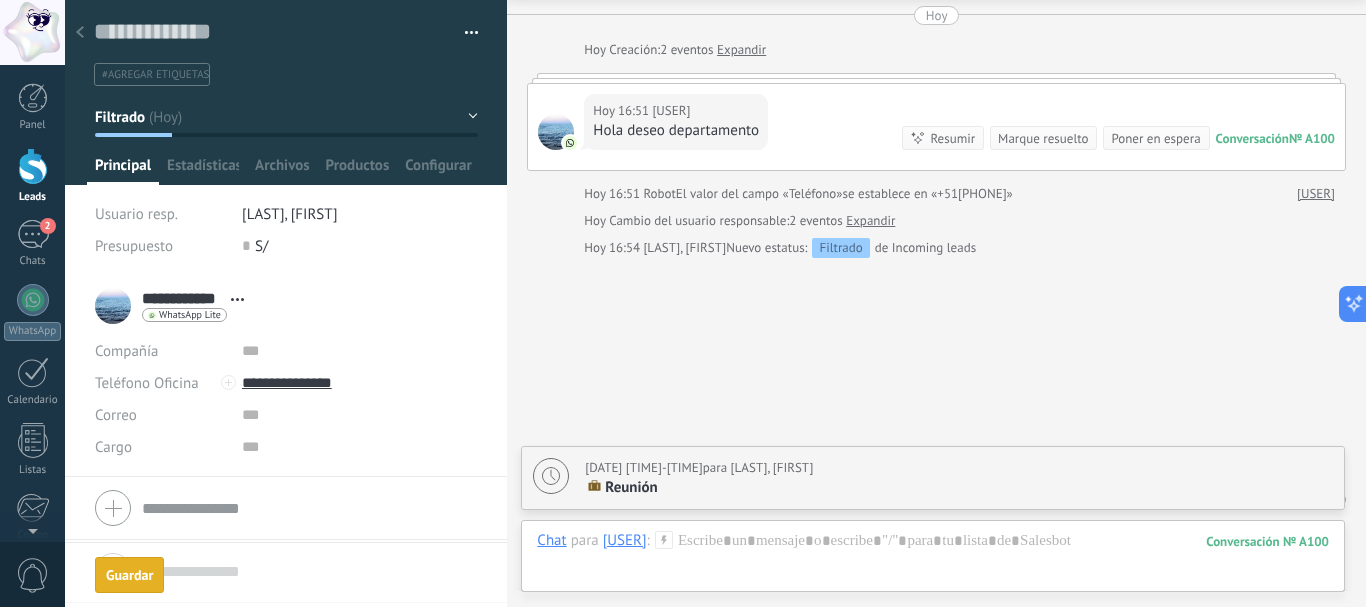 scroll, scrollTop: 138, scrollLeft: 0, axis: vertical 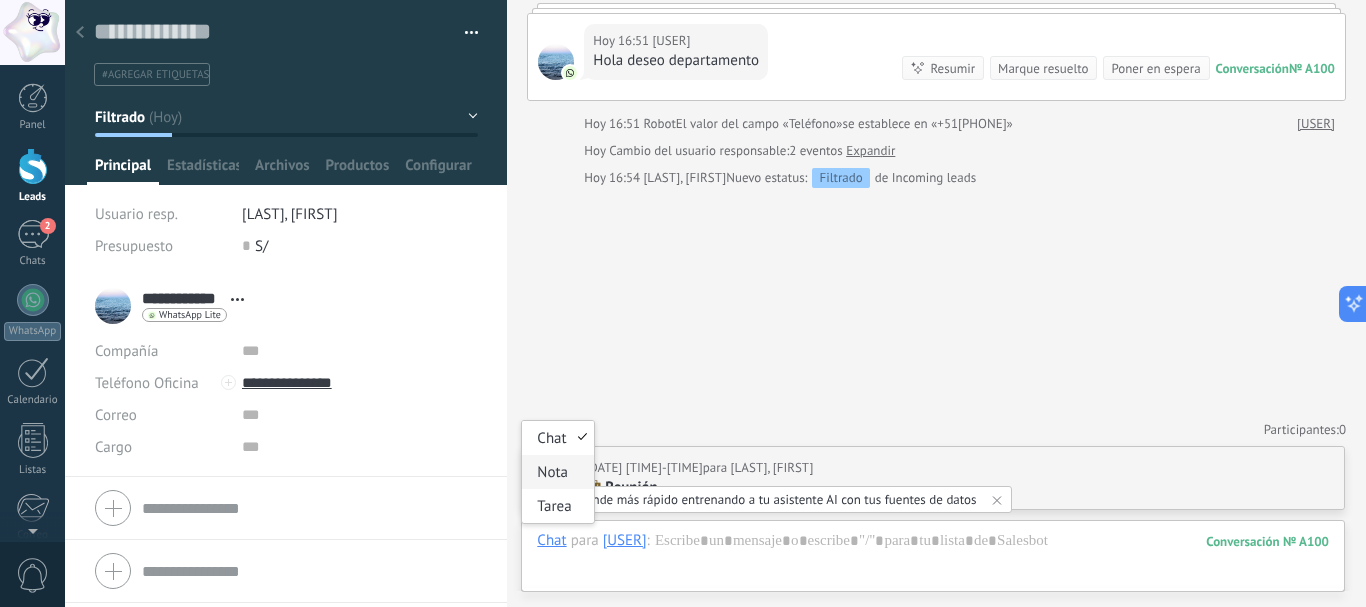click on "Nota" at bounding box center [557, 472] 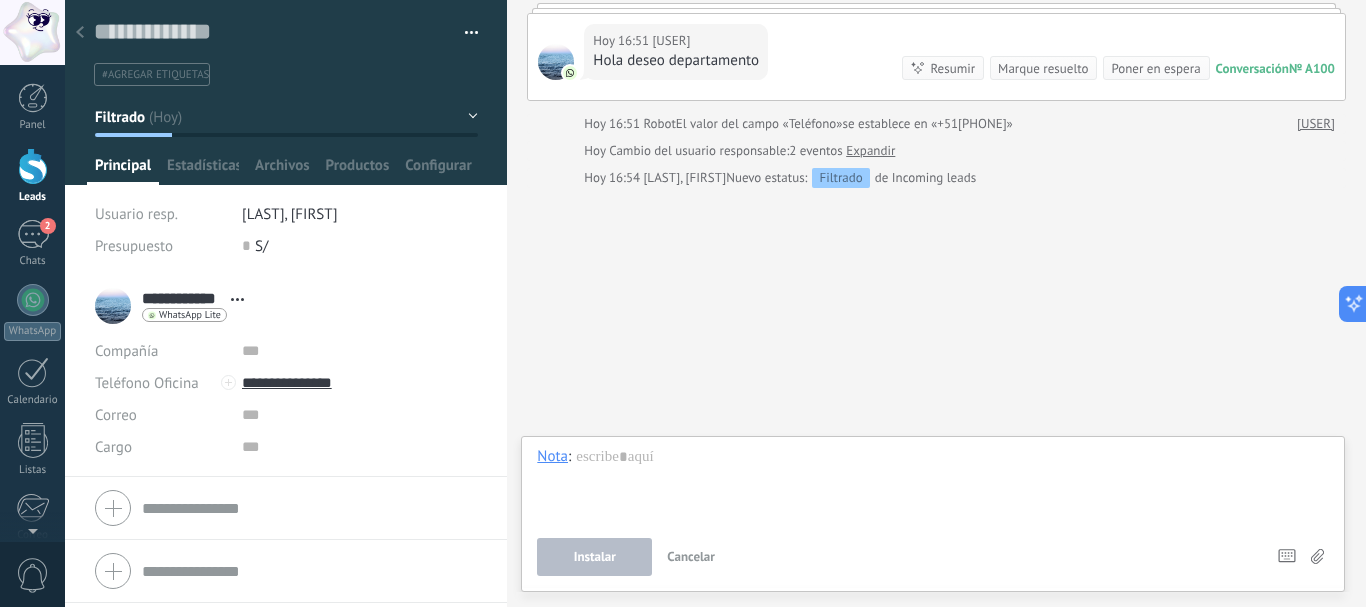 click at bounding box center [933, 485] 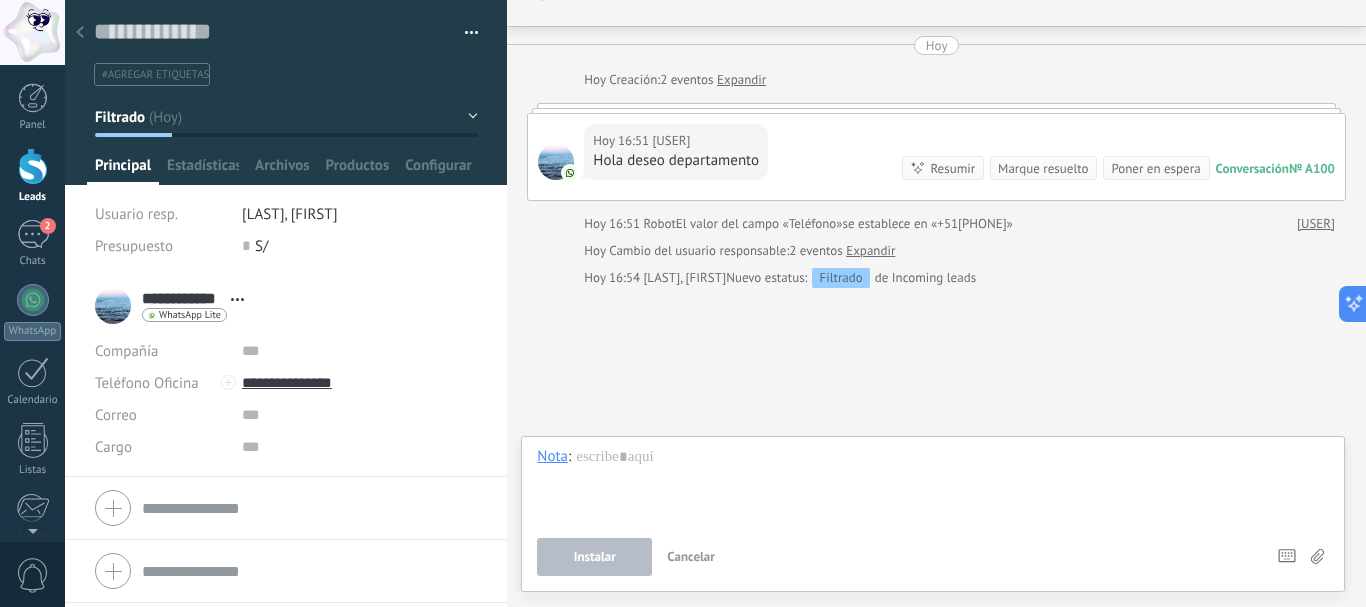 scroll, scrollTop: 138, scrollLeft: 0, axis: vertical 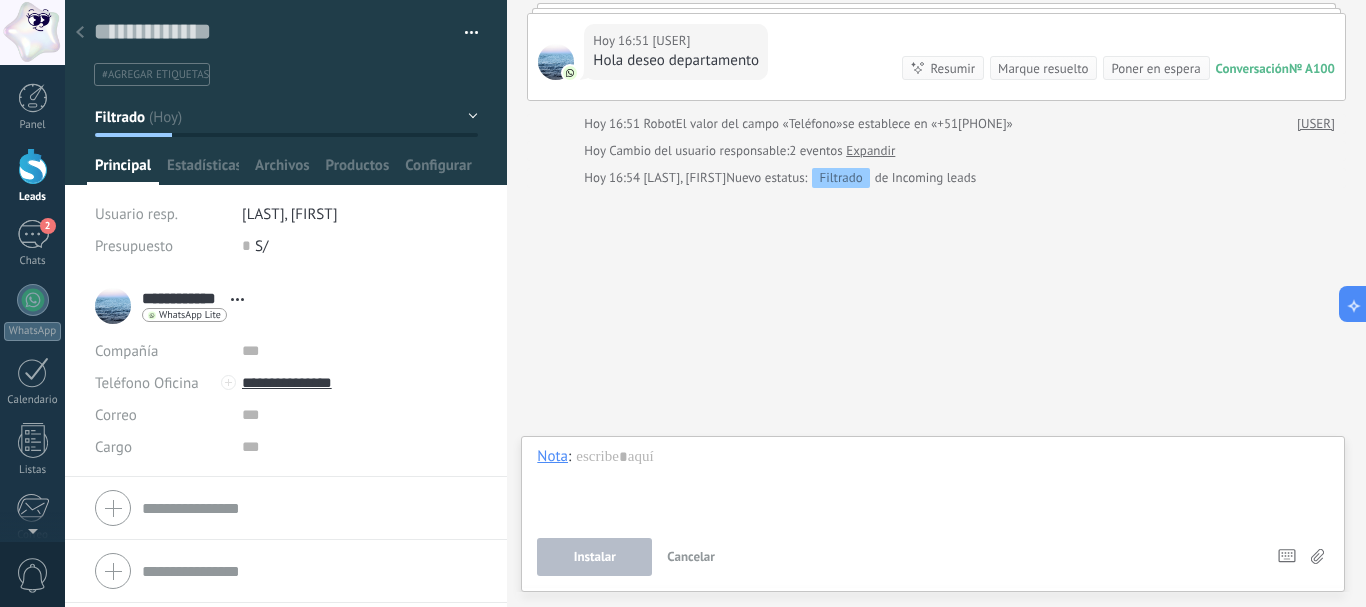 click on "Filtrado" at bounding box center (286, 117) 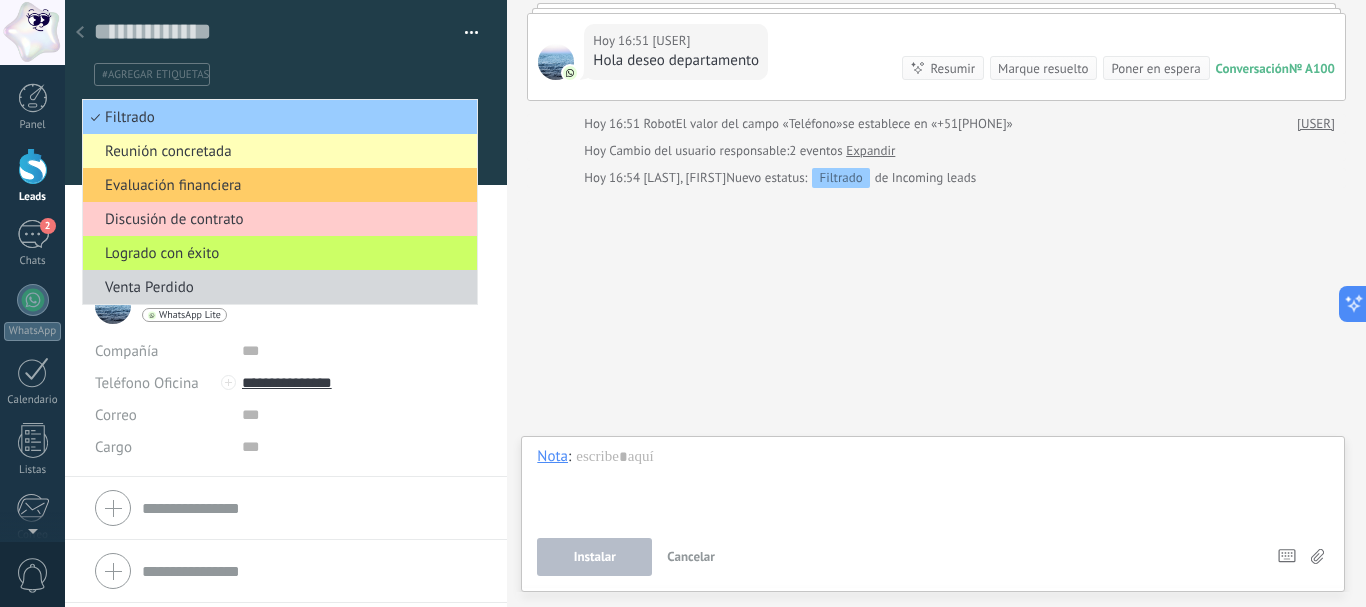 click on "Reunión concretada" at bounding box center [277, 151] 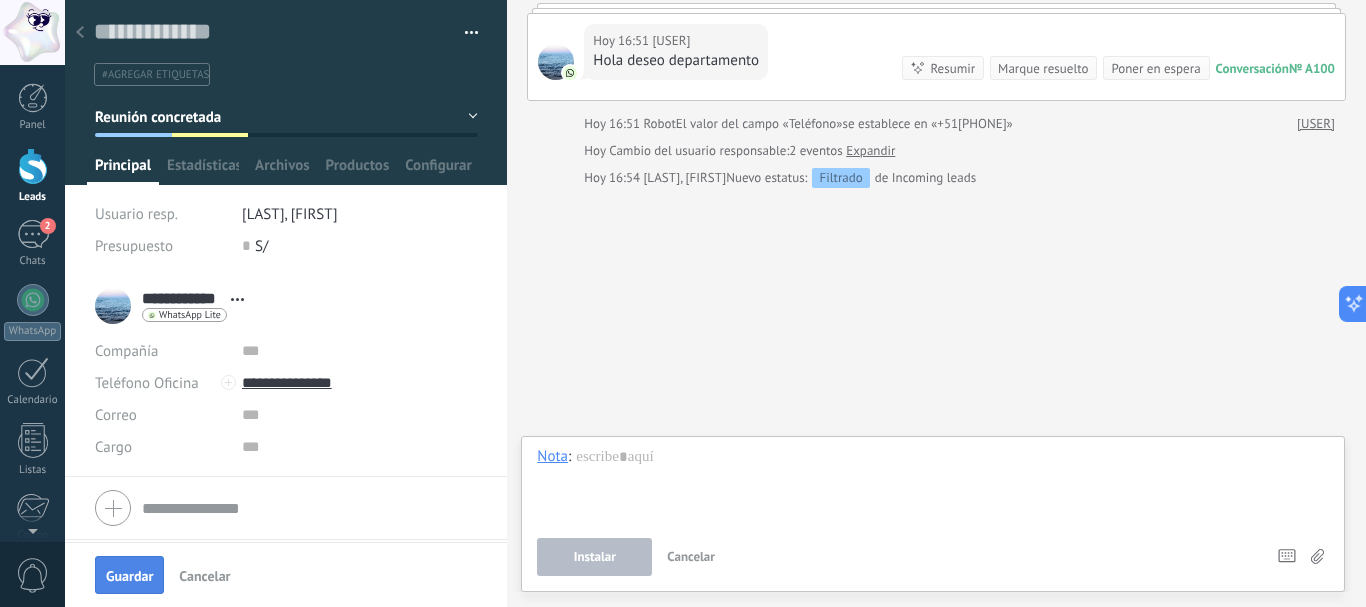 click on "Guardar" at bounding box center [129, 576] 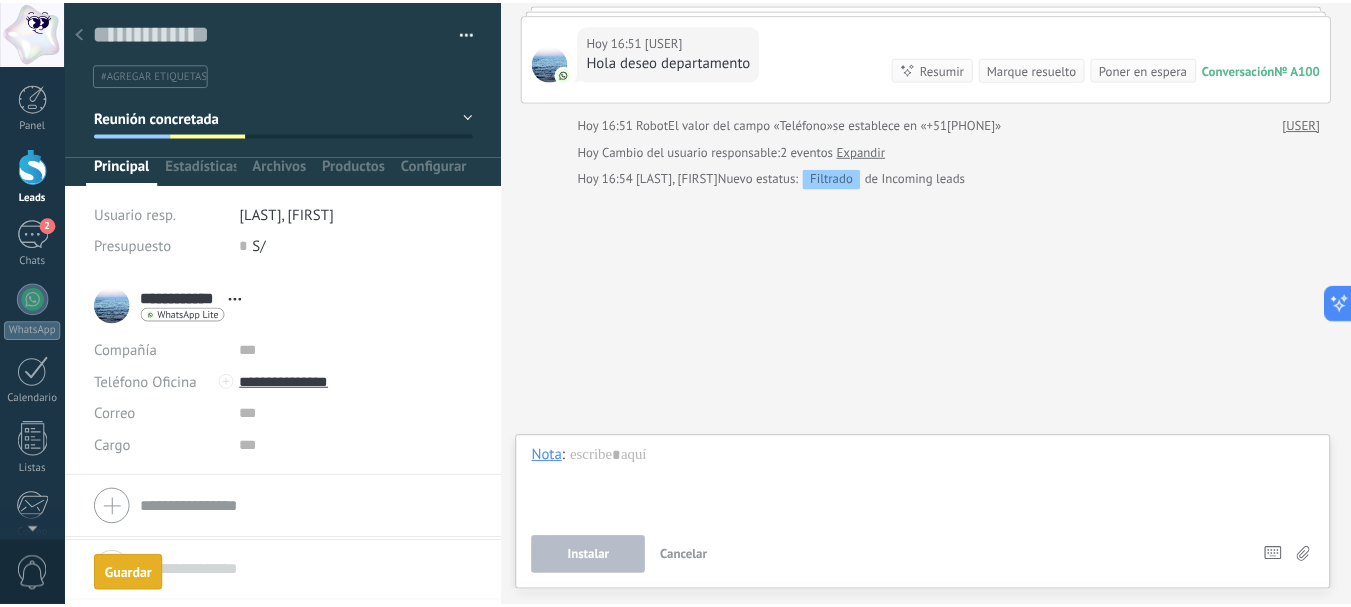 scroll, scrollTop: 165, scrollLeft: 0, axis: vertical 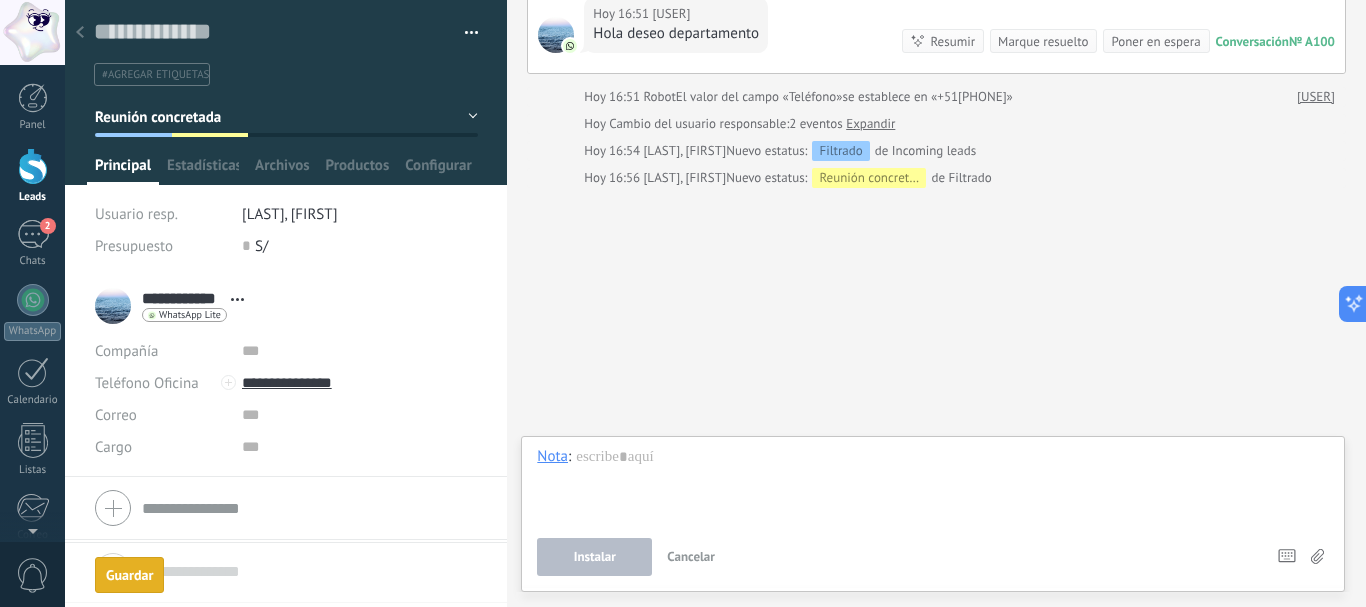 click on "#agregar etiquetas" at bounding box center [155, 75] 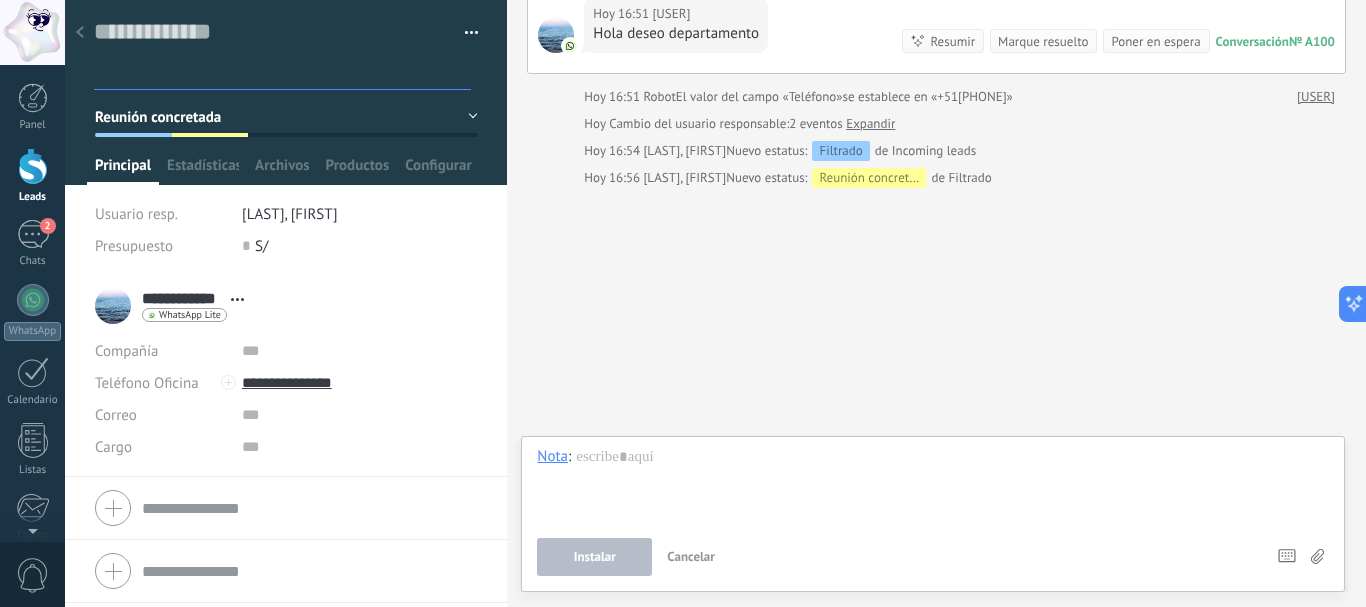click on "Buscar Carga más Hoy Hoy Creación: 2 eventos Expandir Hoy 16:51 [USER] Hola deseo departamento Conversación № A100 Conversación № A100 Resumir Resumir Marque resuelto Poner en espera Hoy 16:51 [USER]: Hola deseo departamento Conversación № A100 Hoy 16:51 Robot El valor del campo «Teléfono» se establece en «+51[PHONE]» [USER] Hoy Cambio del usuario responsable: 2 eventos Expandir Hoy 16:54 [LAST], [FIRST] Nuevo estatus: Filtrado de Incoming leads Hoy 16:56 [LAST], [FIRST] Nuevo estatus: Reunión concretada de Filtrado Participantes: 0 Agregar usuario Bots: 0 [DATE] [TIME]-[TIME] para [LAST], [FIRST] Reunión Completar una tarea Reunión Seguimiento Reunión Personalizado mañana la próxima semana la próxima mes Eliminar" at bounding box center [936, 221] 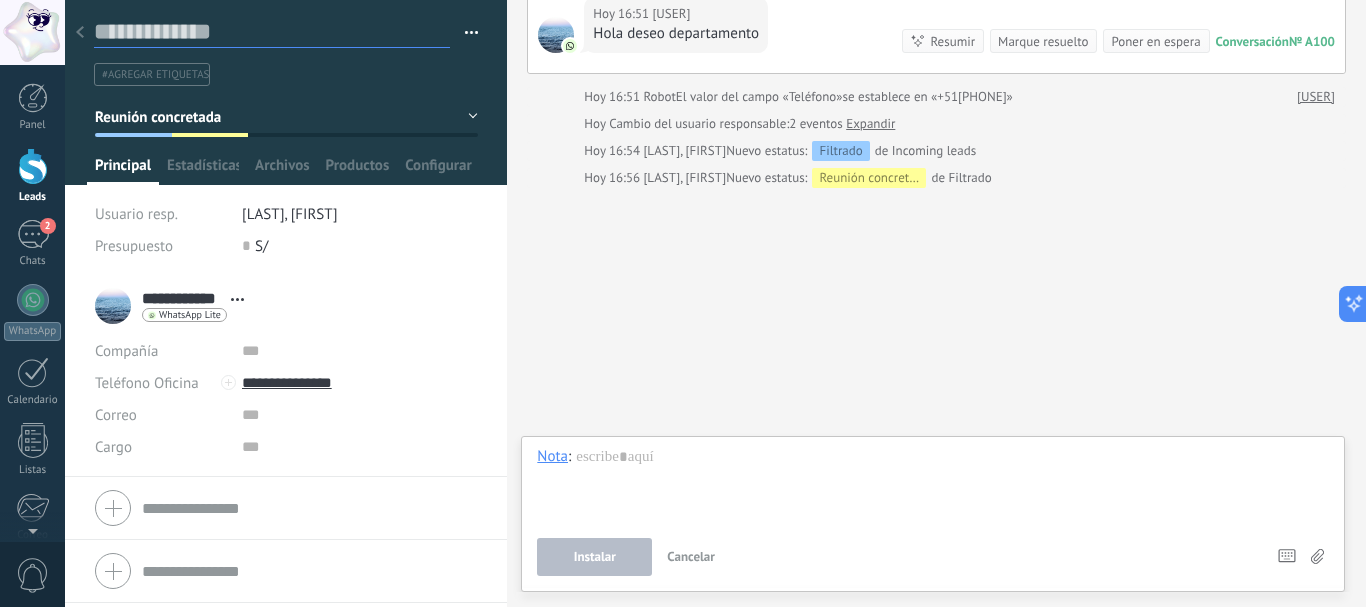 drag, startPoint x: 248, startPoint y: 24, endPoint x: 227, endPoint y: 28, distance: 21.377558 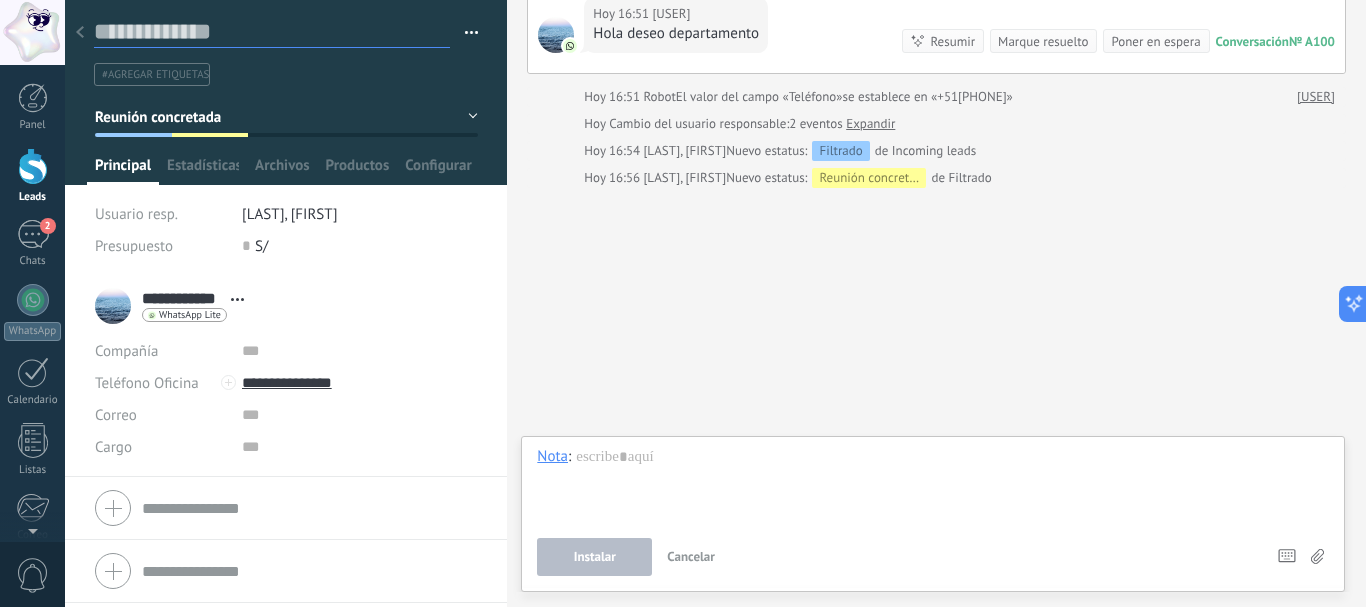 click at bounding box center (272, 32) 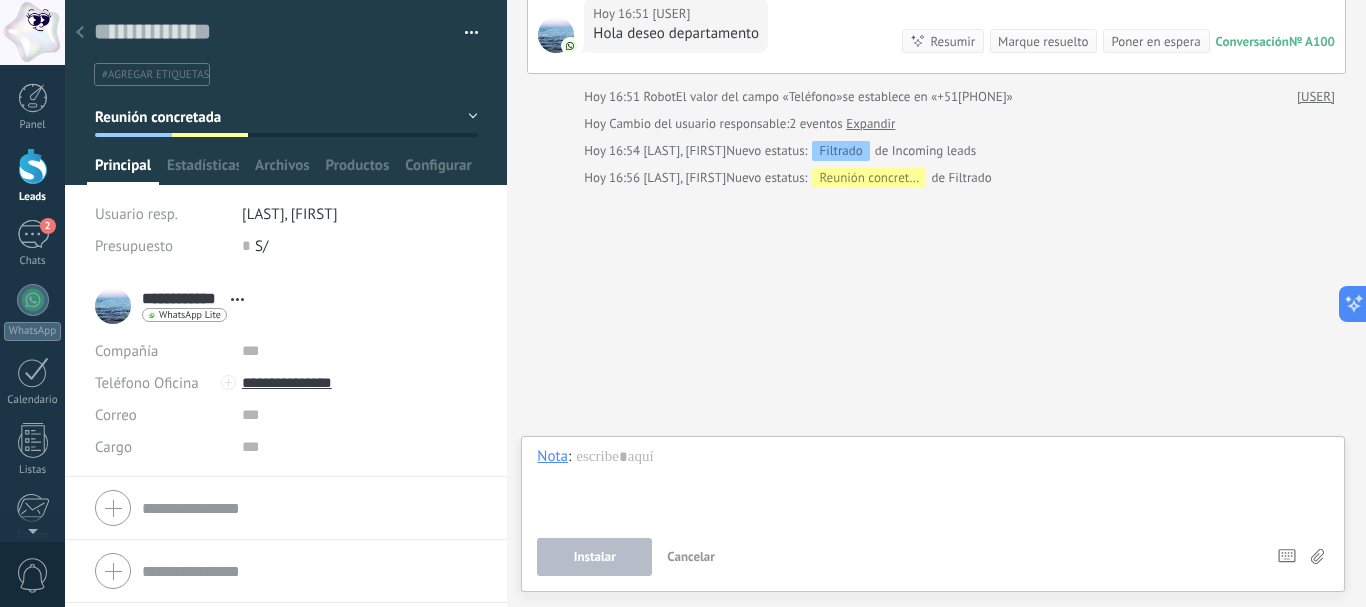 click 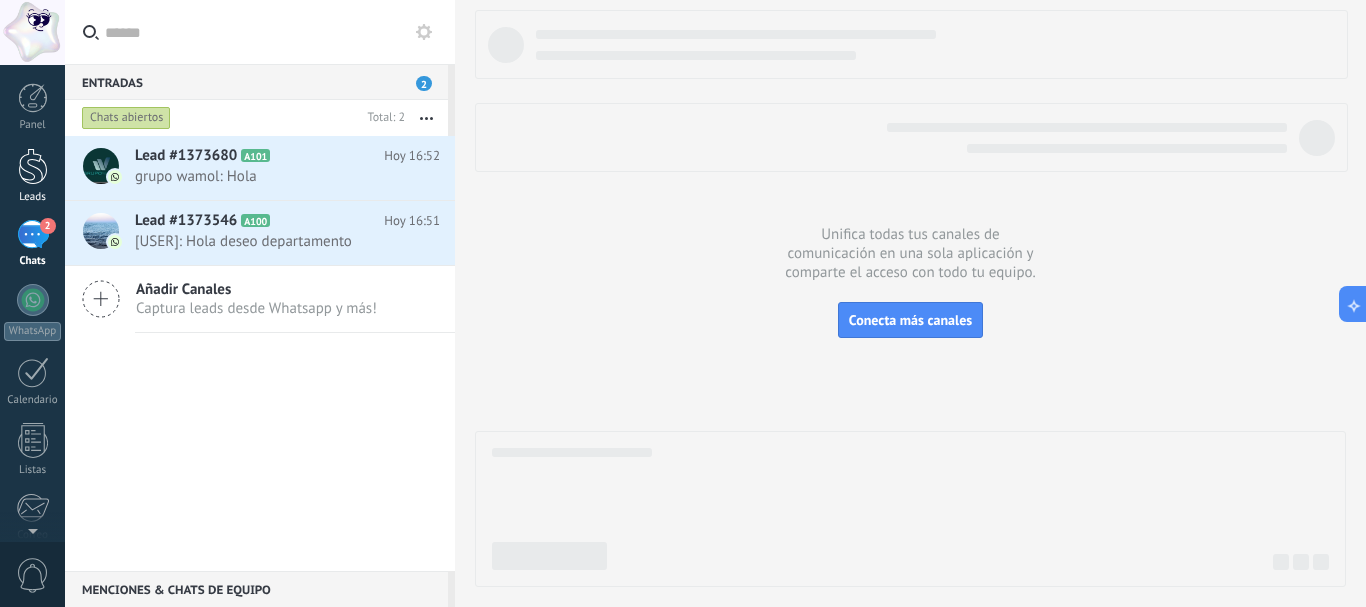 click at bounding box center (33, 166) 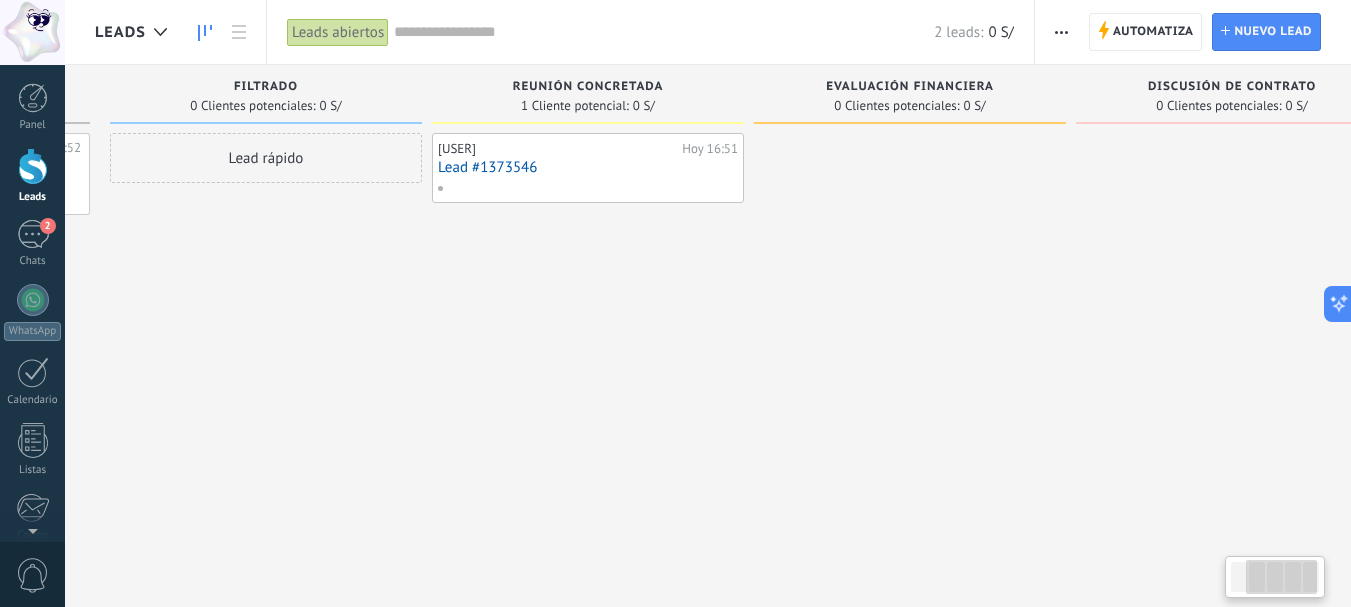 drag, startPoint x: 922, startPoint y: 269, endPoint x: 638, endPoint y: 273, distance: 284.02817 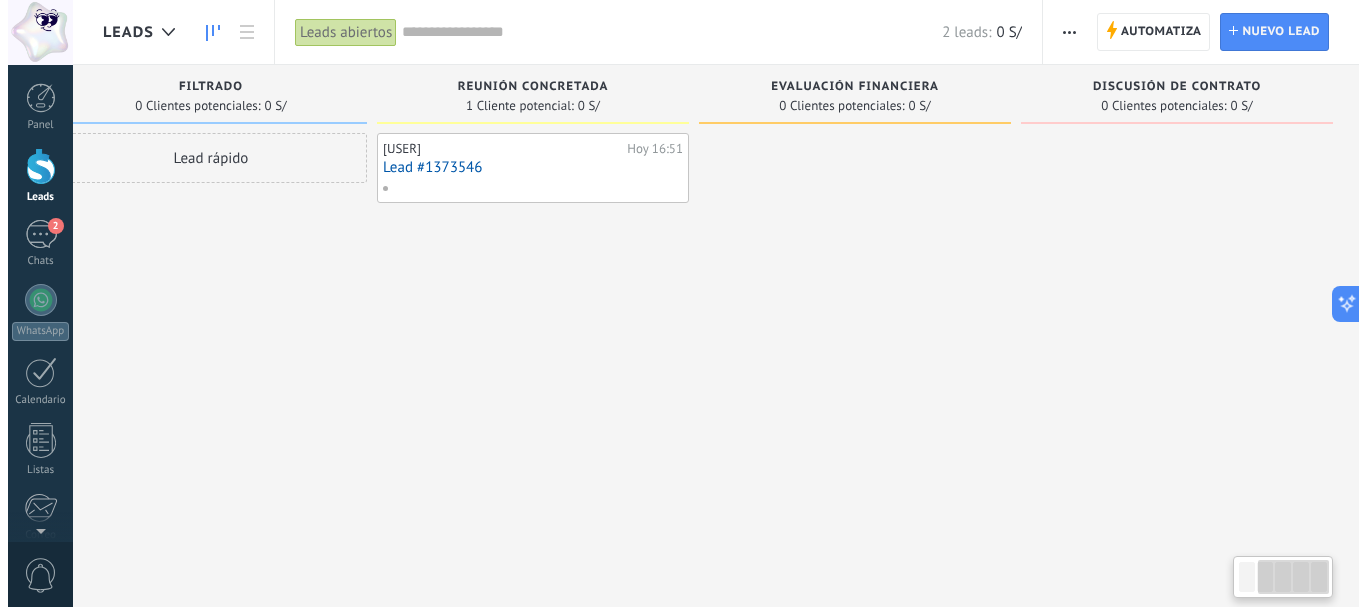 scroll, scrollTop: 0, scrollLeft: 384, axis: horizontal 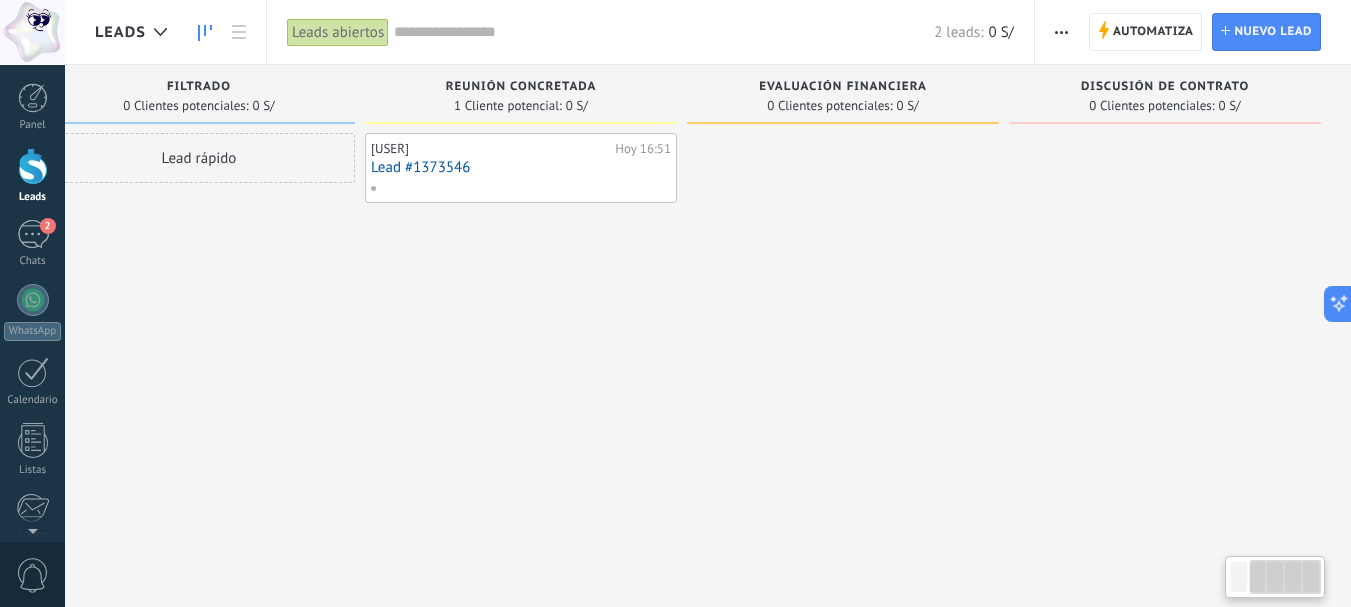 drag, startPoint x: 720, startPoint y: 289, endPoint x: 636, endPoint y: 287, distance: 84.0238 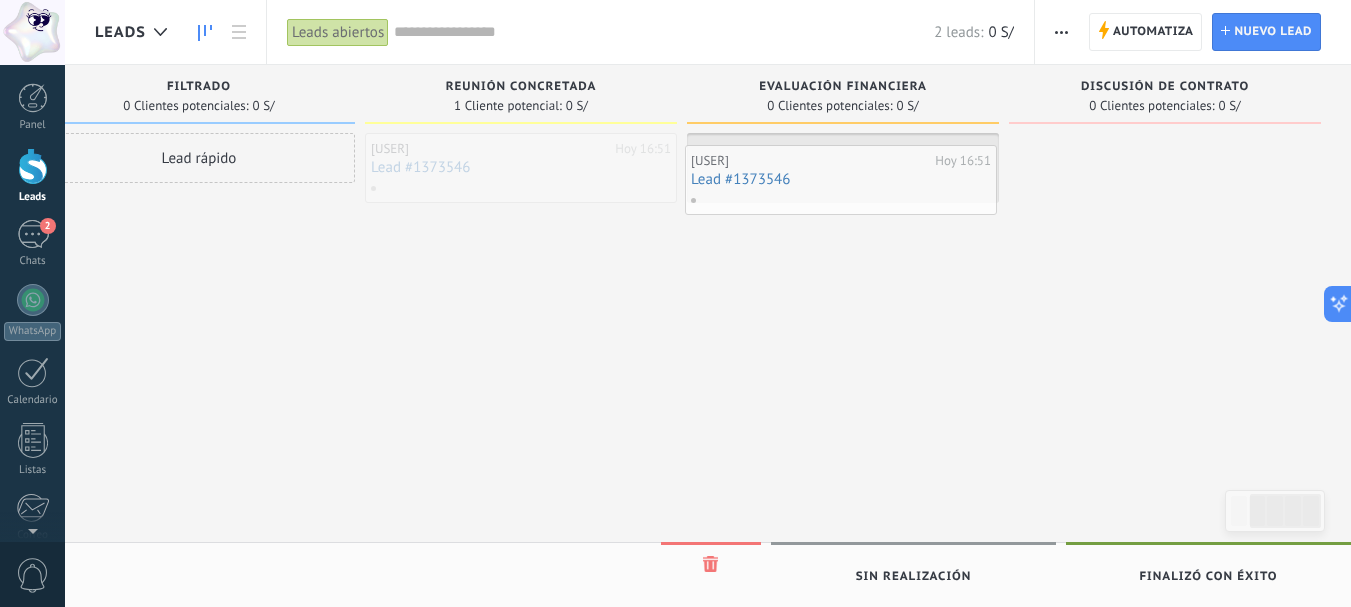 drag, startPoint x: 569, startPoint y: 175, endPoint x: 889, endPoint y: 186, distance: 320.189 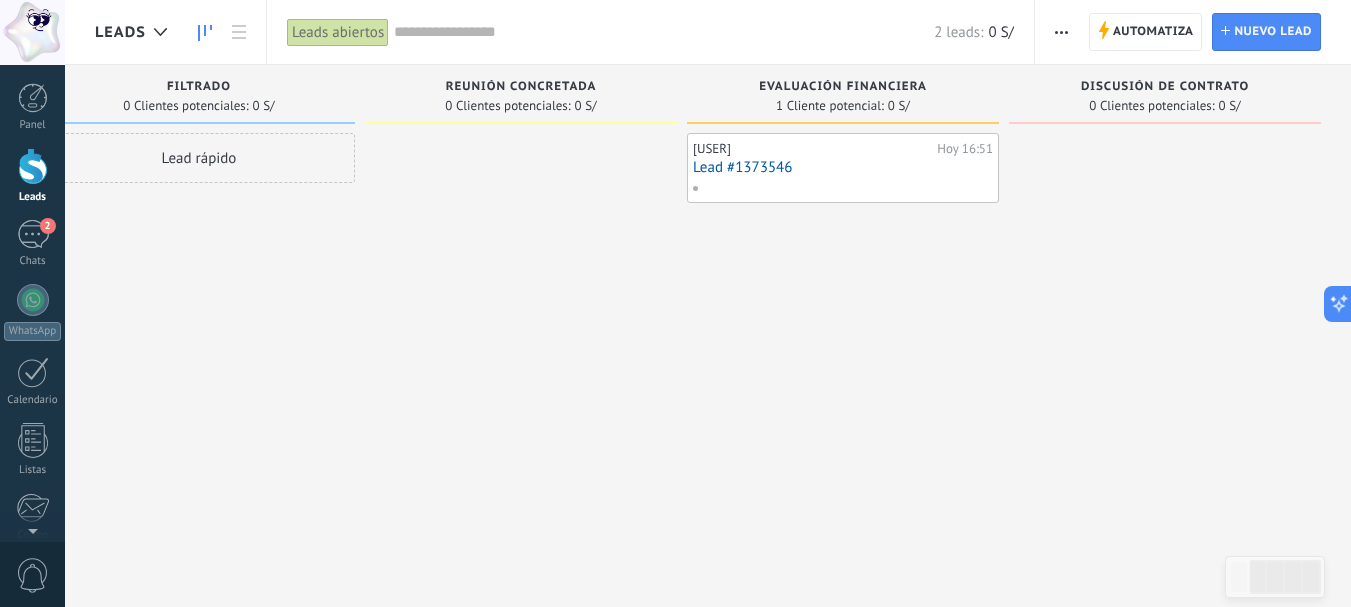 drag, startPoint x: 936, startPoint y: 266, endPoint x: 834, endPoint y: 266, distance: 102 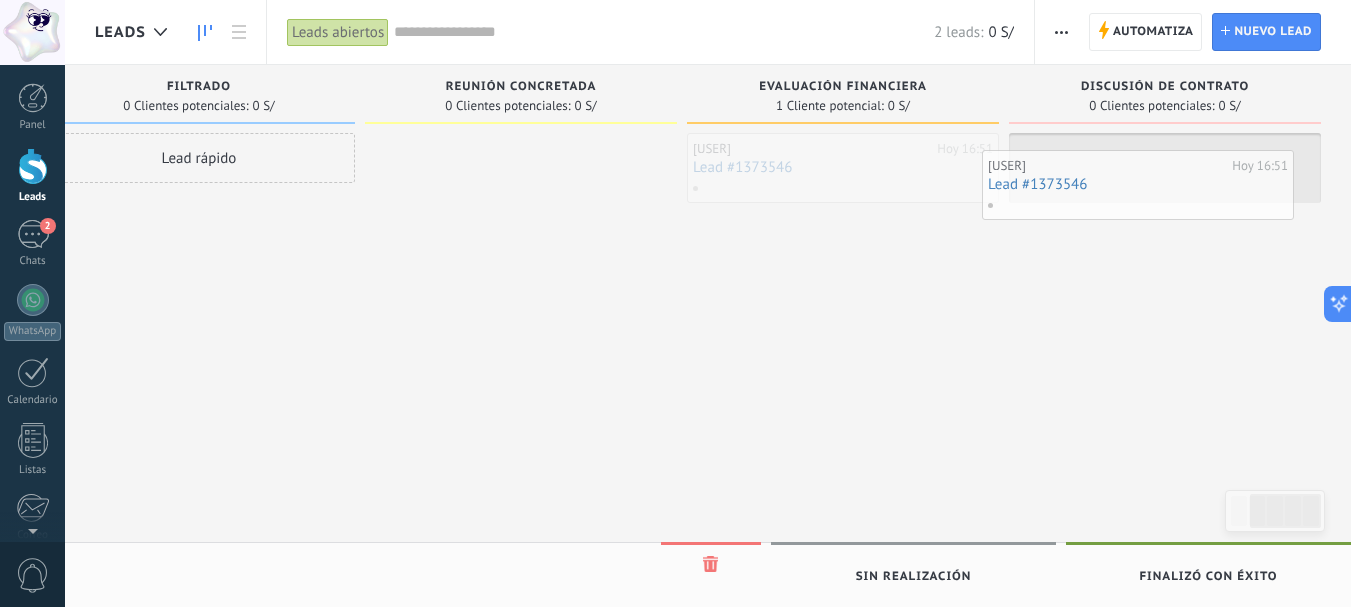drag, startPoint x: 924, startPoint y: 166, endPoint x: 1220, endPoint y: 182, distance: 296.43213 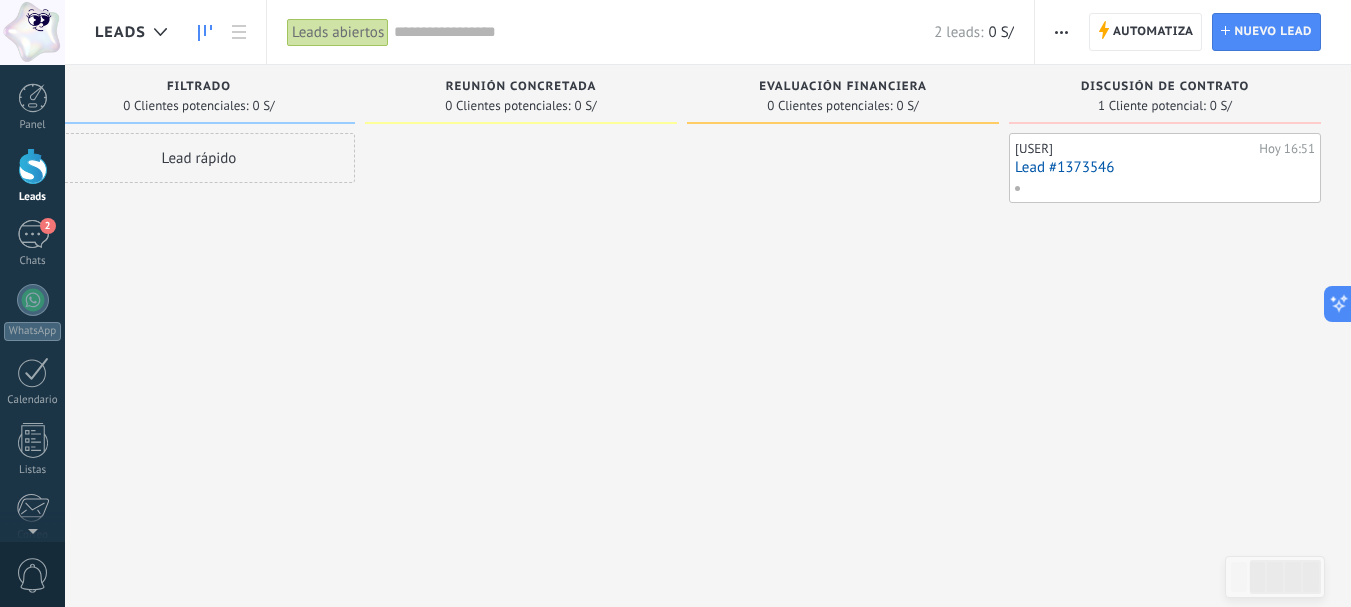 drag, startPoint x: 1192, startPoint y: 288, endPoint x: 1061, endPoint y: 289, distance: 131.00381 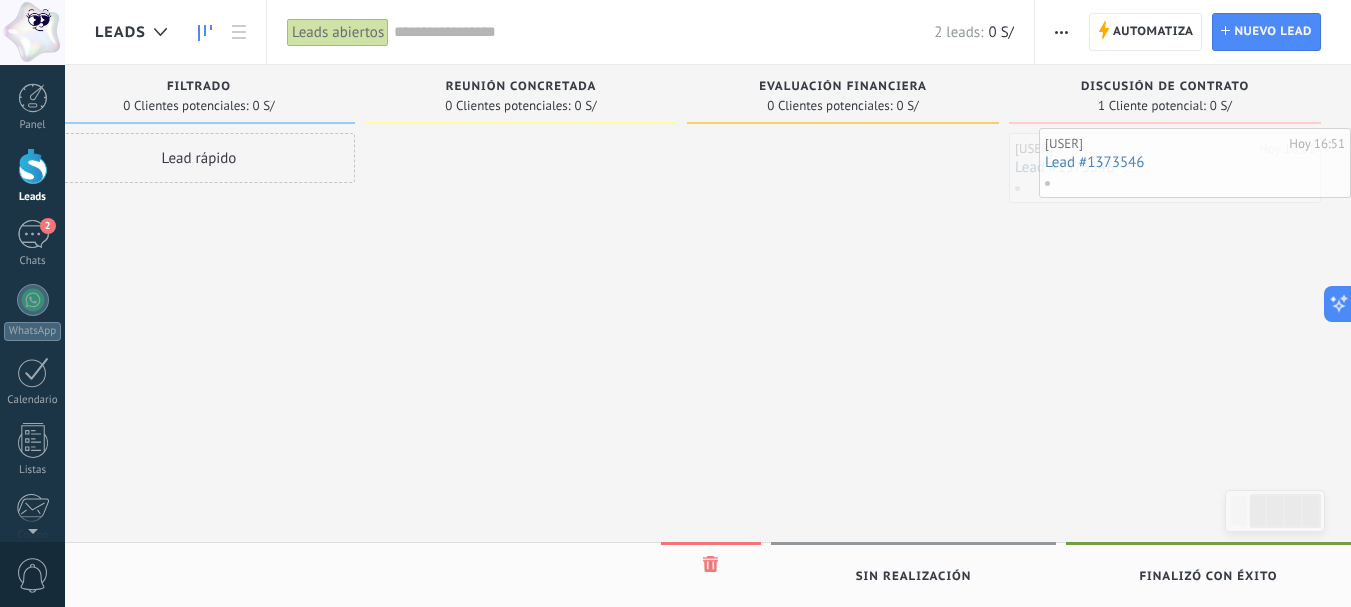 drag, startPoint x: 1180, startPoint y: 167, endPoint x: 1219, endPoint y: 162, distance: 39.319206 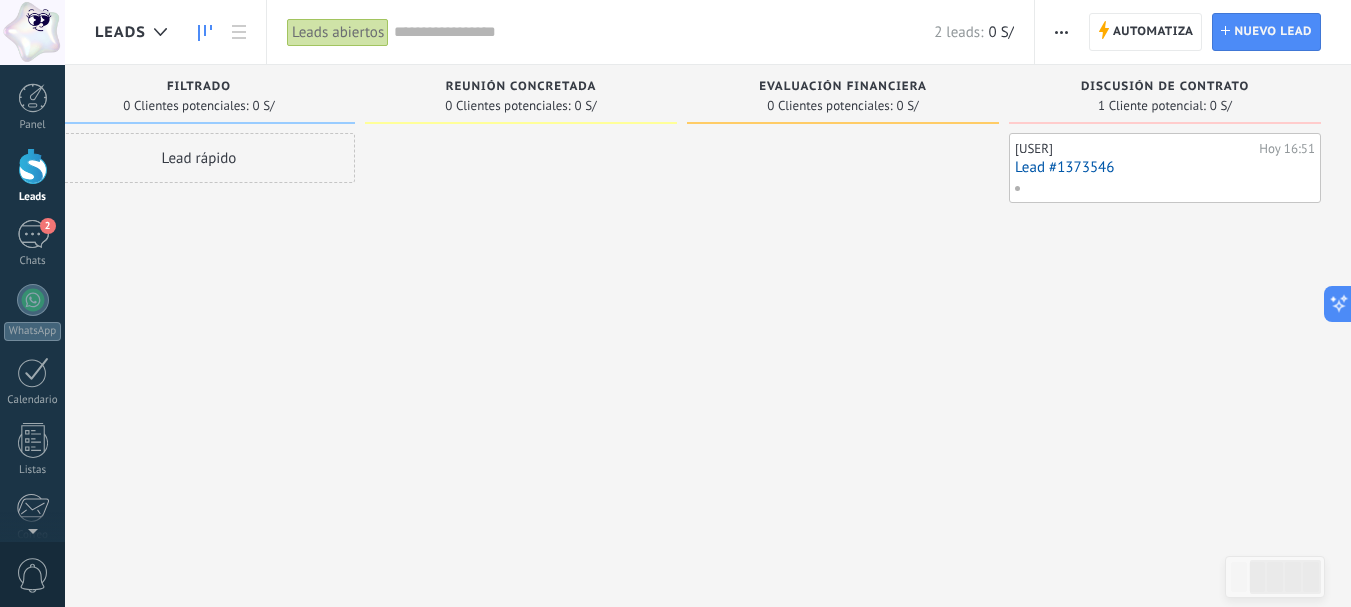 click on "Lead #1373546" at bounding box center (1165, 167) 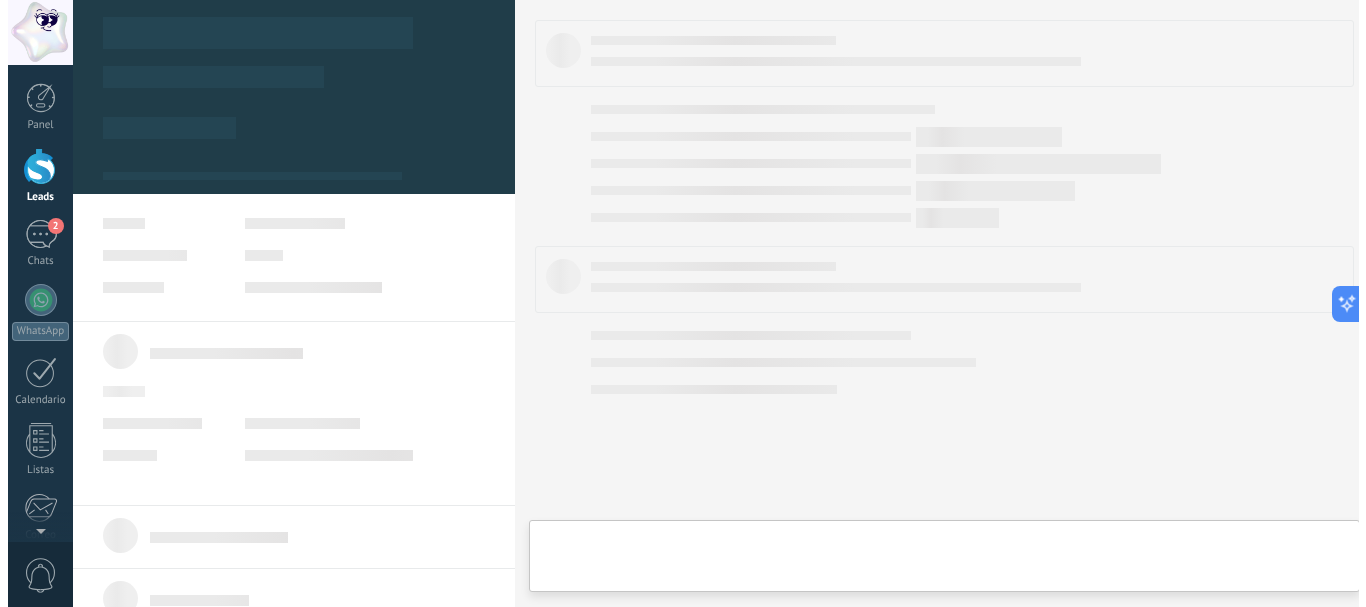 scroll, scrollTop: 0, scrollLeft: 369, axis: horizontal 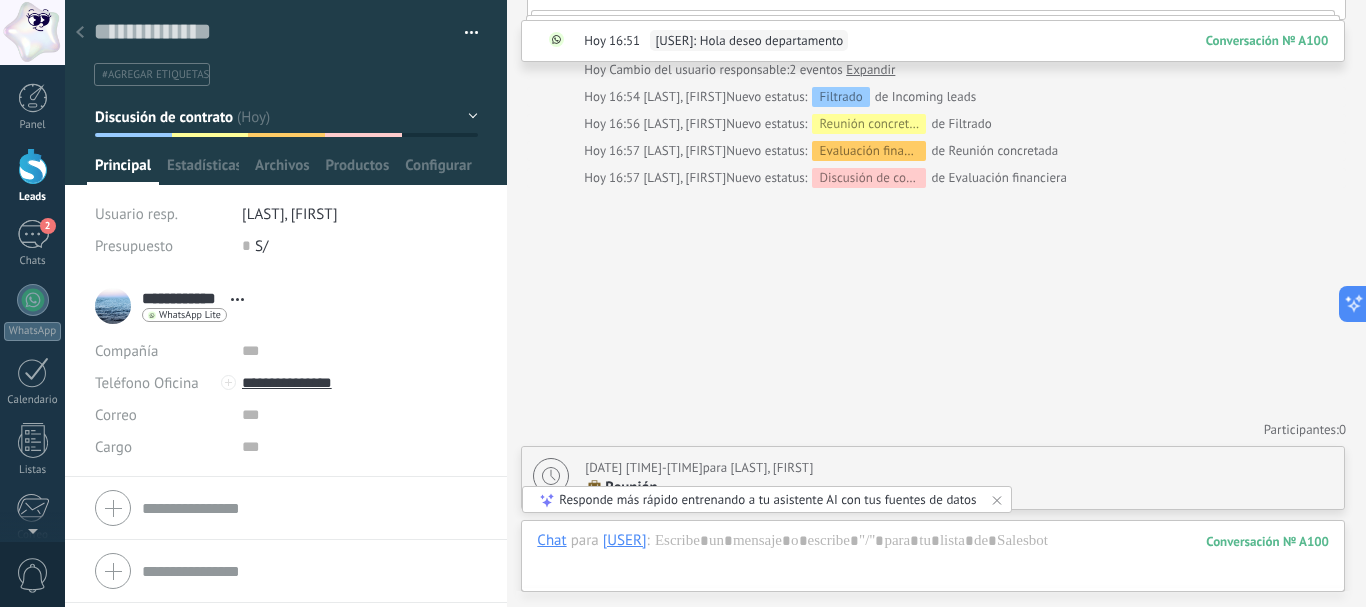 click on "Discusión de contrato" at bounding box center [286, 117] 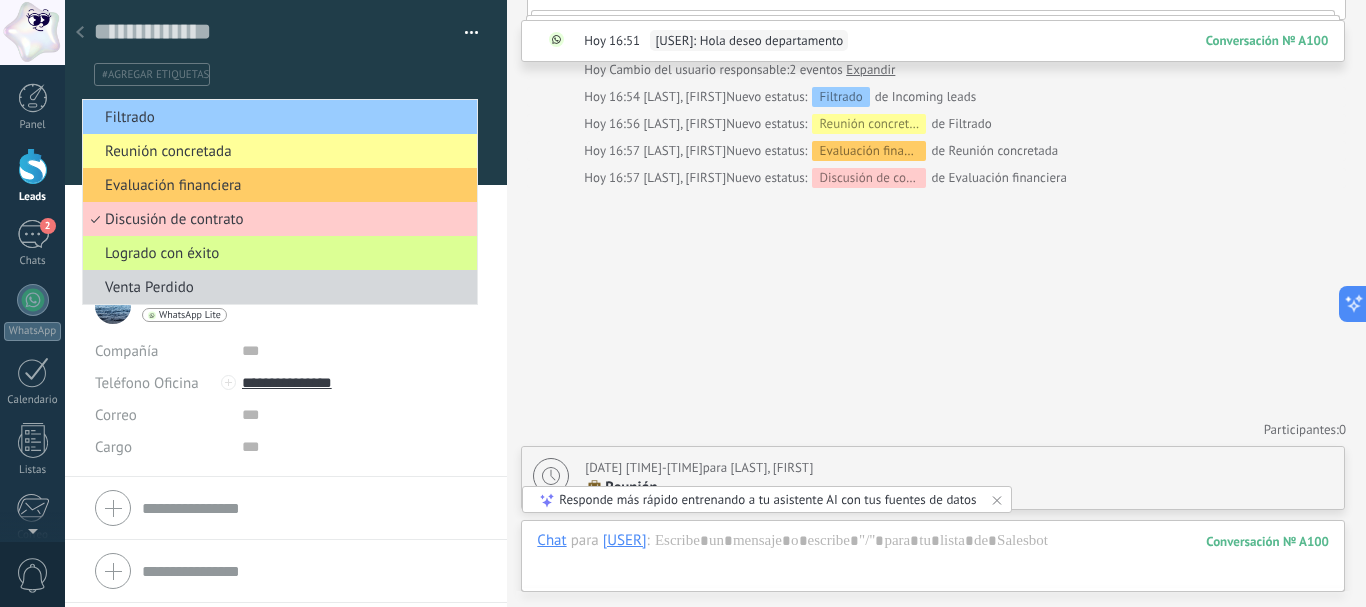 click on "Logrado con éxito" at bounding box center [277, 253] 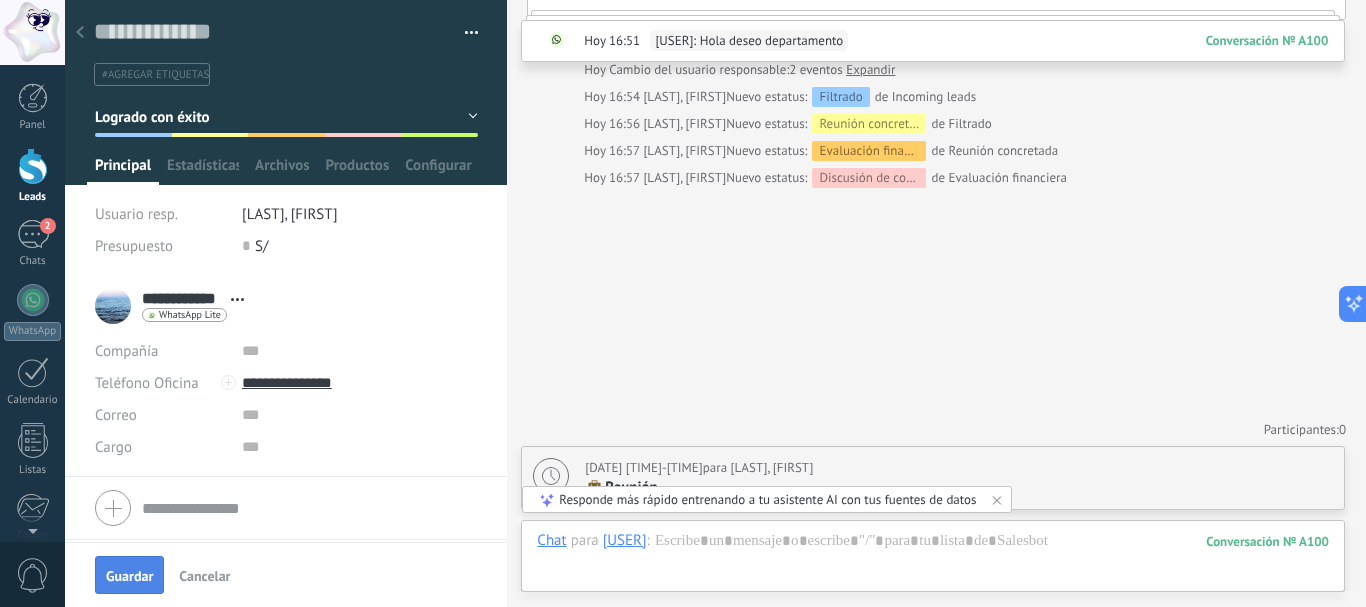 click on "Guardar" at bounding box center (129, 575) 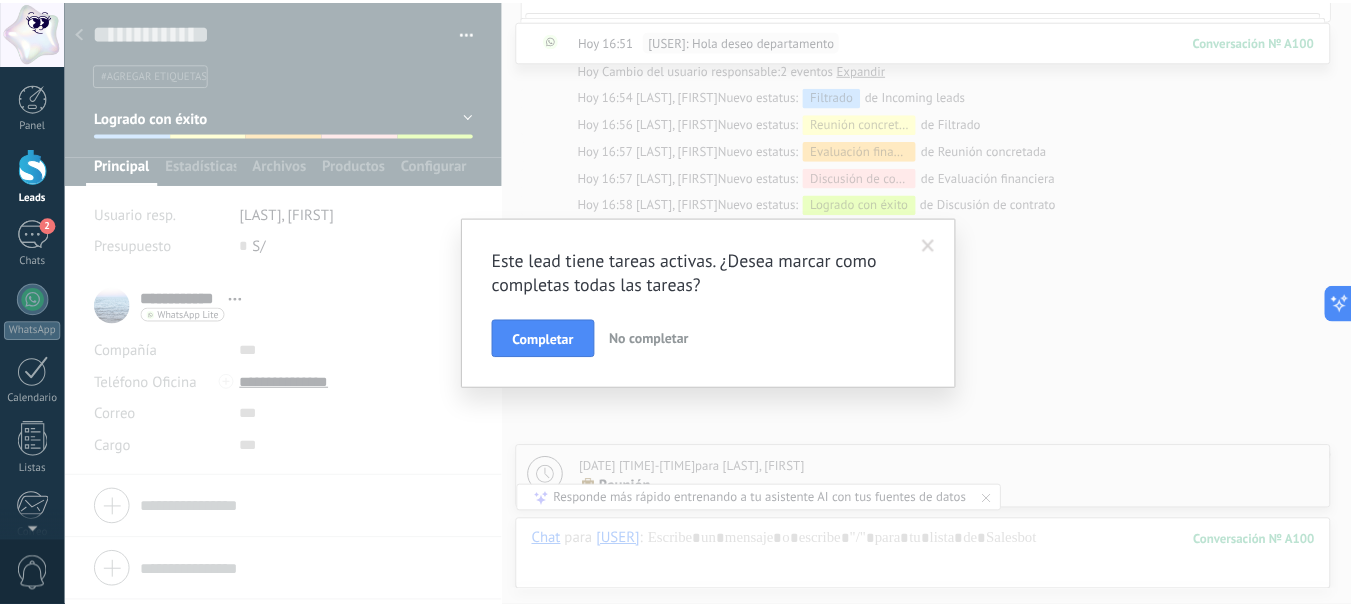 scroll, scrollTop: 329, scrollLeft: 0, axis: vertical 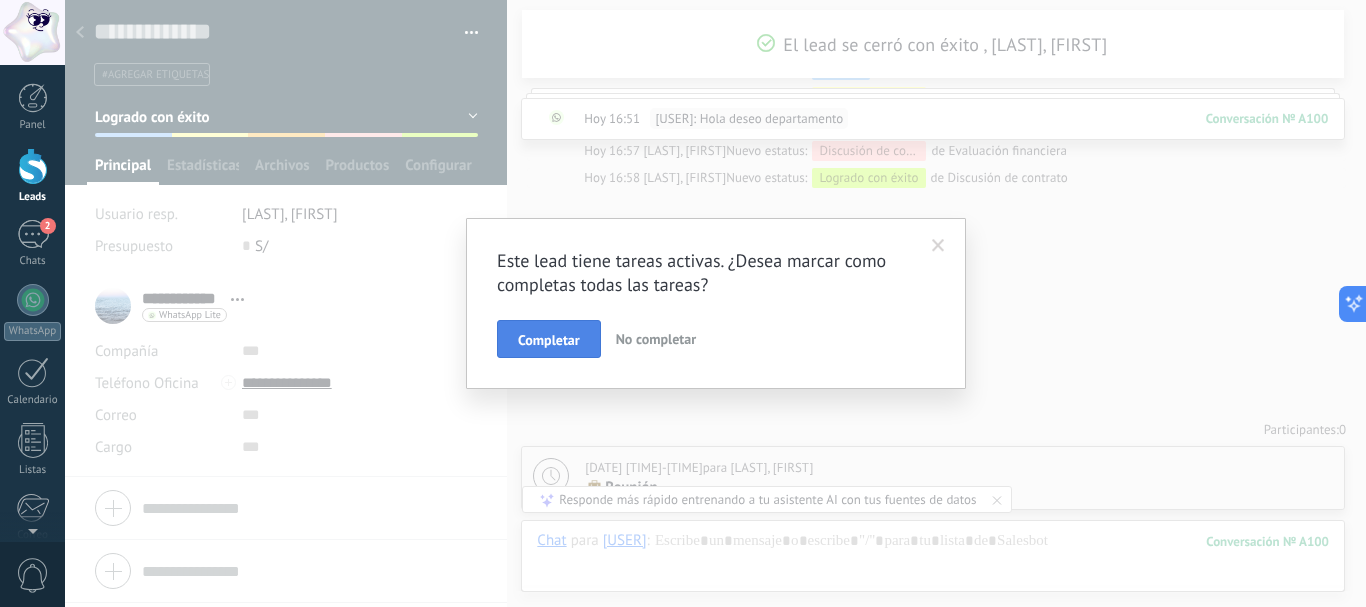 click on "Completar" at bounding box center (549, 340) 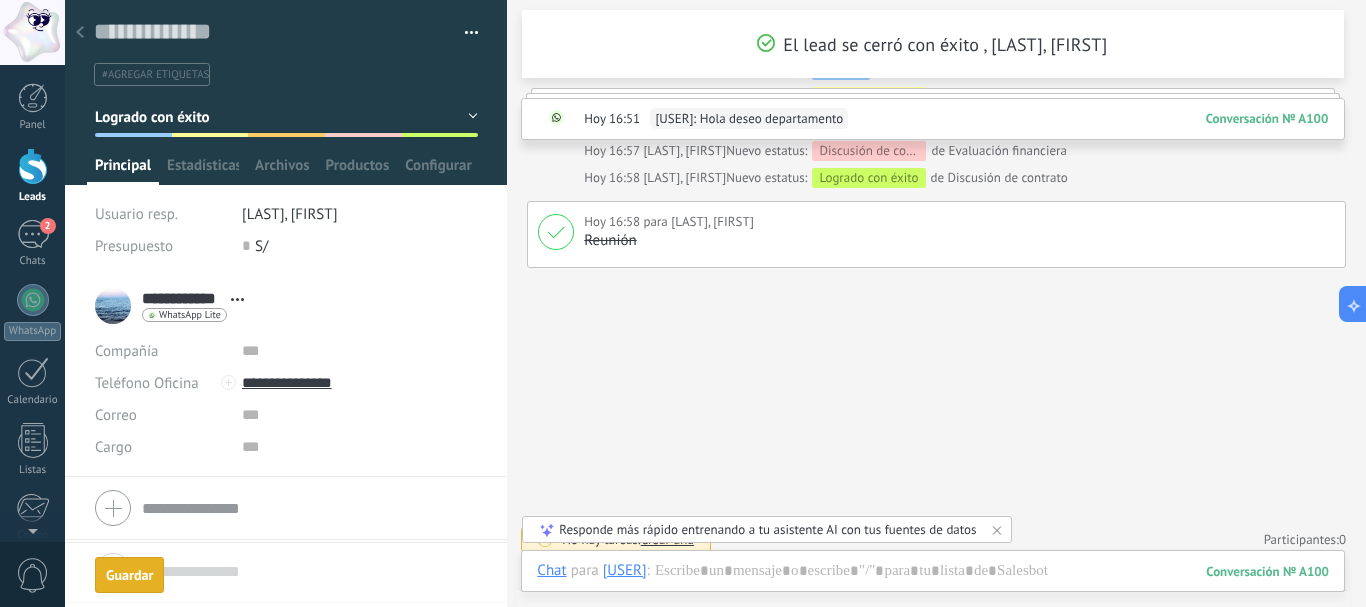 click on "Buscar Carga más El lead se cerró con éxito , [FIRST] [LAST] Hoy Hoy Creación: 2 eventos Expandir Hoy 16:51 [USER] Hola deseo departamento Conversación № A100 Conversación № A100 Resumir Resumir Marque resuelto Poner en espera Hoy 16:51 [USER]: Hola deseo departamento Conversación № A100 Hoy 16:51 Robot El valor del campo «Teléfono» se establece en «+51[PHONE]» [USER] Hoy Cambio del usuario responsable: 2 eventos Expandir Hoy 16:54 [LAST], [FIRST] Nuevo estatus: Filtrado de Incoming leads Hoy 16:56 [LAST], [FIRST] Nuevo estatus: Reunión concretada de Filtrado Hoy 16:57 [LAST], [FIRST] Nuevo estatus: Evaluación financiera de Reunión concretada Hoy 16:57 [LAST], [FIRST] Nuevo estatus: Discusión de contrato de Evaluación financiera Hoy 16:58 [LAST], [FIRST] Nuevo estatus: Logrado con éxito de Discusión de contrato Hoy 16:58 para [LAST], [FIRST]" at bounding box center [936, 144] 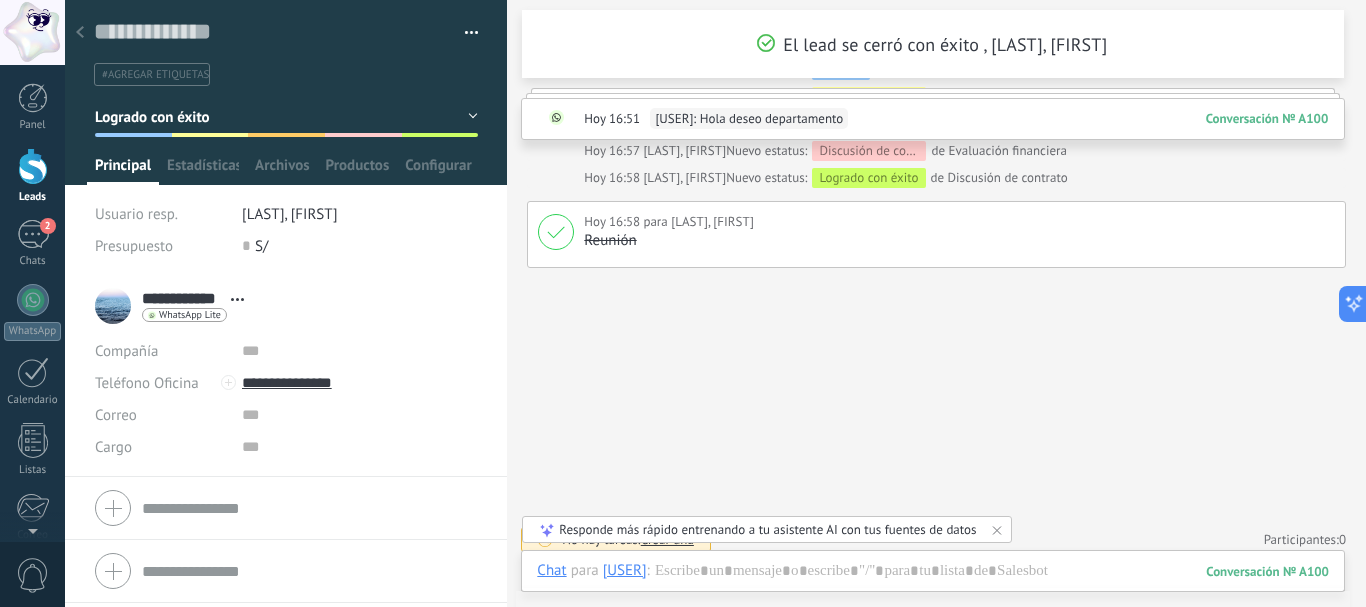 click 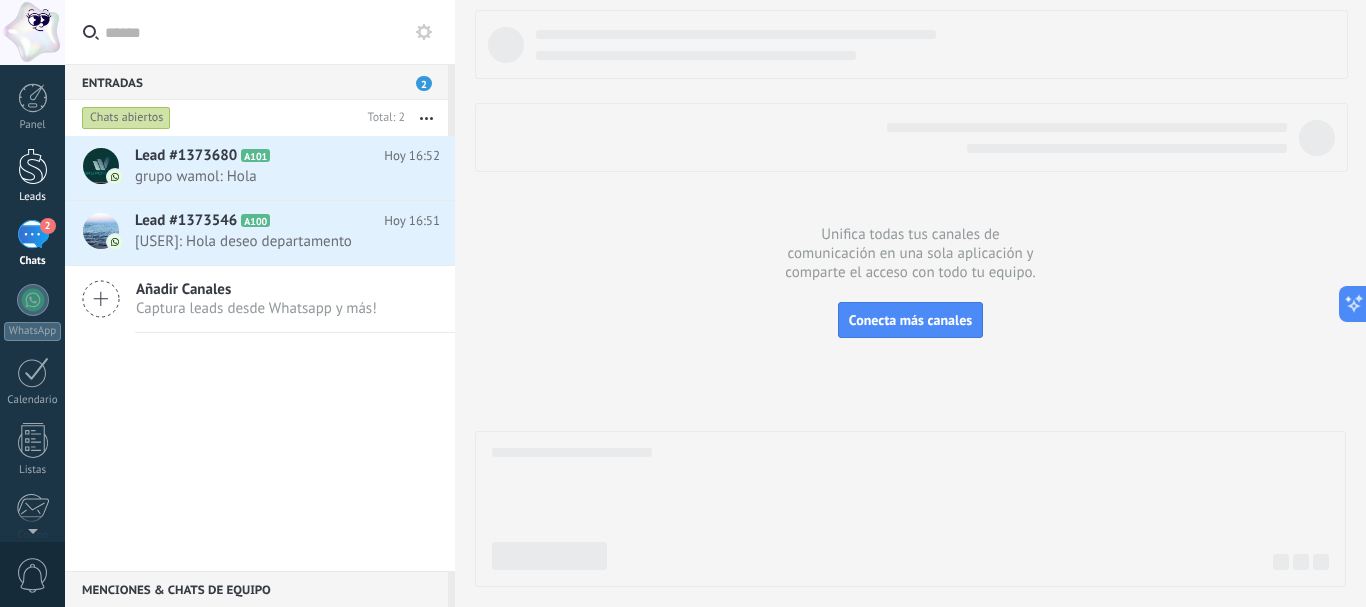 click at bounding box center [33, 166] 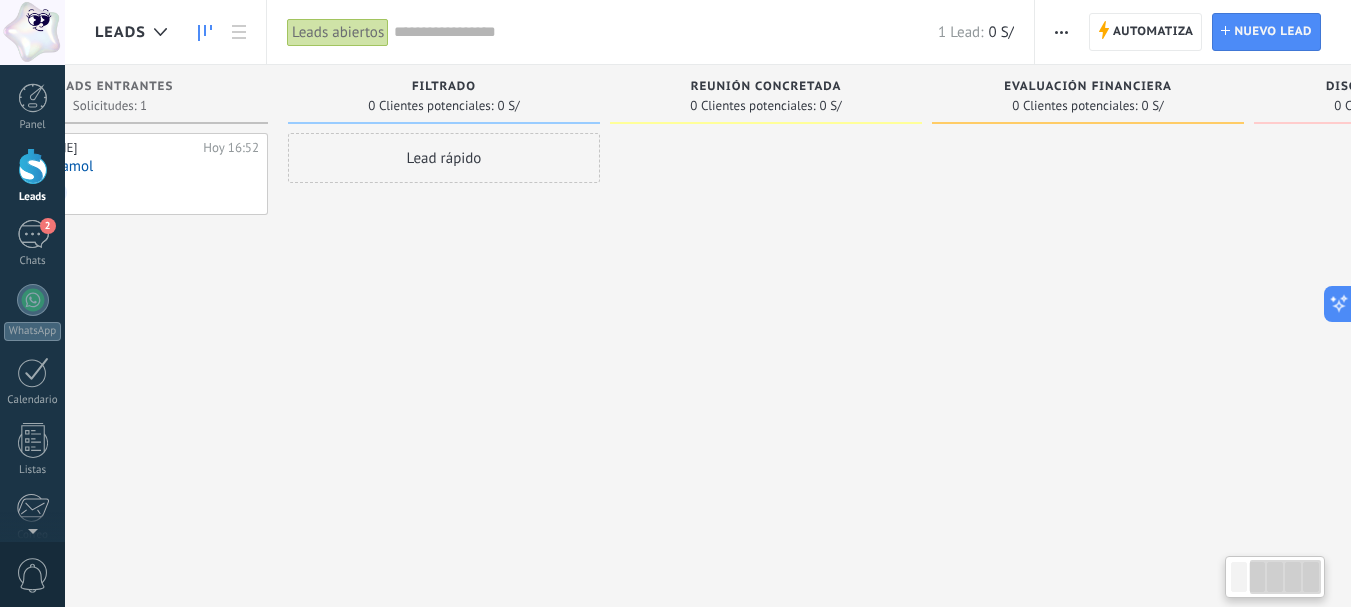 scroll, scrollTop: 0, scrollLeft: 0, axis: both 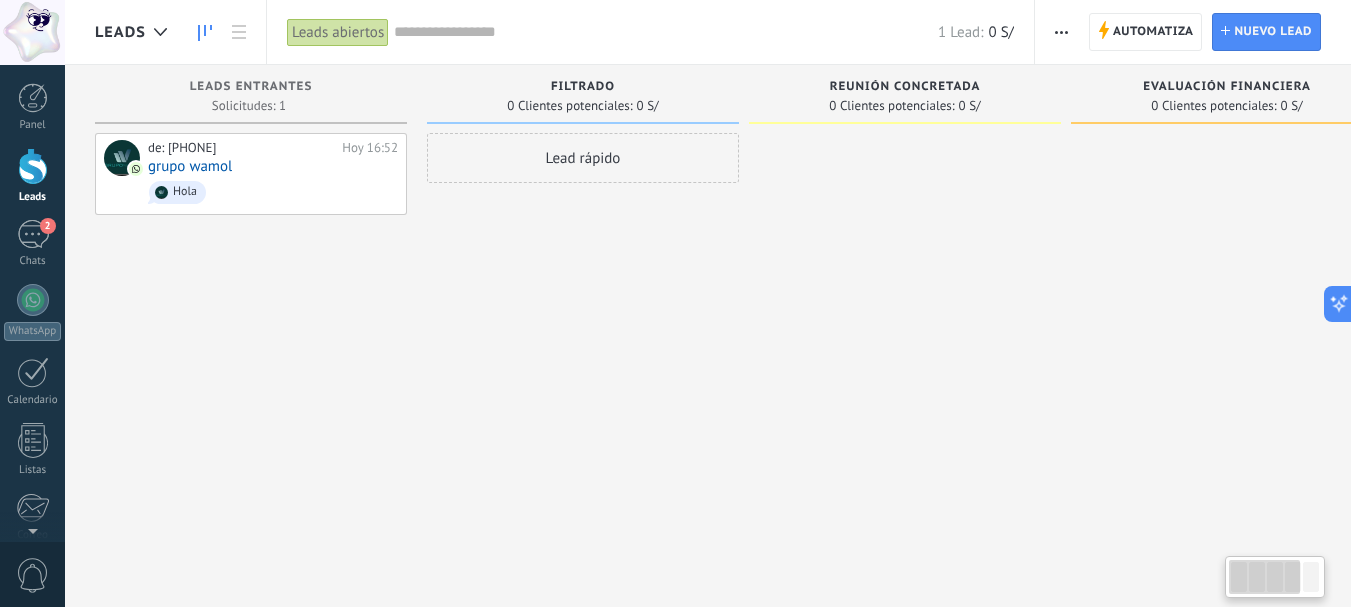 drag, startPoint x: 940, startPoint y: 225, endPoint x: 1105, endPoint y: 270, distance: 171.0263 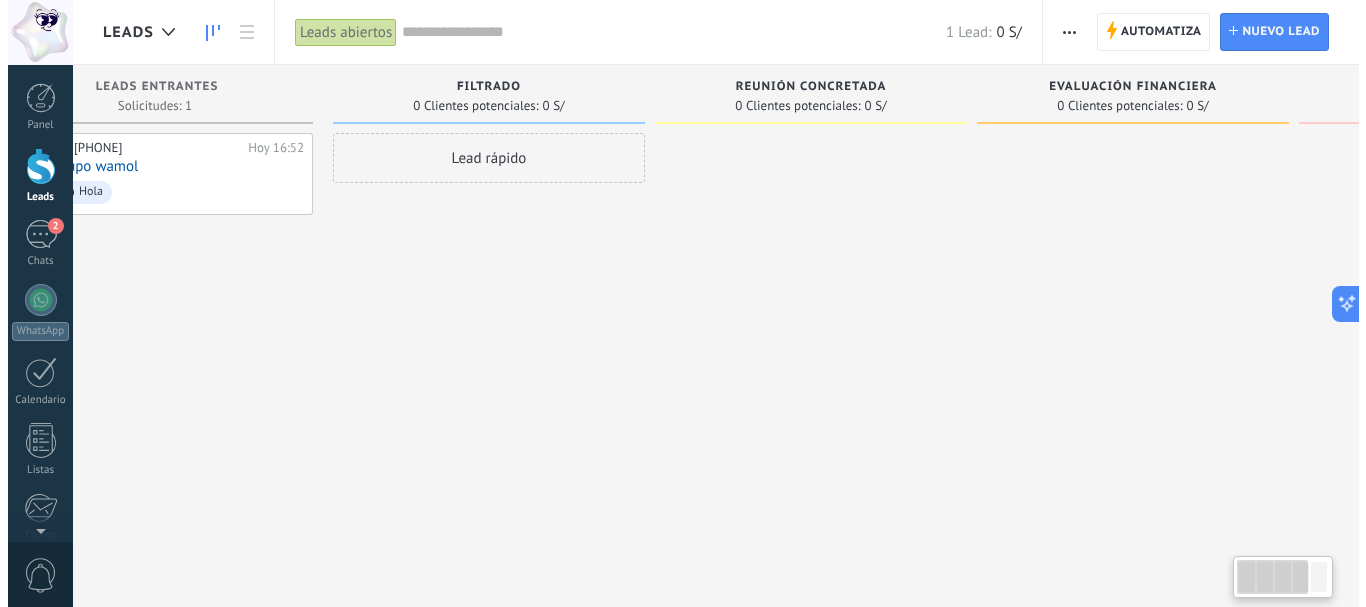 scroll, scrollTop: 0, scrollLeft: 0, axis: both 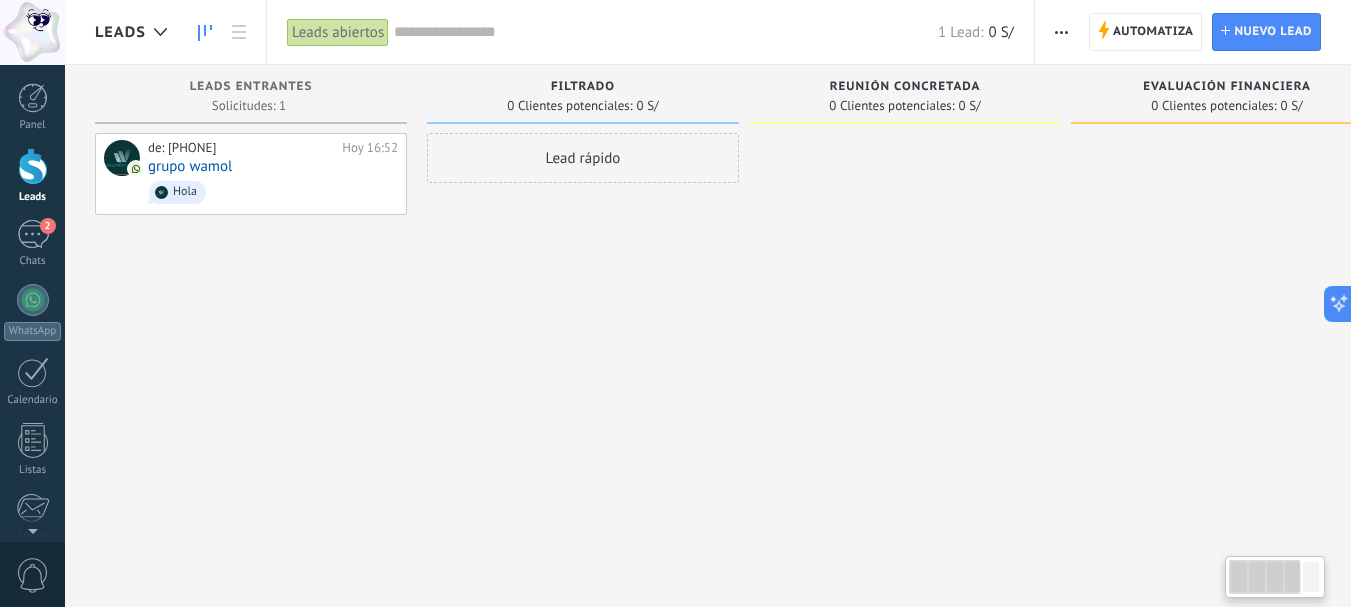 drag, startPoint x: 1155, startPoint y: 260, endPoint x: 1286, endPoint y: 298, distance: 136.40015 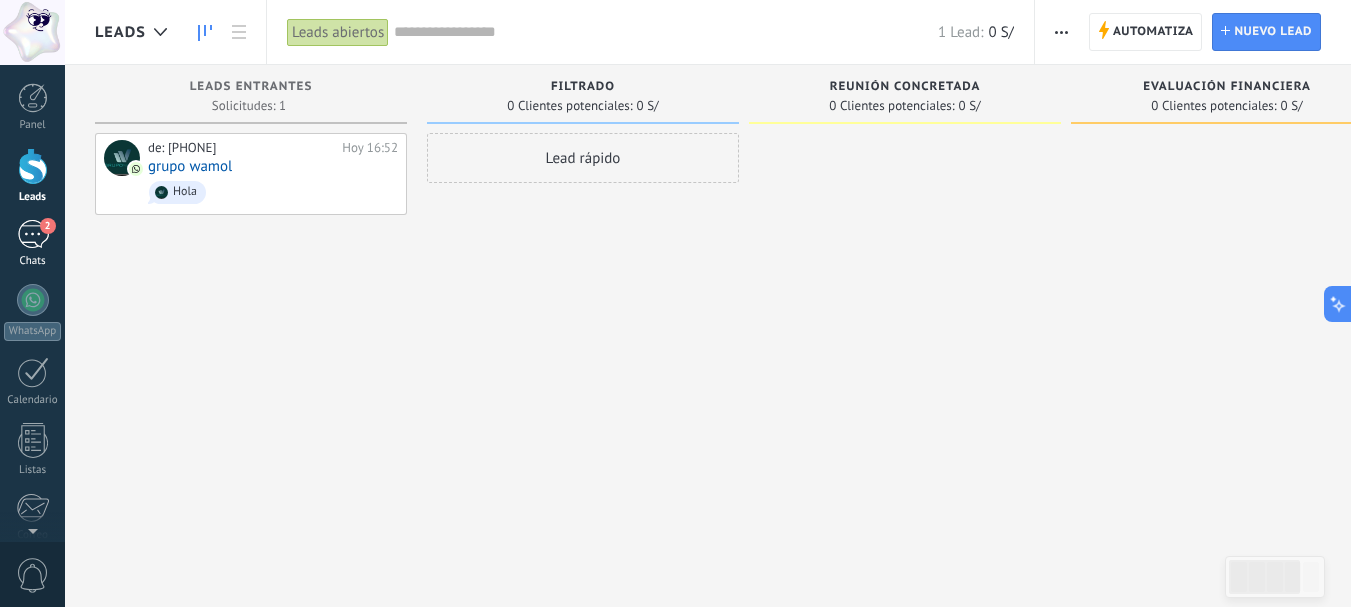 click on "2" at bounding box center [33, 234] 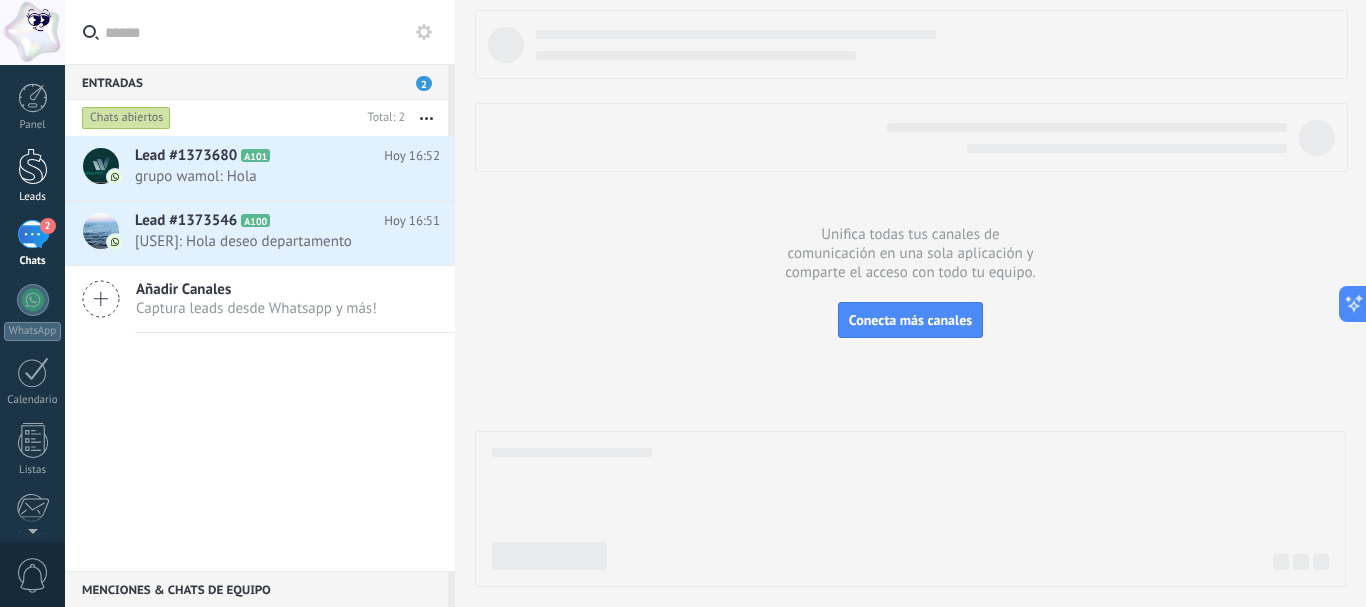 click at bounding box center (33, 166) 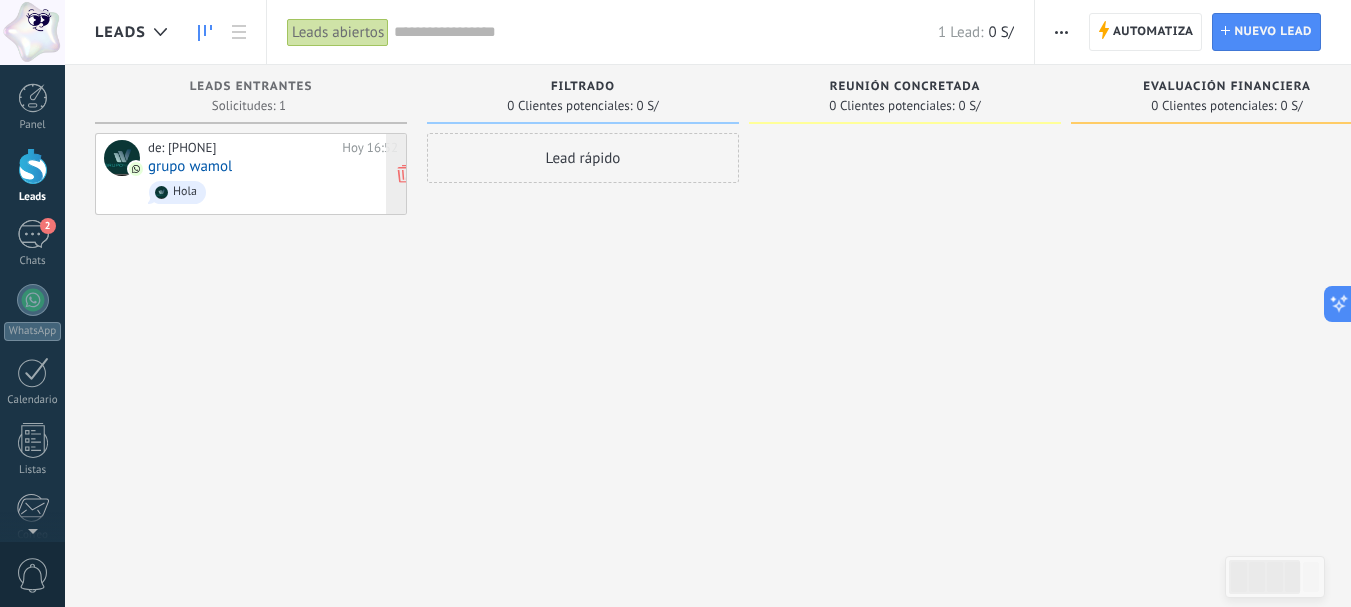 click on "Hola" at bounding box center (273, 192) 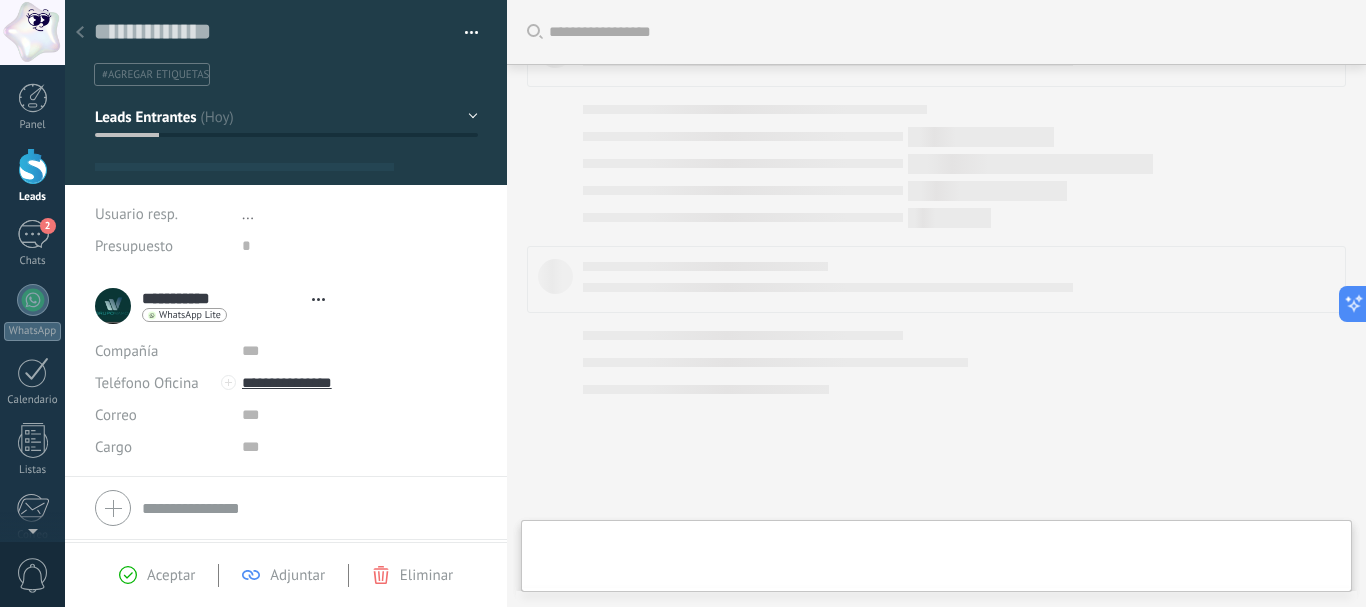 scroll, scrollTop: 14, scrollLeft: 0, axis: vertical 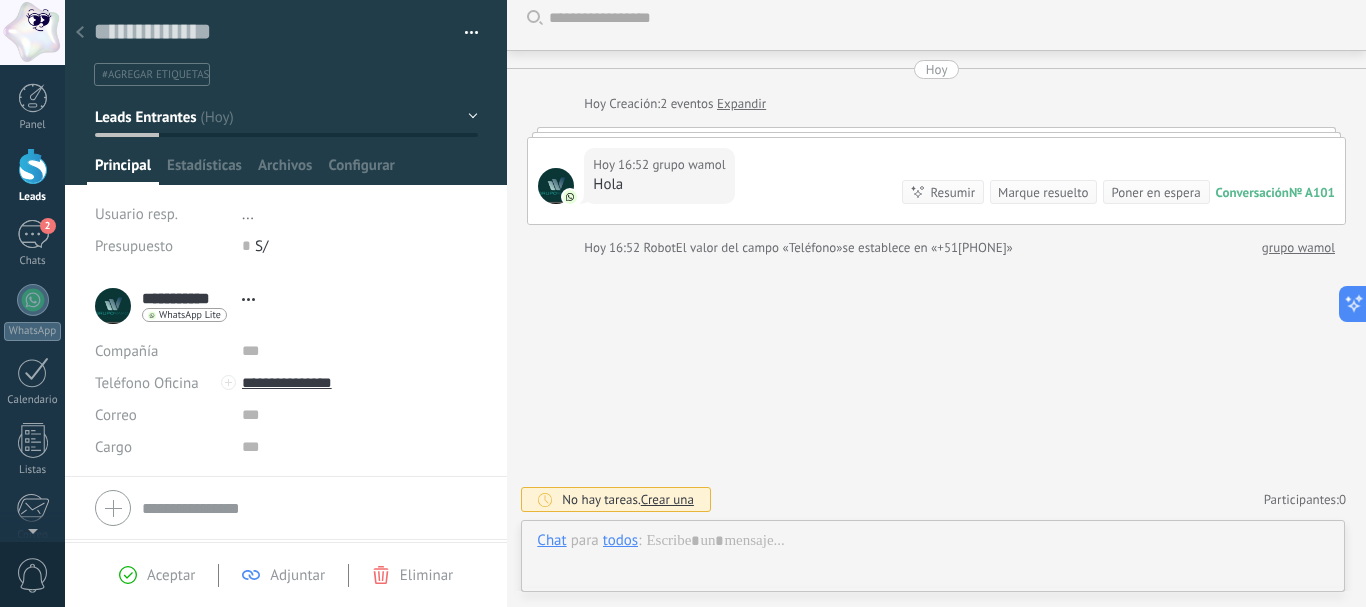 click on "Leads Entrantes" at bounding box center (286, 117) 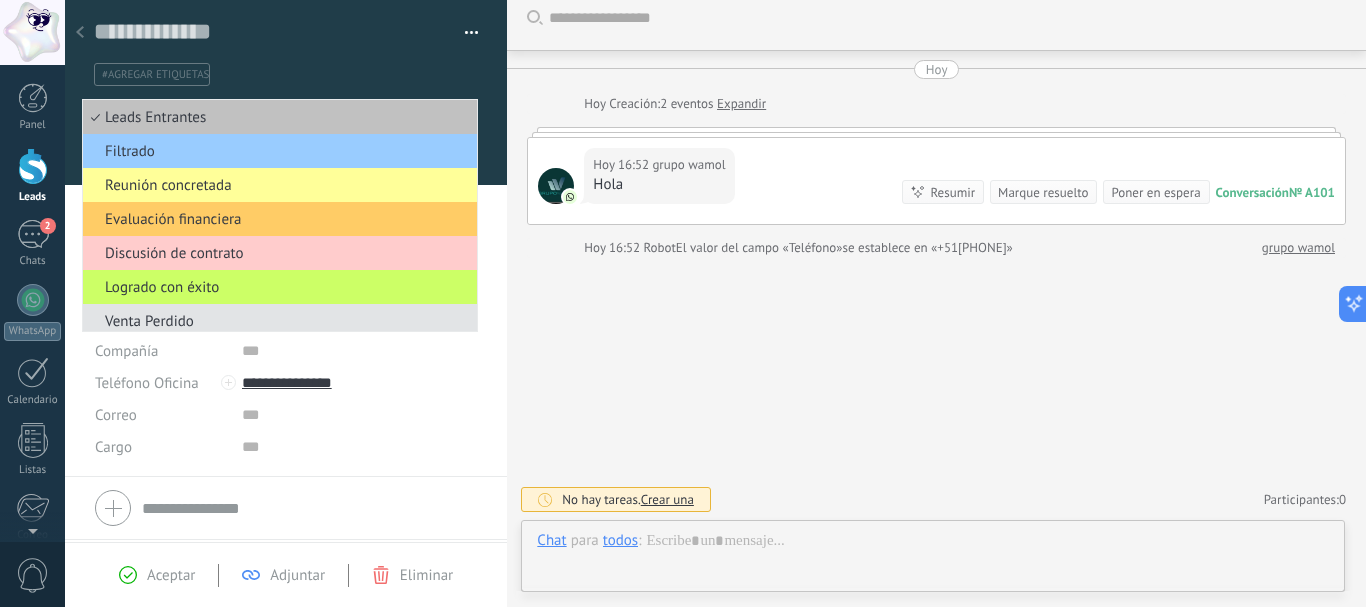 click on "Venta Perdido" at bounding box center (280, 321) 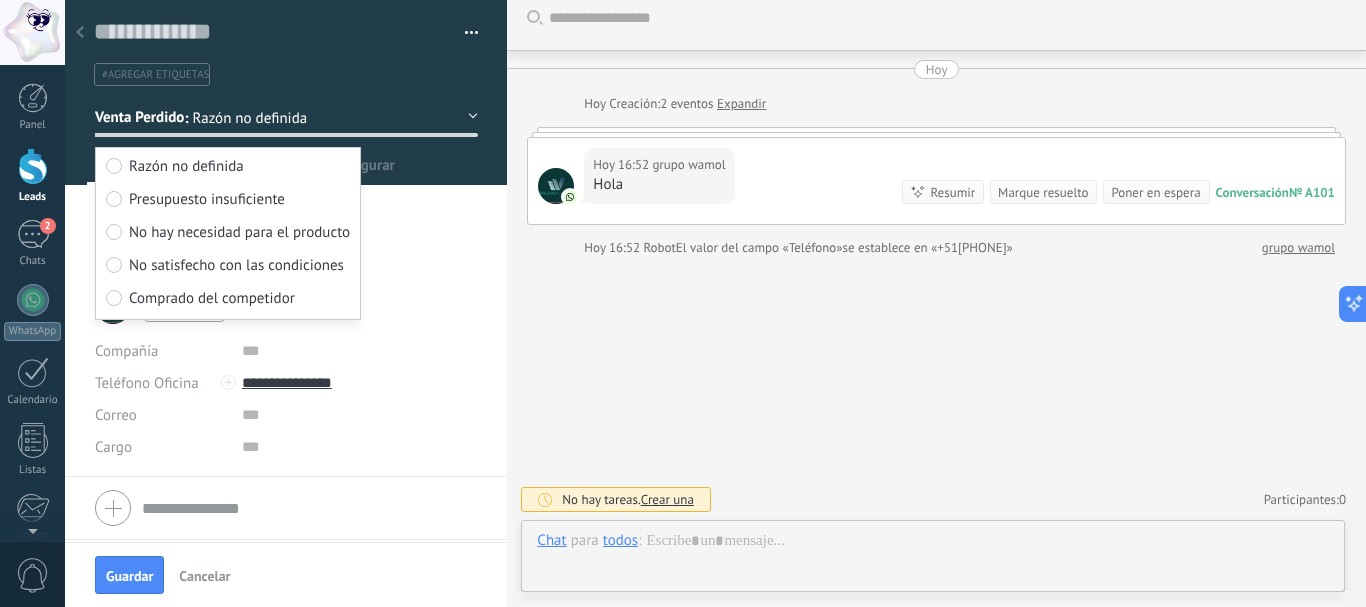 click on "0
S/" at bounding box center (360, 246) 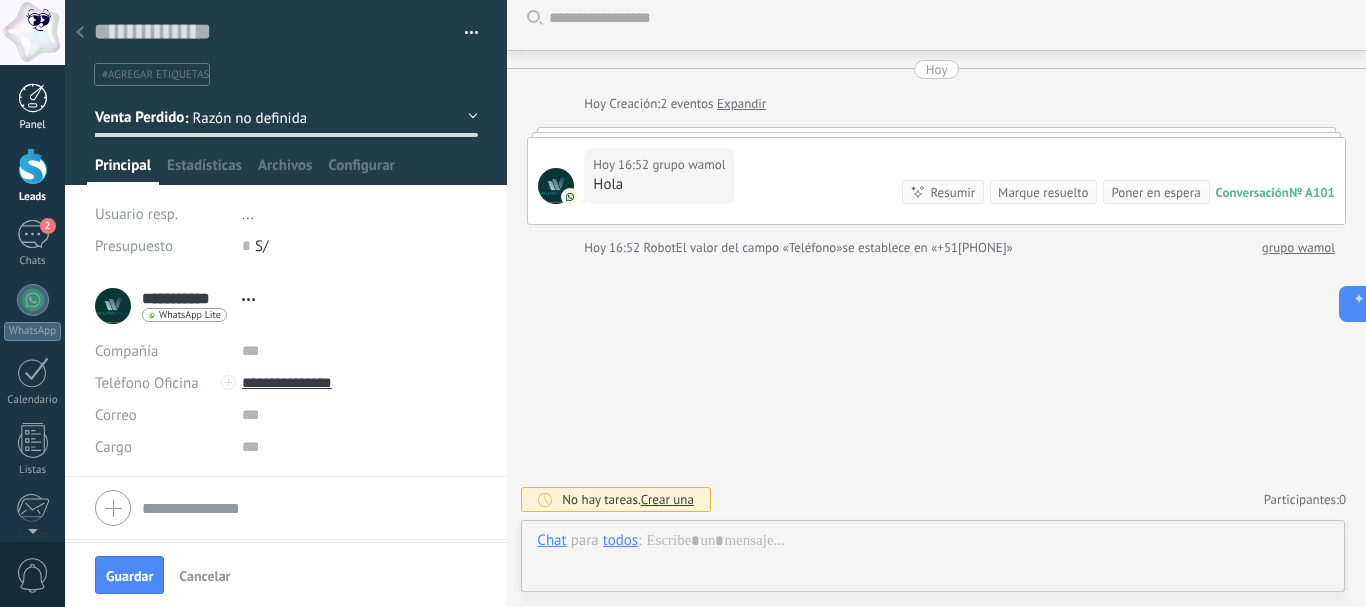 click at bounding box center (33, 98) 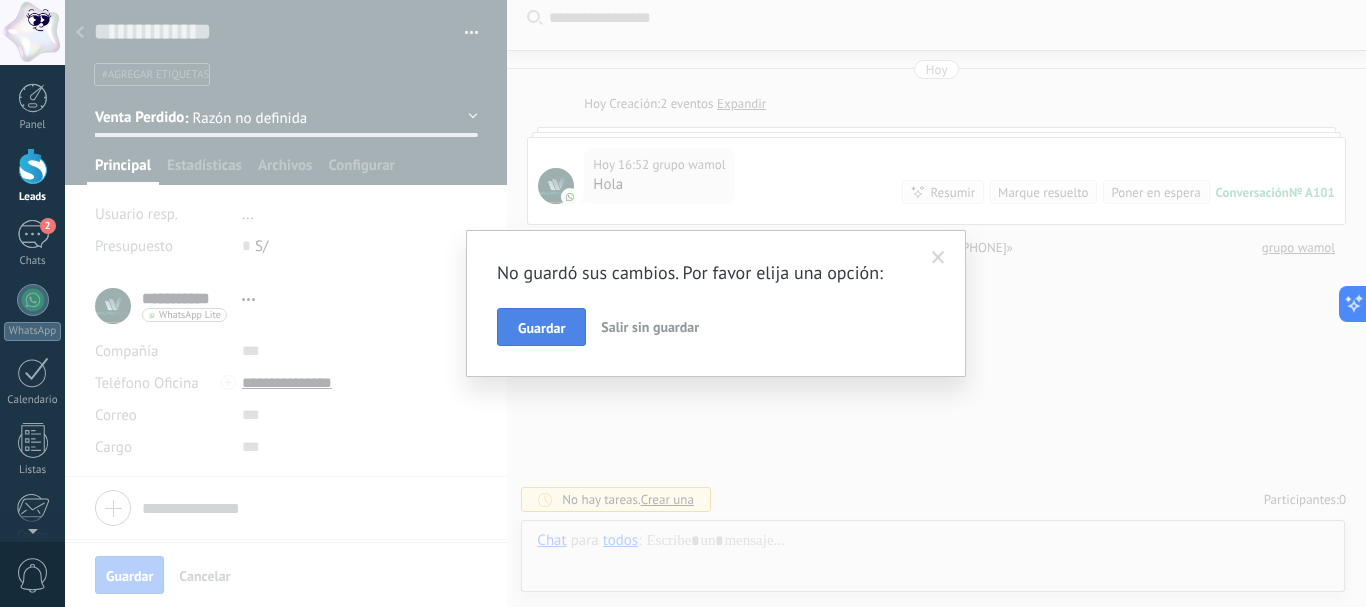 click on "Guardar" at bounding box center (541, 328) 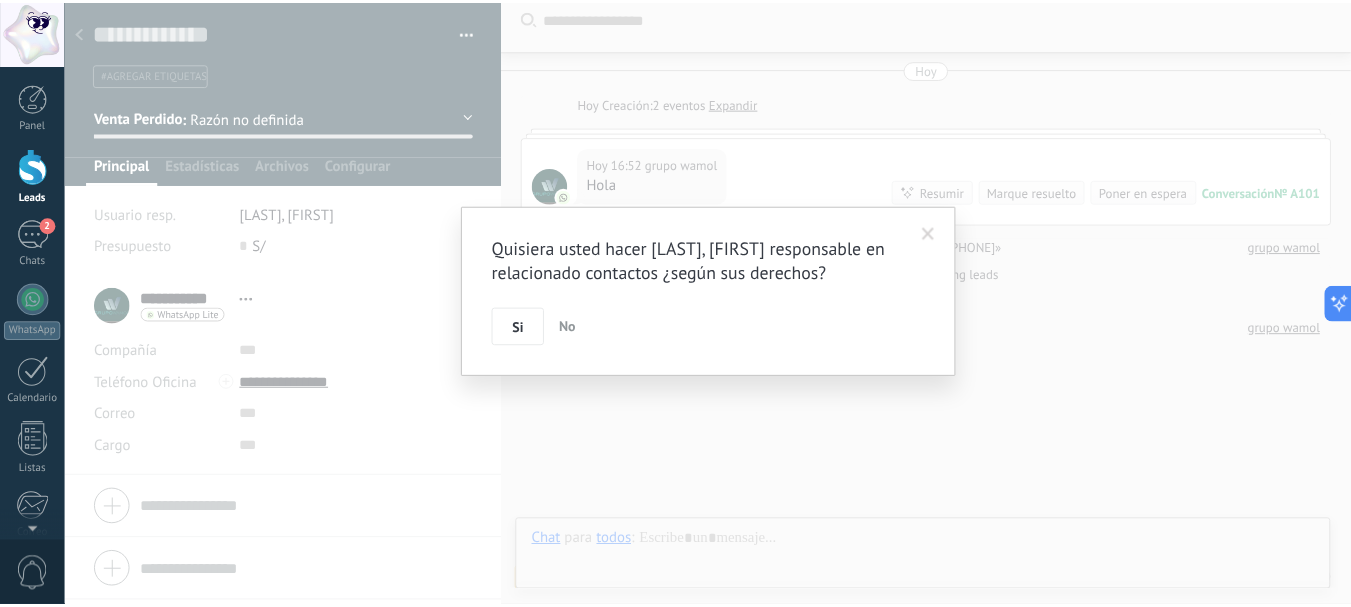 scroll, scrollTop: 95, scrollLeft: 0, axis: vertical 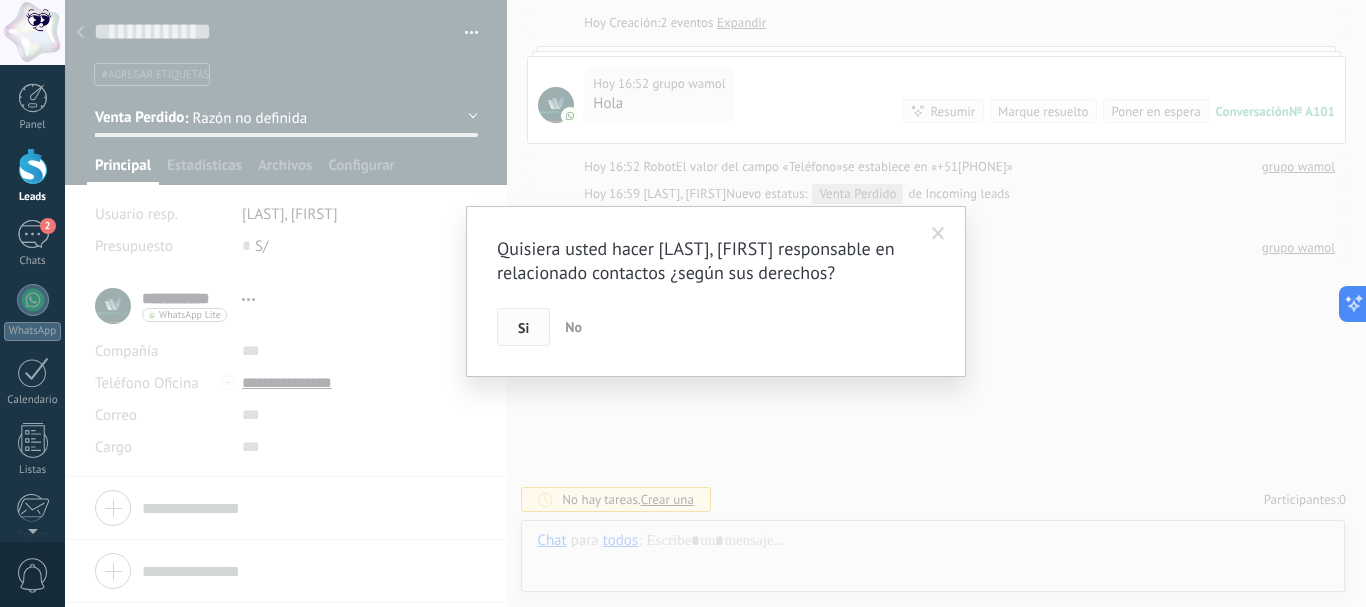 click on "Si" at bounding box center (523, 327) 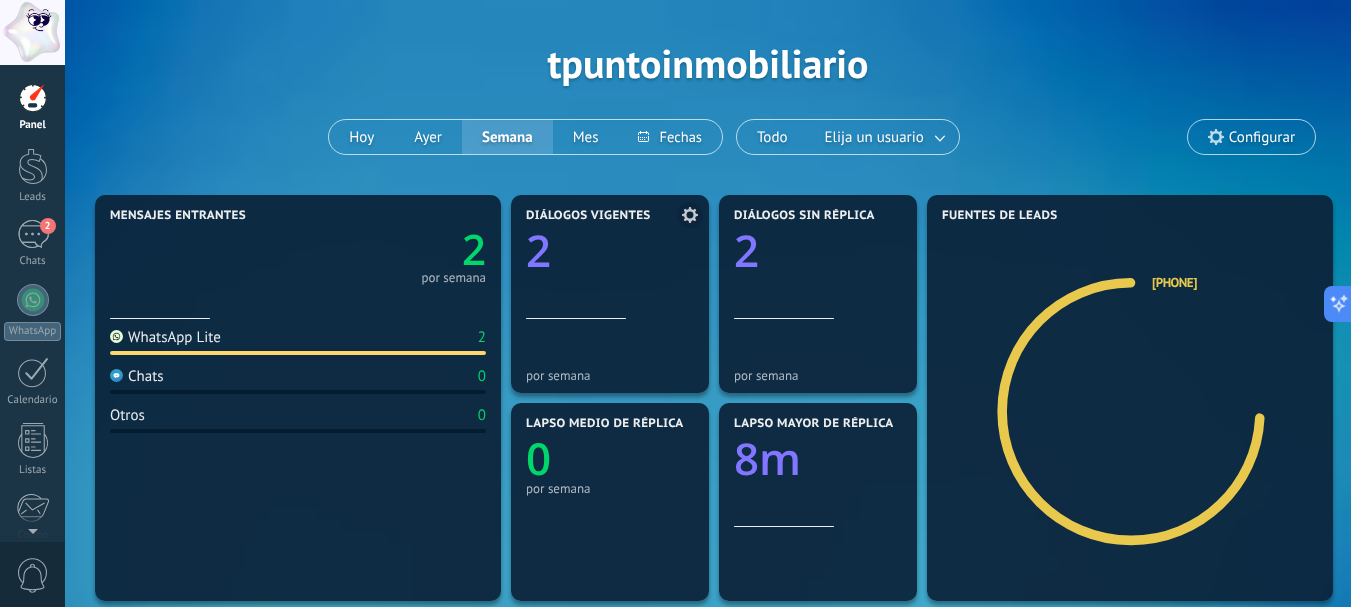 scroll, scrollTop: 100, scrollLeft: 0, axis: vertical 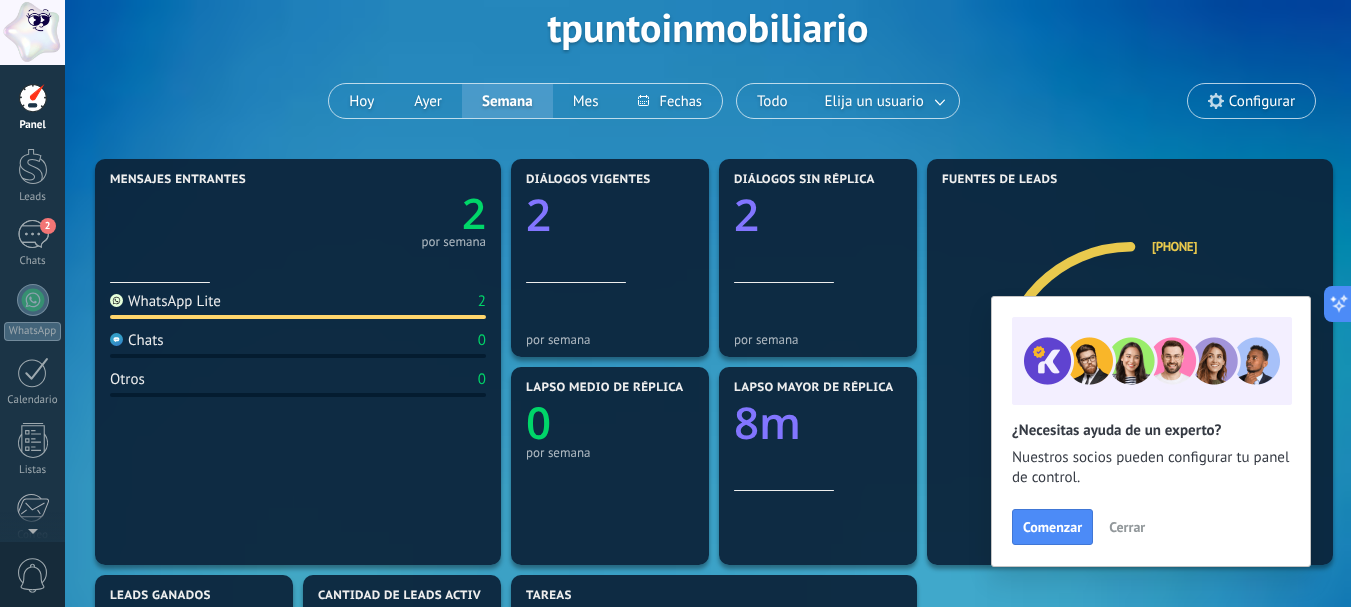 click on "Cerrar" at bounding box center (1127, 527) 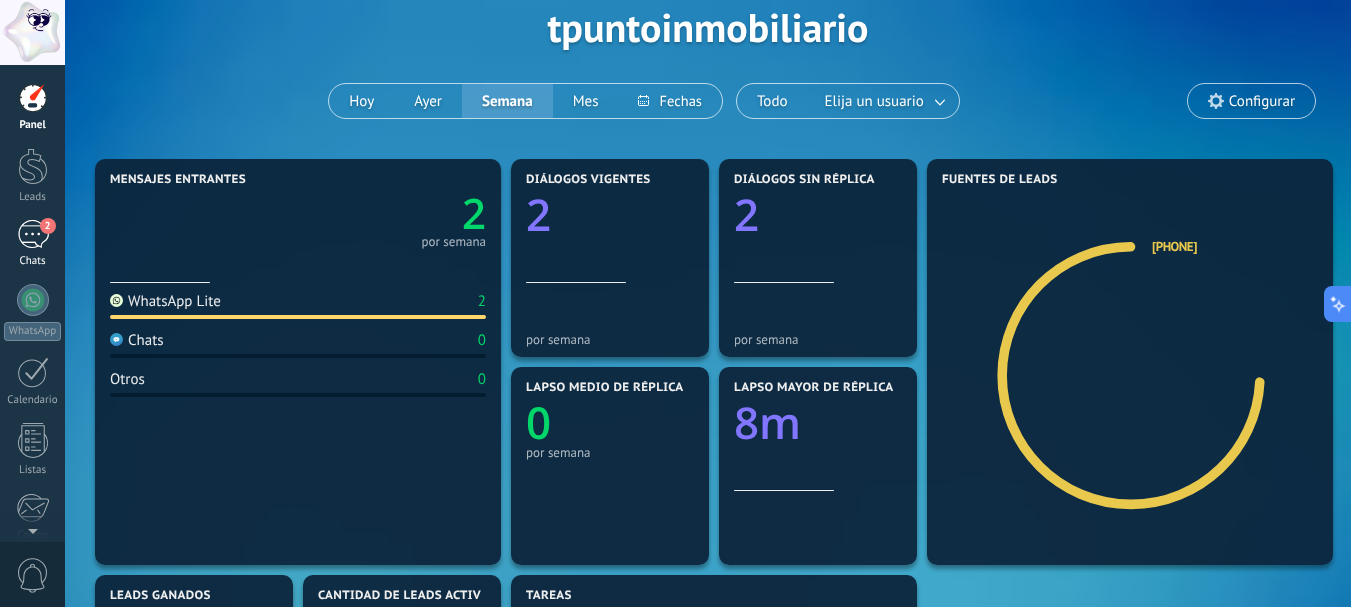 click on "2" at bounding box center (33, 234) 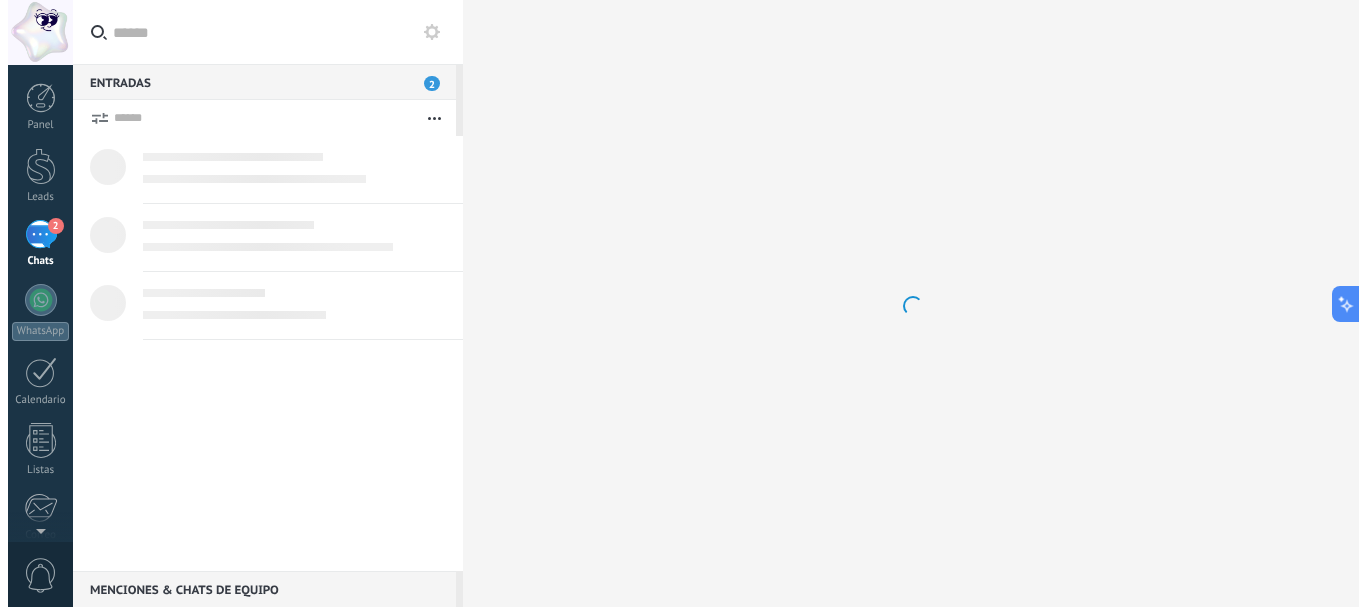 scroll, scrollTop: 0, scrollLeft: 0, axis: both 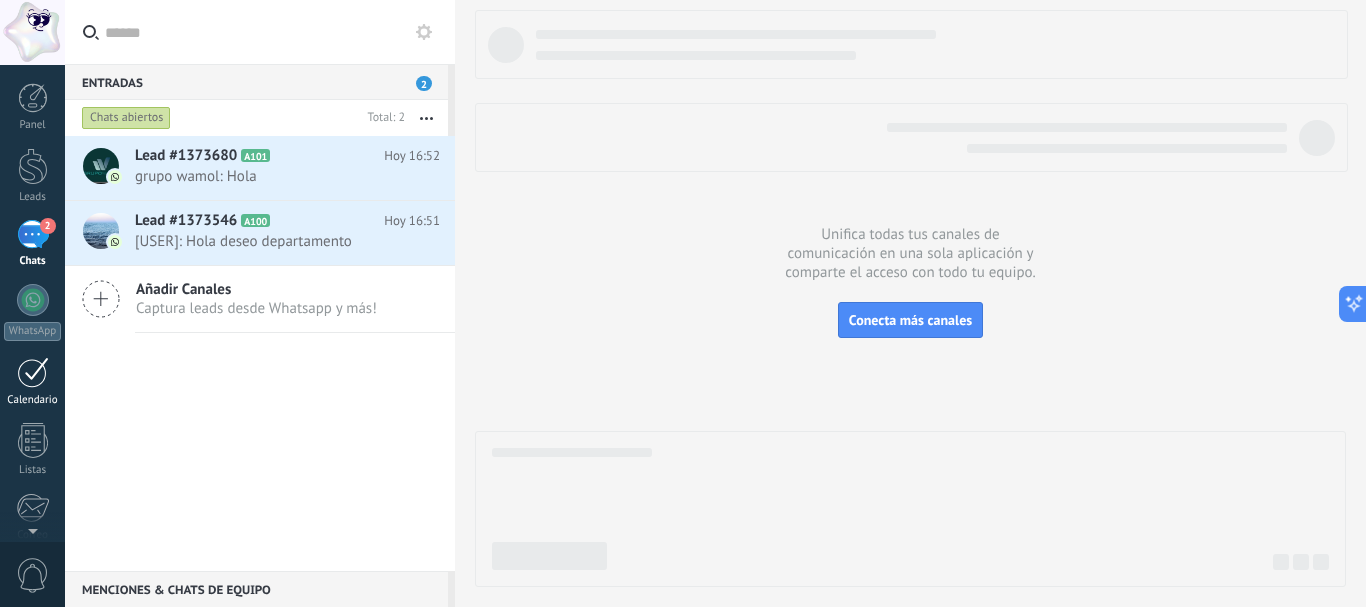 click at bounding box center (33, 372) 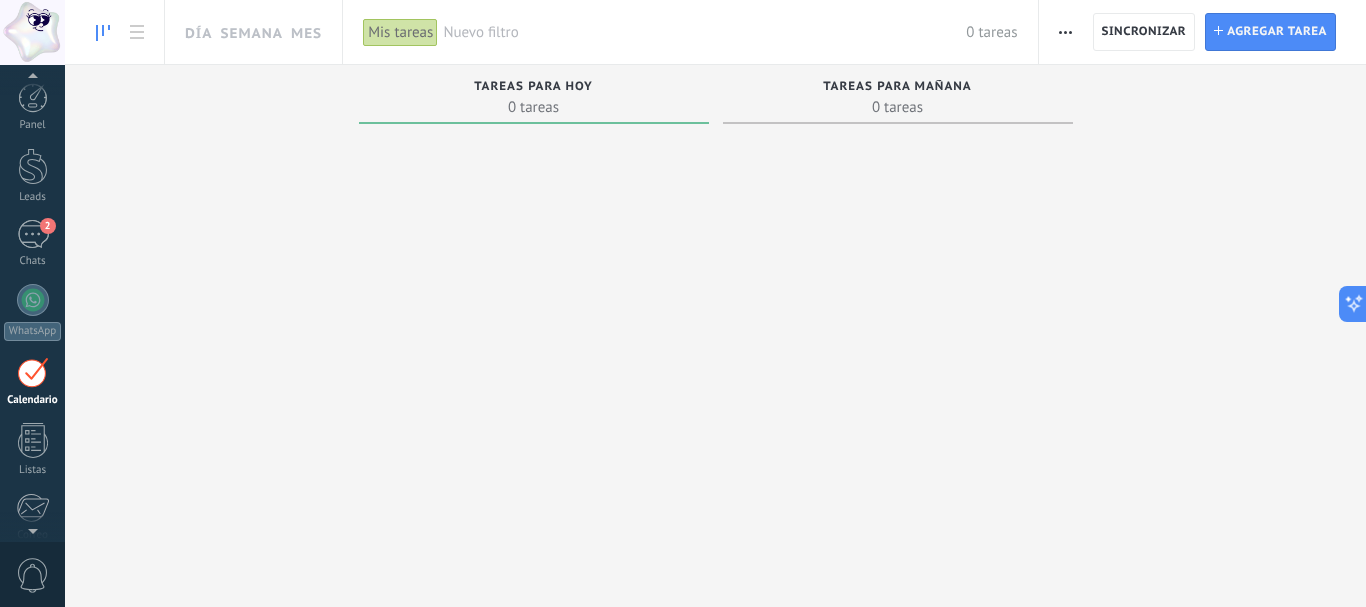 scroll, scrollTop: 58, scrollLeft: 0, axis: vertical 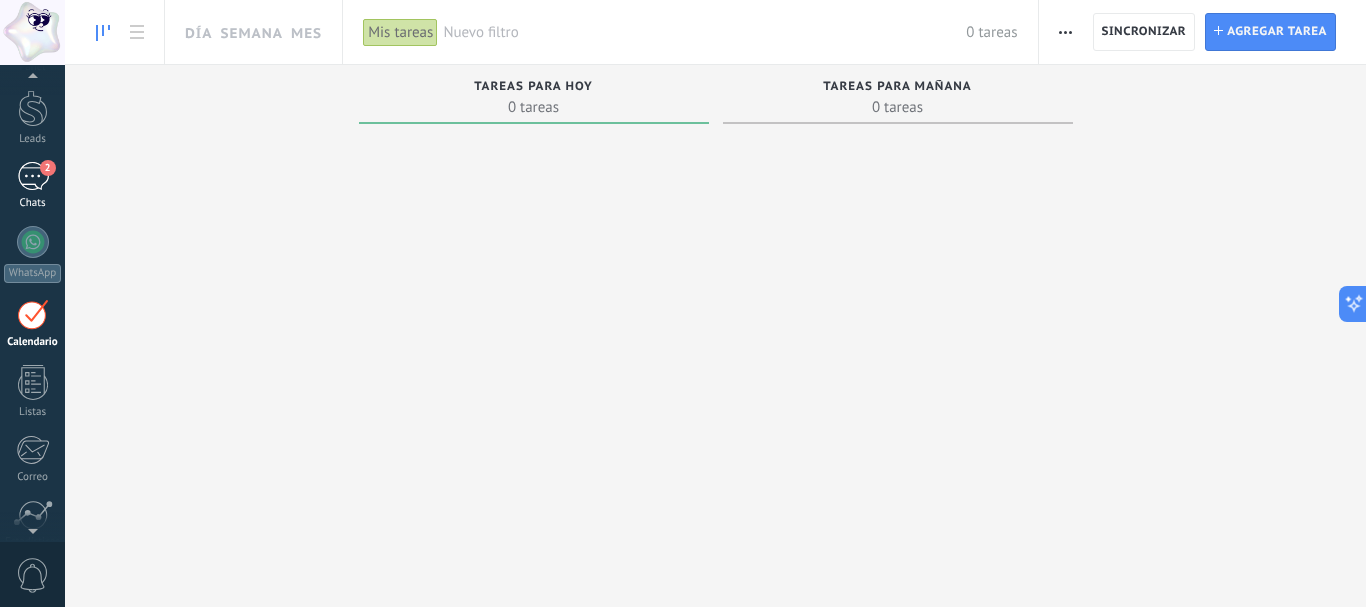 click on "2" at bounding box center [33, 176] 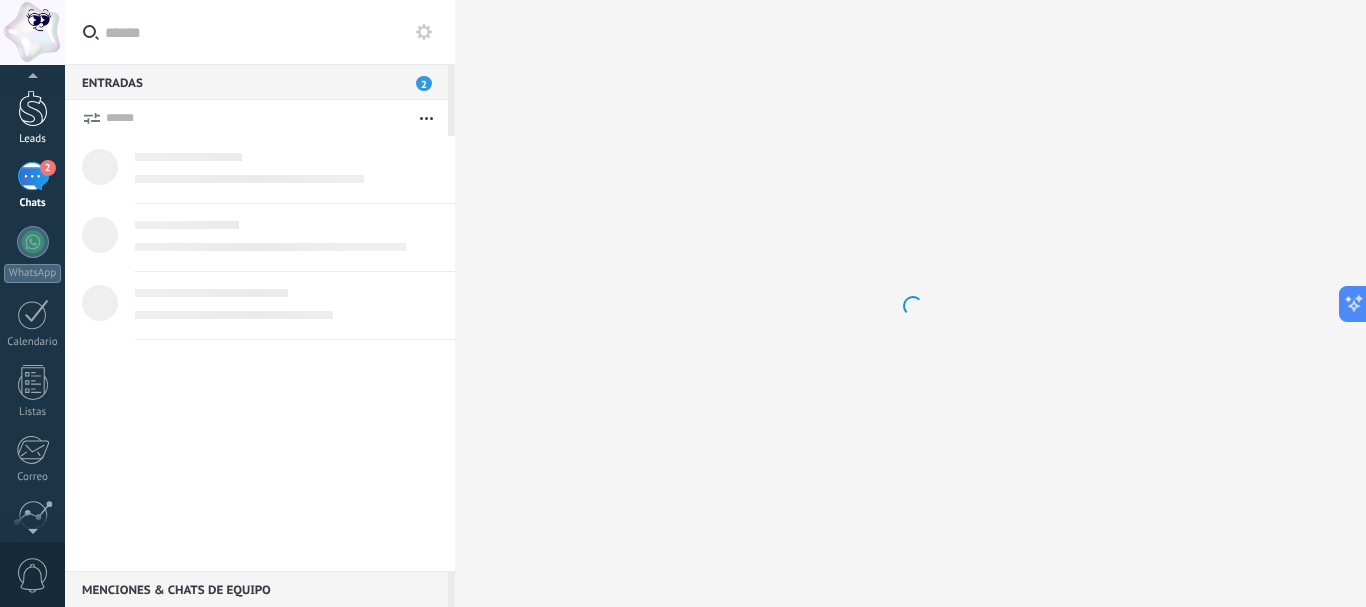 scroll, scrollTop: 0, scrollLeft: 0, axis: both 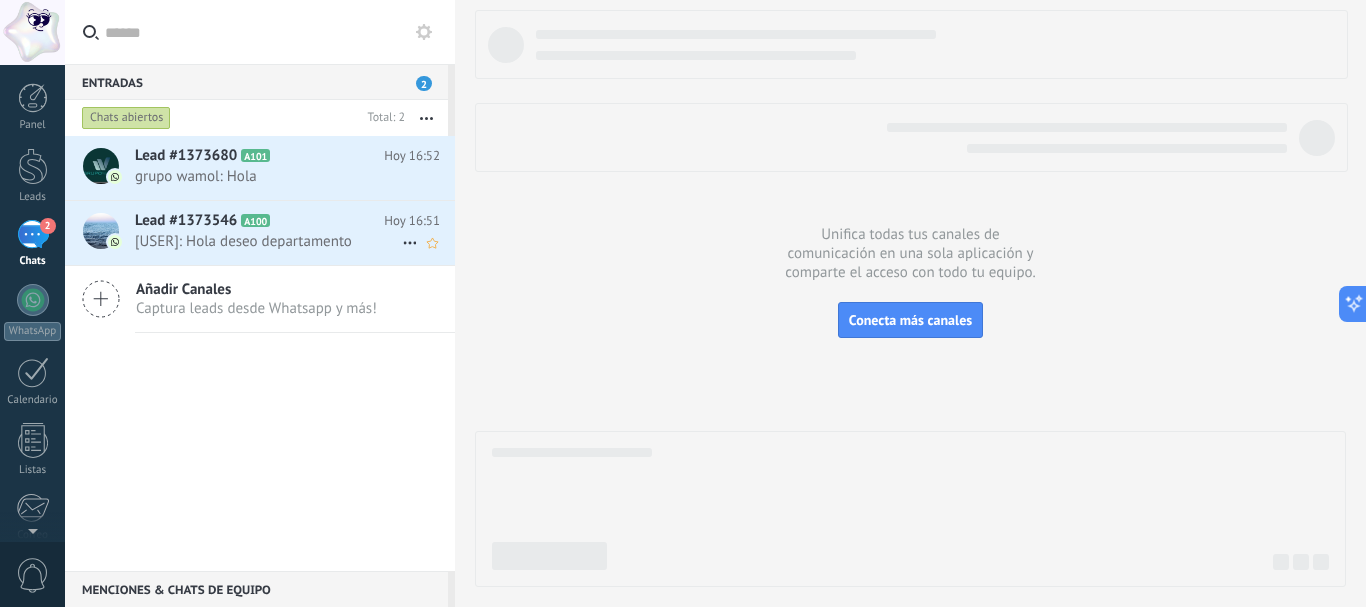 click 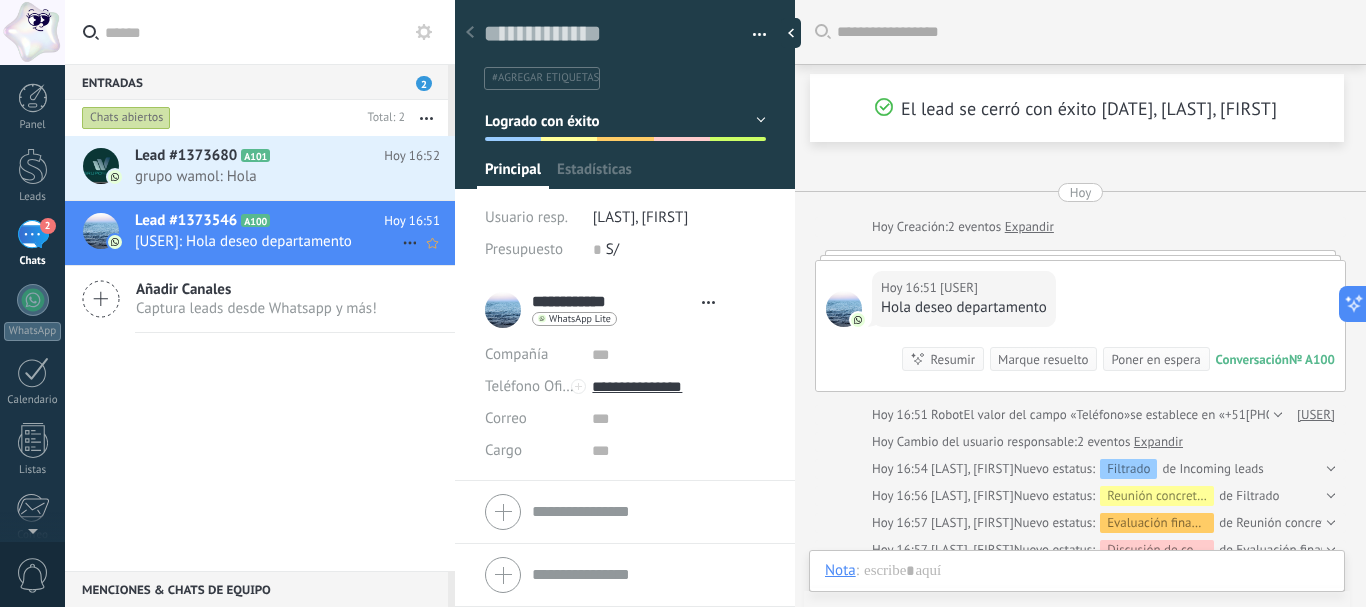 scroll, scrollTop: 30, scrollLeft: 0, axis: vertical 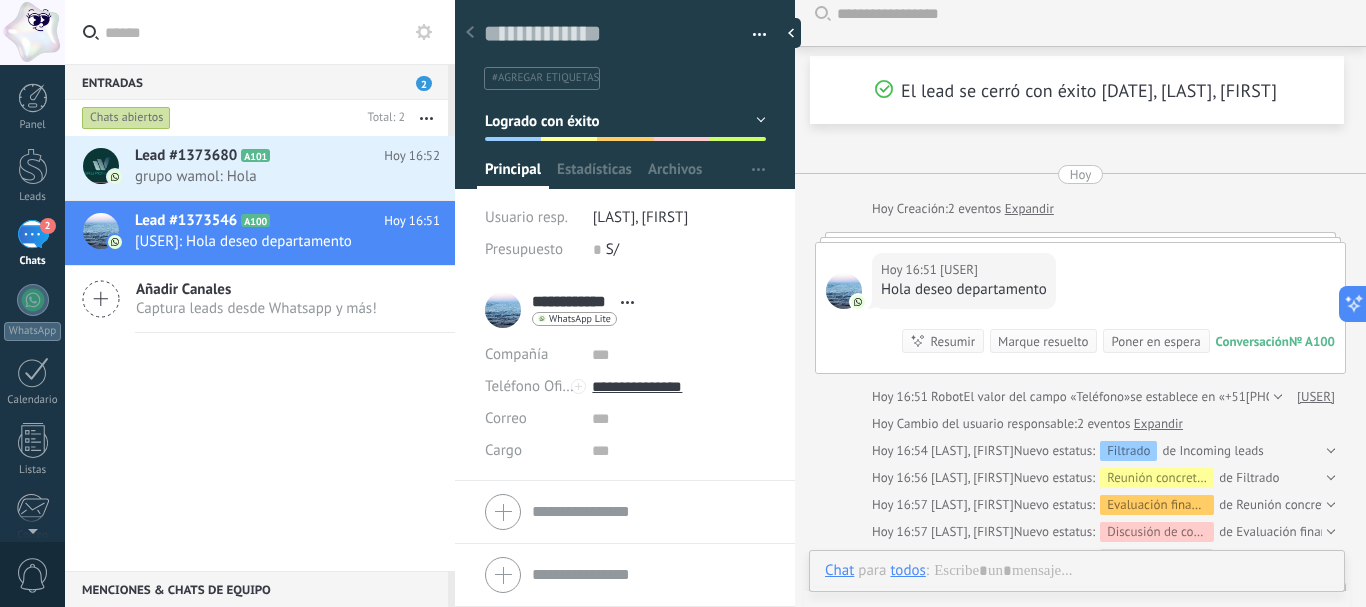 click on "Logrado con éxito" at bounding box center (542, 120) 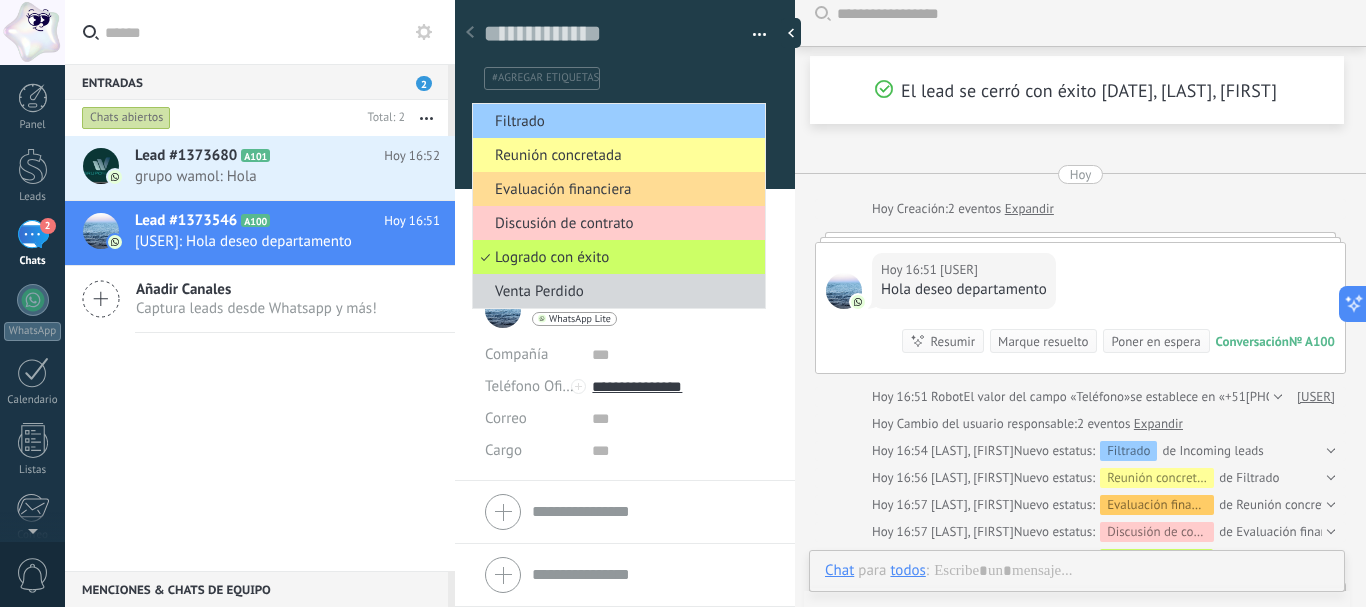 click on "Evaluación financiera" at bounding box center (616, 189) 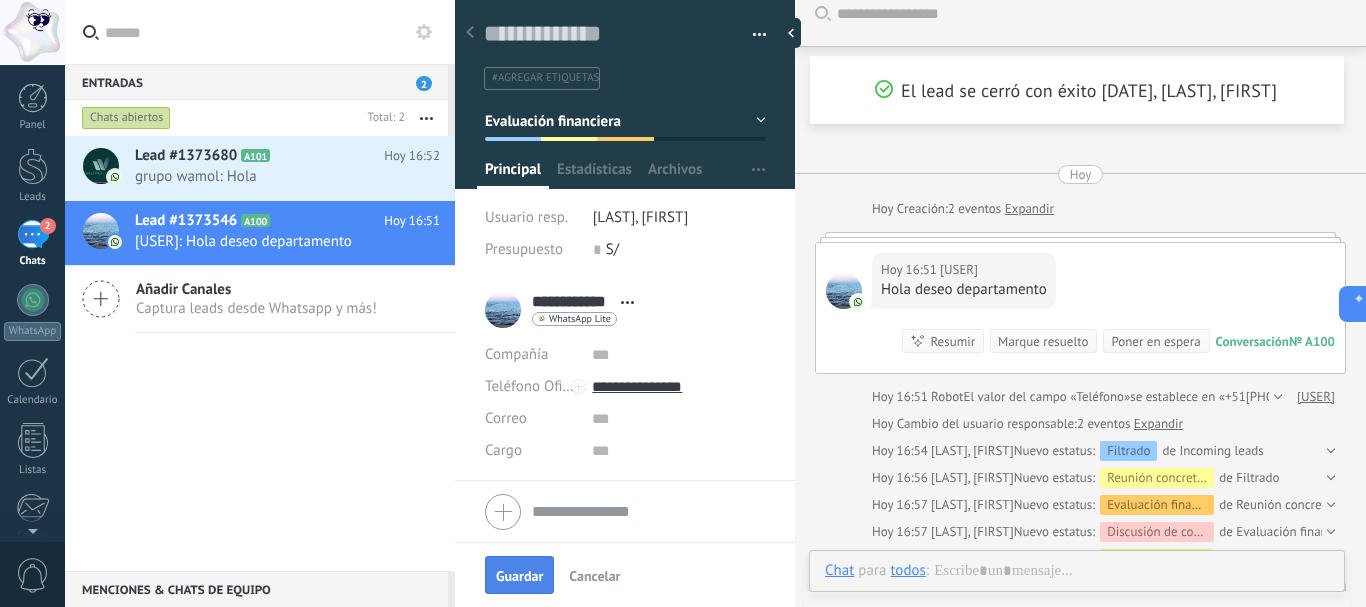 click on "Guardar" at bounding box center (519, 576) 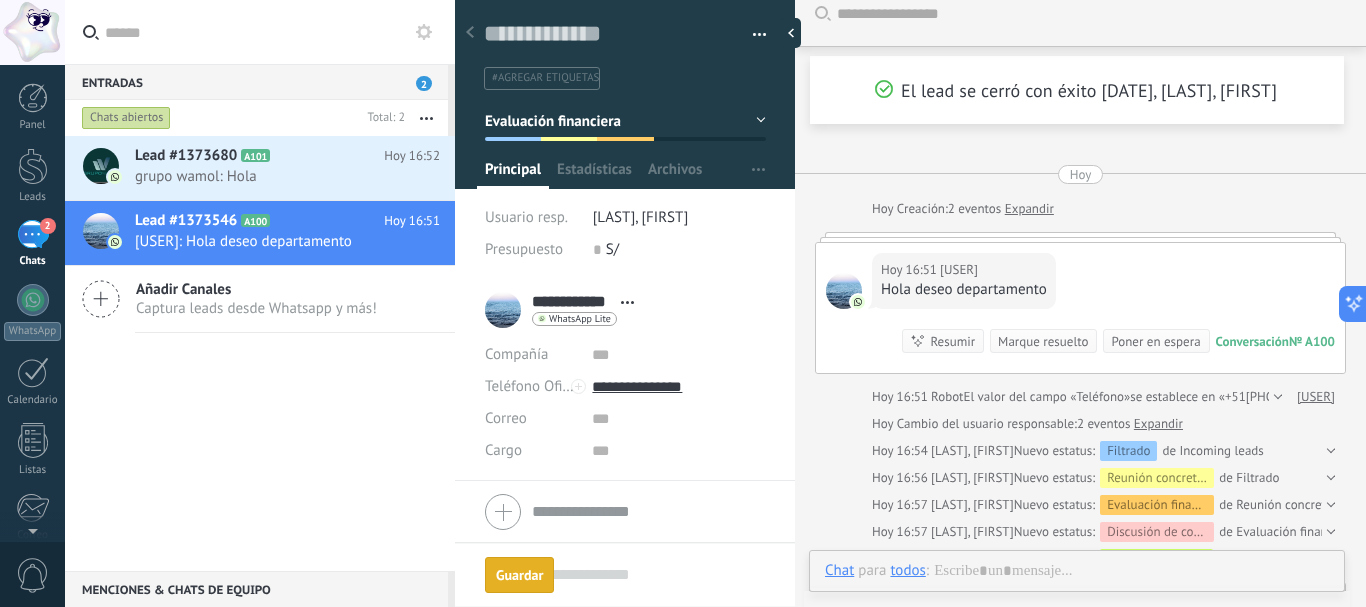 scroll, scrollTop: 51, scrollLeft: 0, axis: vertical 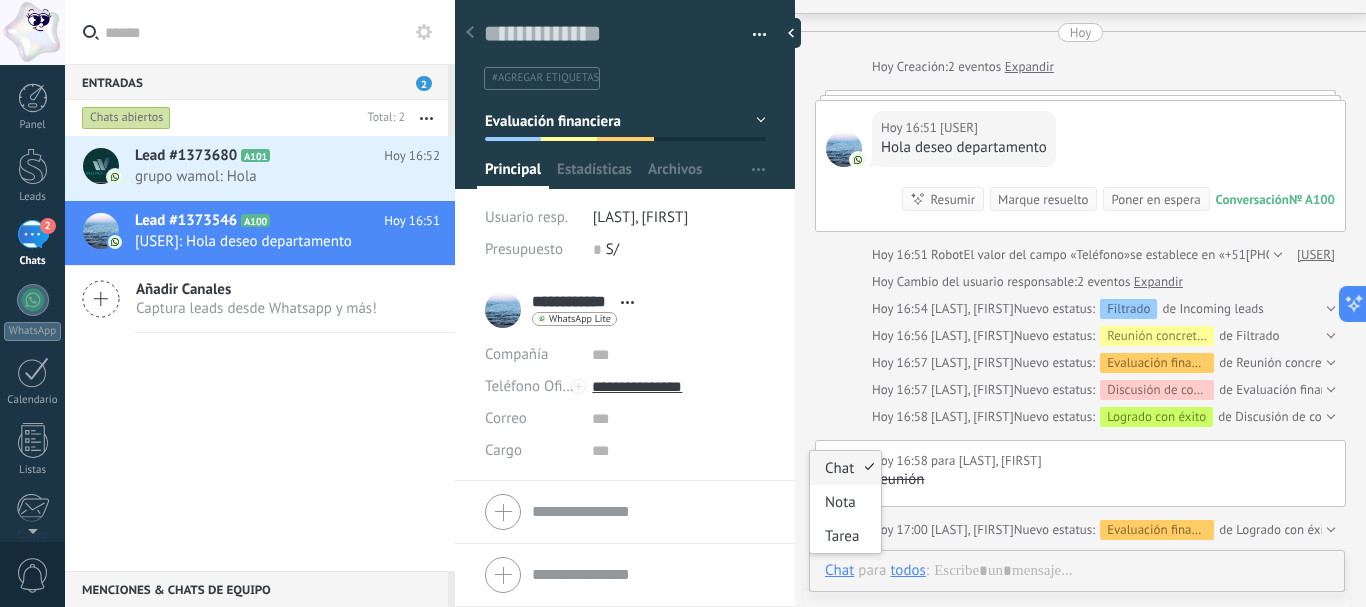 click on "Chat" at bounding box center (839, 570) 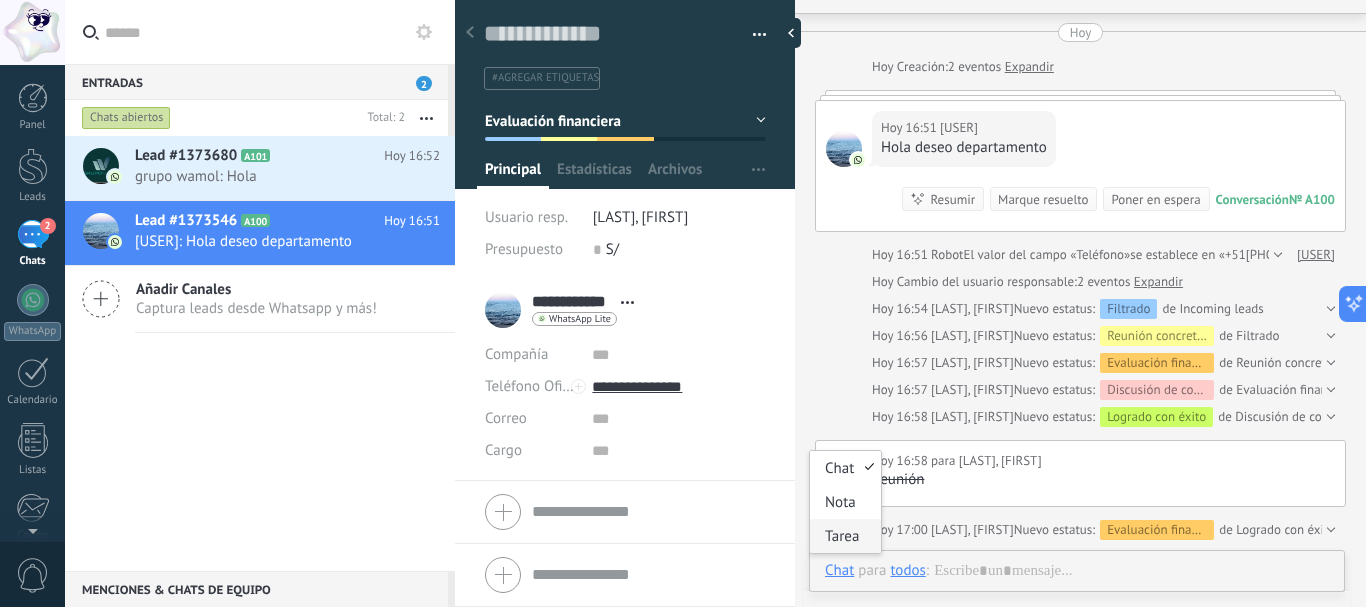 click on "Tarea" at bounding box center [845, 536] 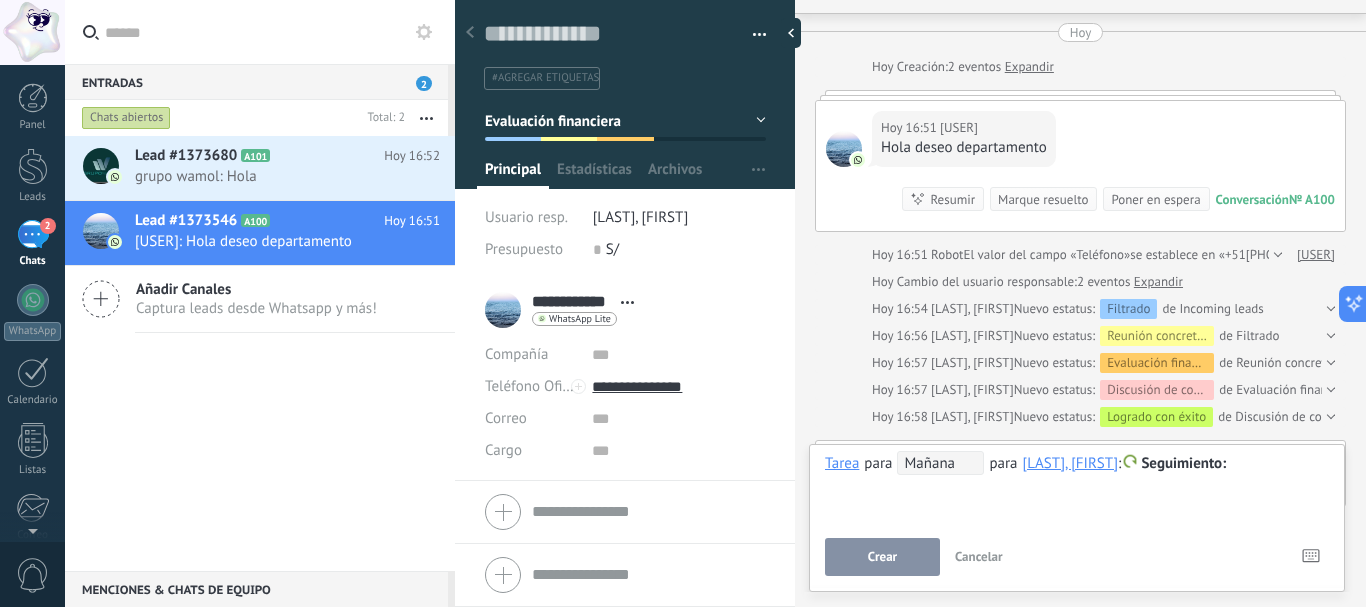 click on "Seguimiento" at bounding box center [1183, 463] 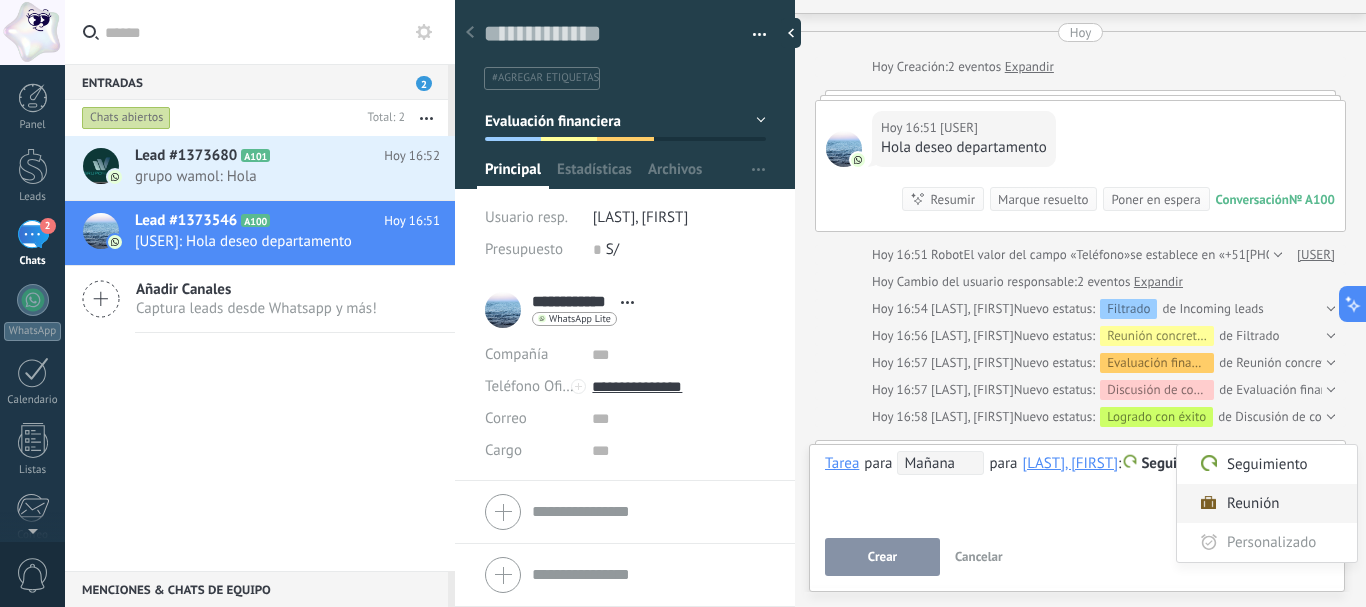 click on "Reunión" at bounding box center [1267, 503] 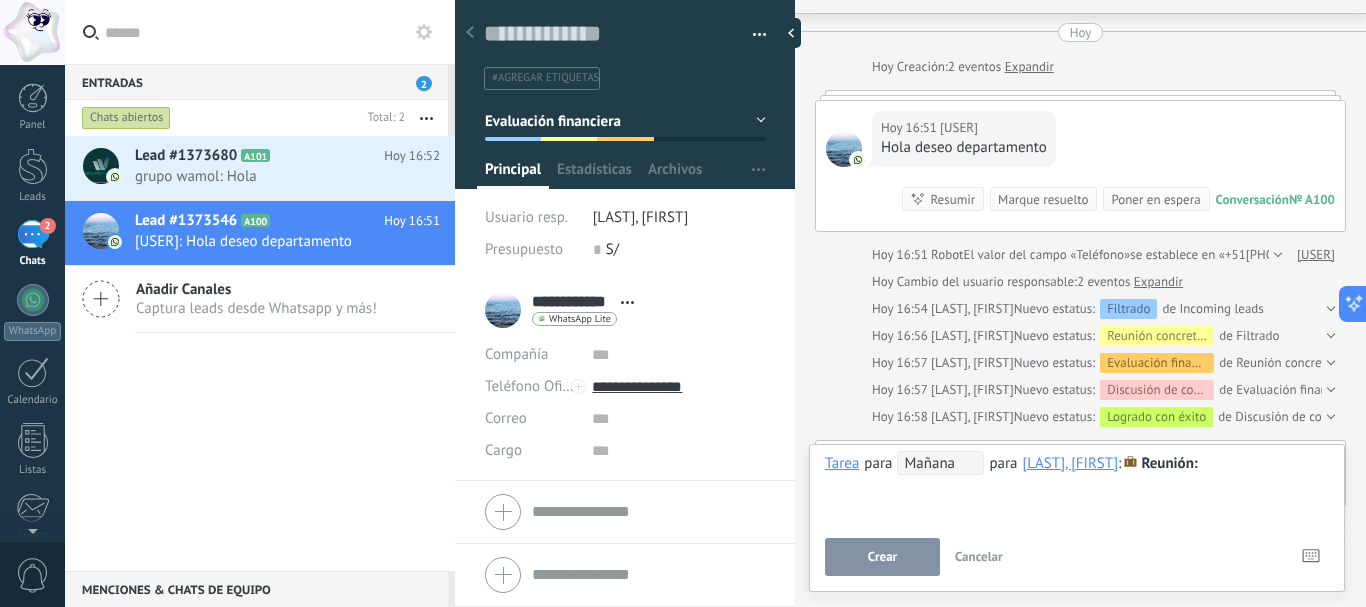 click on "Crear" at bounding box center (882, 557) 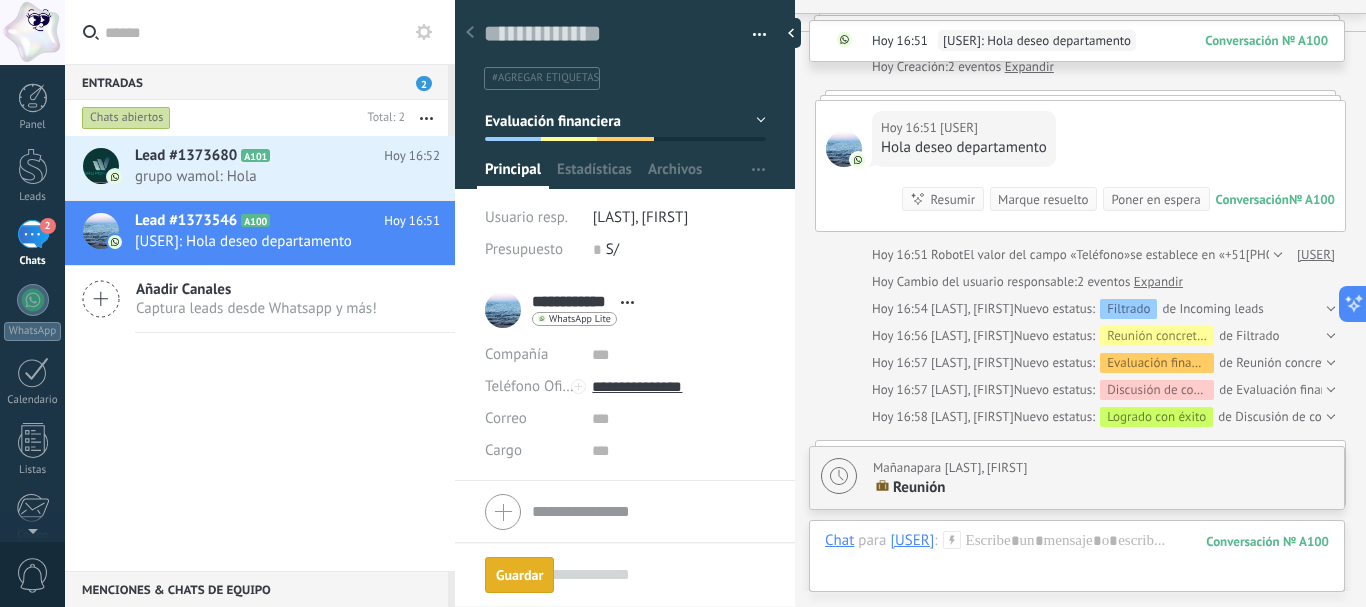 scroll, scrollTop: 403, scrollLeft: 0, axis: vertical 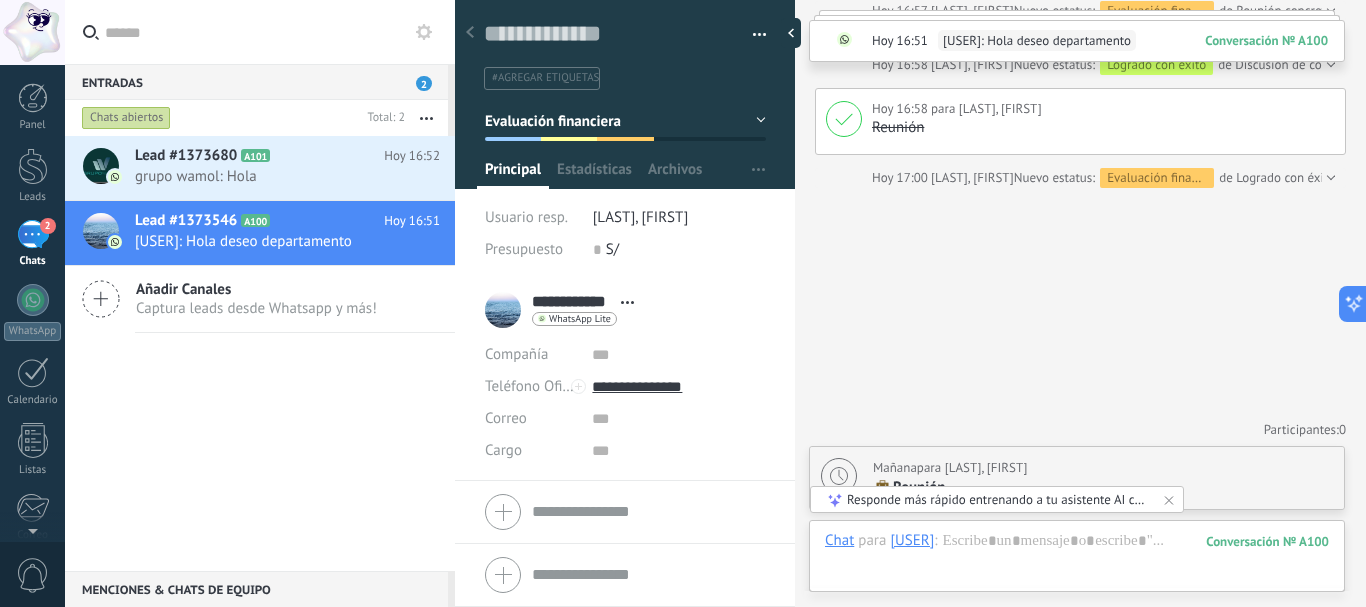 click 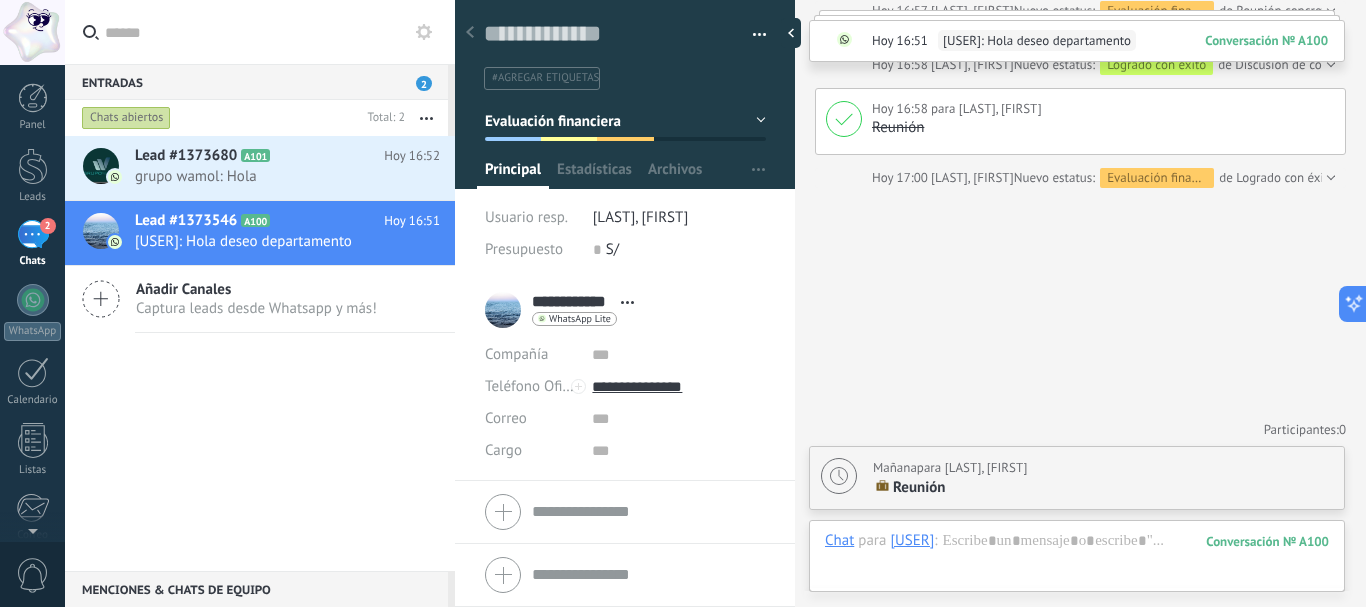 click on "Mañana para [LAST], [FIRST]" at bounding box center (950, 468) 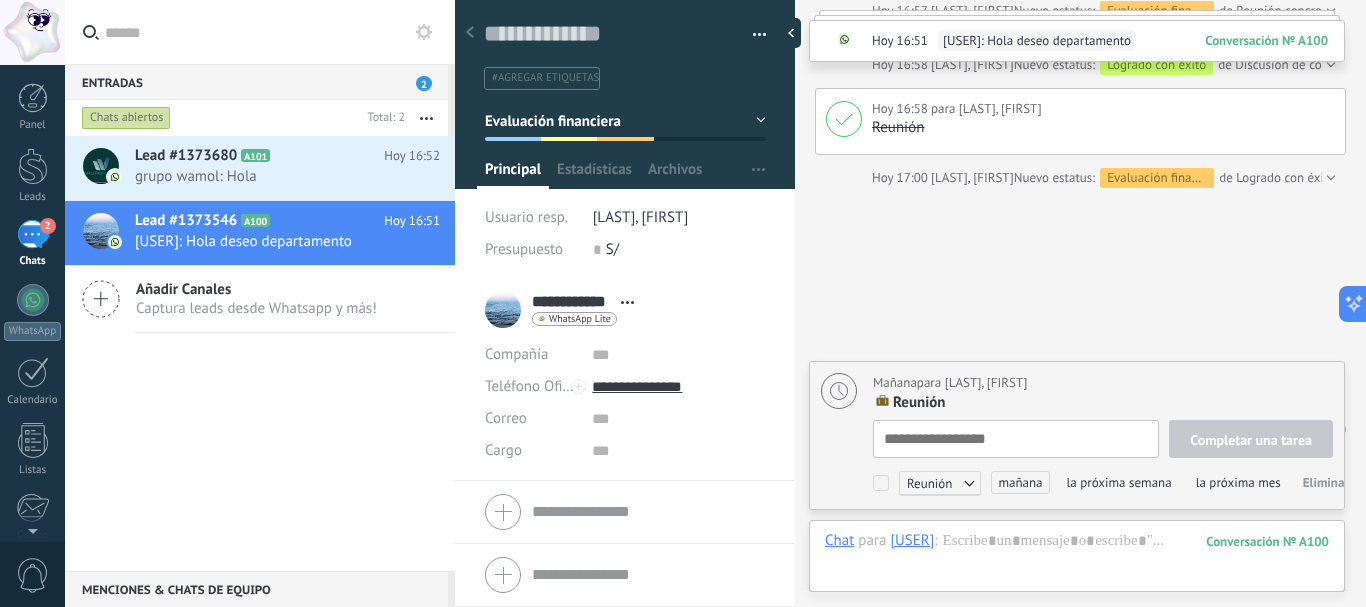 scroll, scrollTop: 488, scrollLeft: 0, axis: vertical 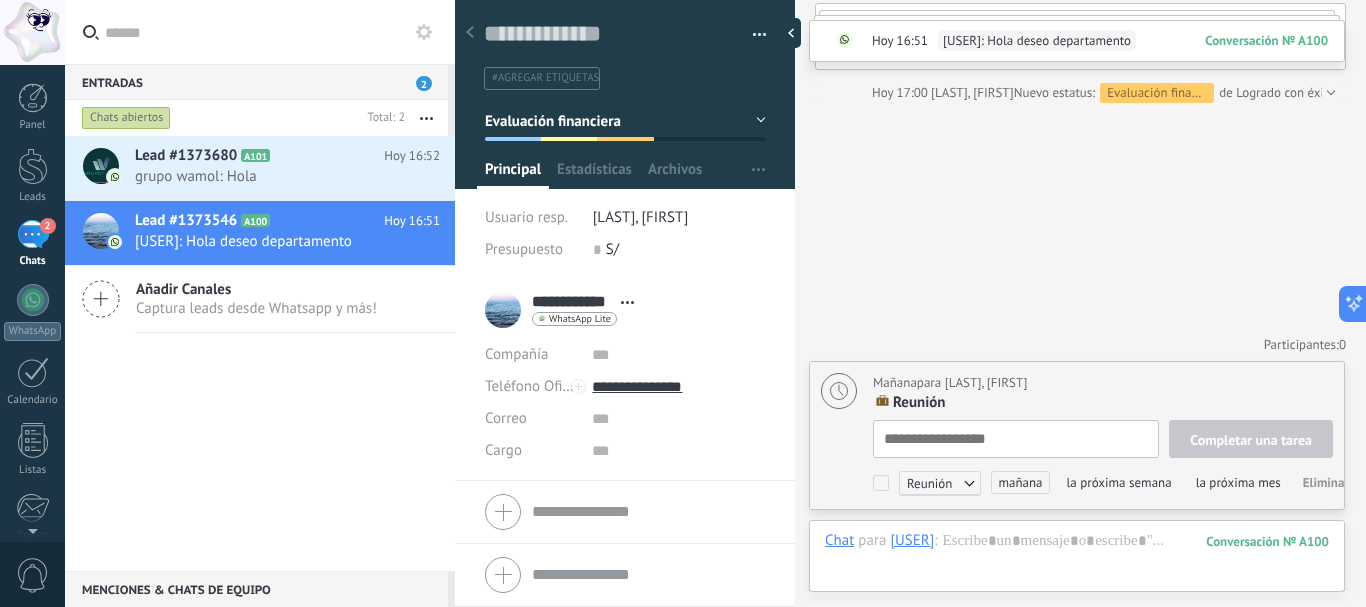 click on "Reunión" at bounding box center [1103, 403] 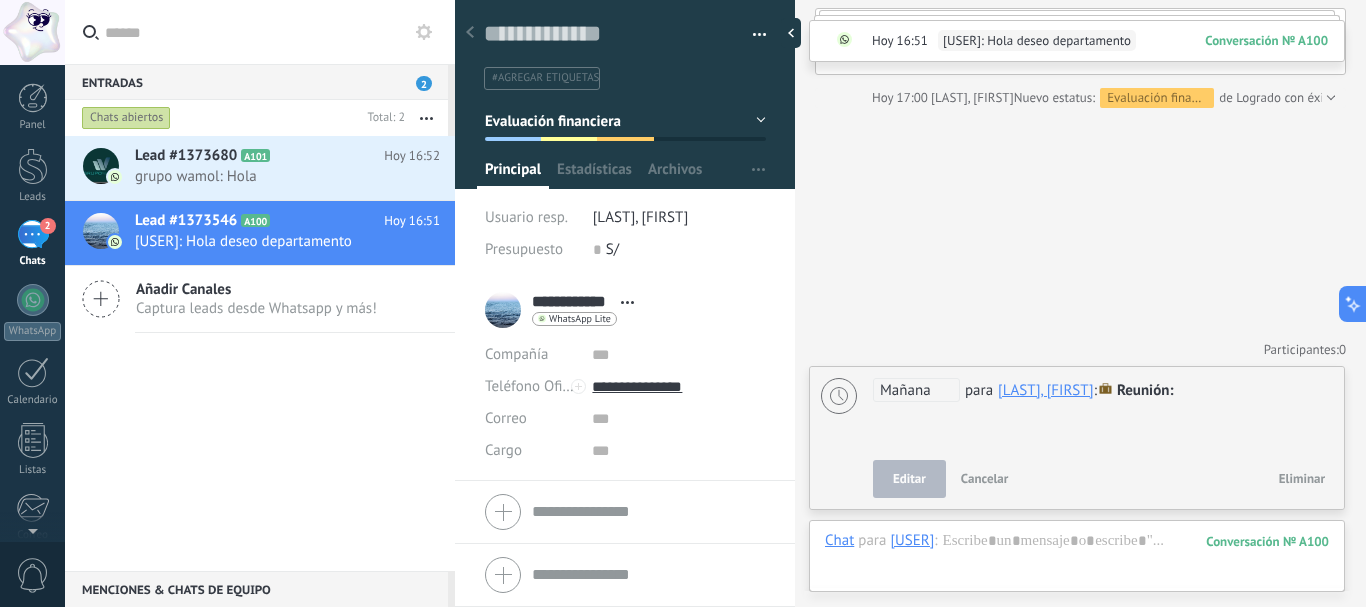 scroll, scrollTop: 483, scrollLeft: 0, axis: vertical 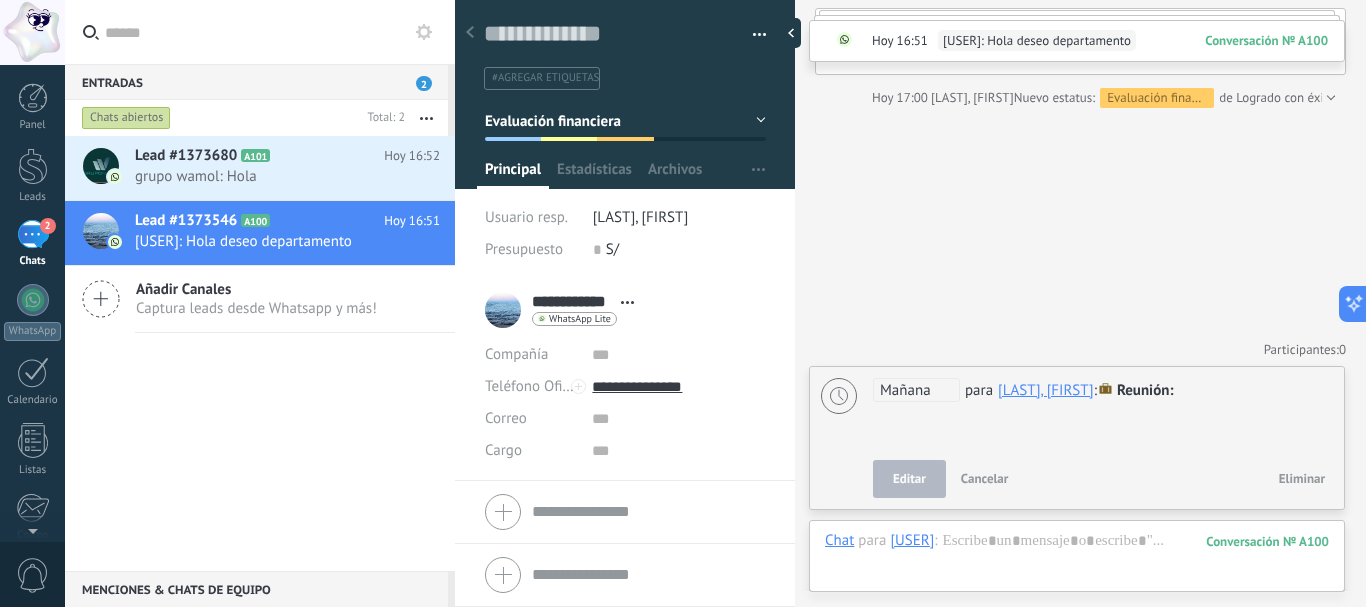 click on "Mañana" at bounding box center (916, 390) 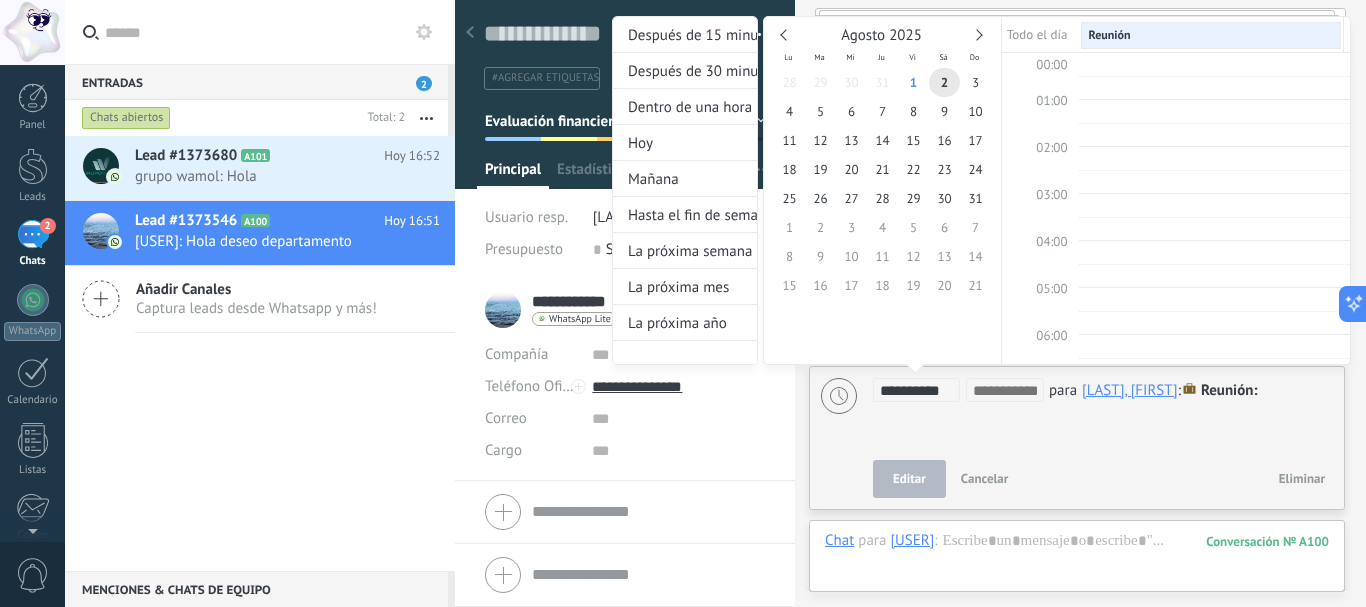 scroll, scrollTop: 377, scrollLeft: 0, axis: vertical 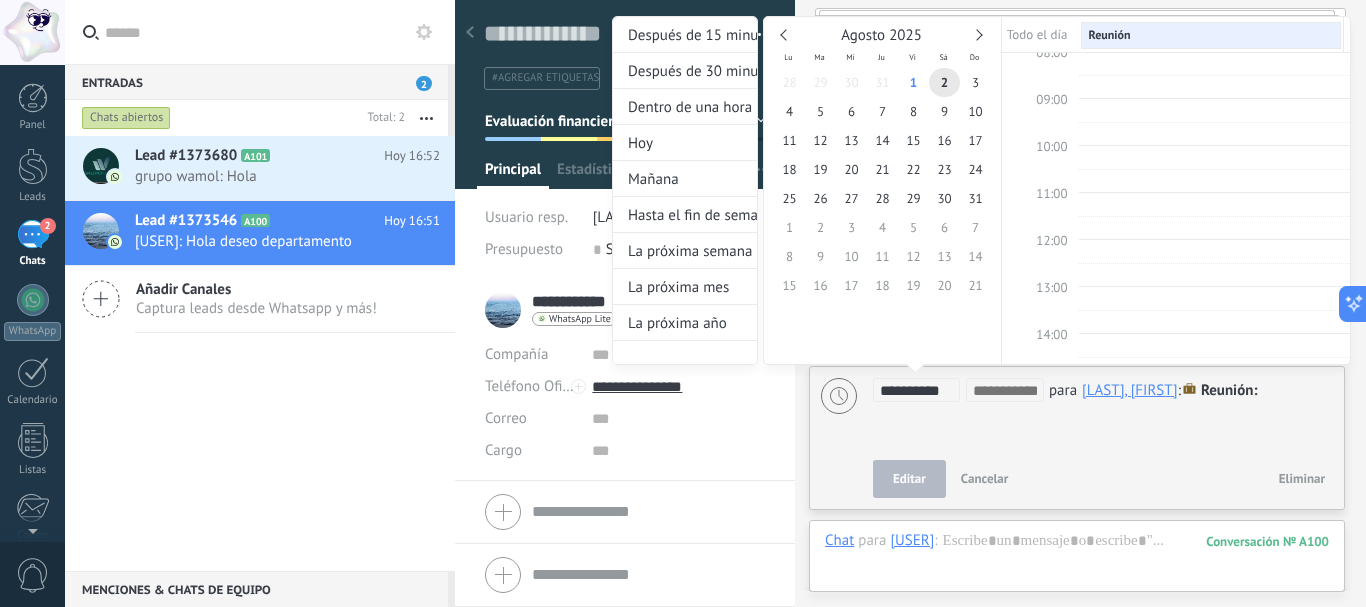 click at bounding box center (683, 303) 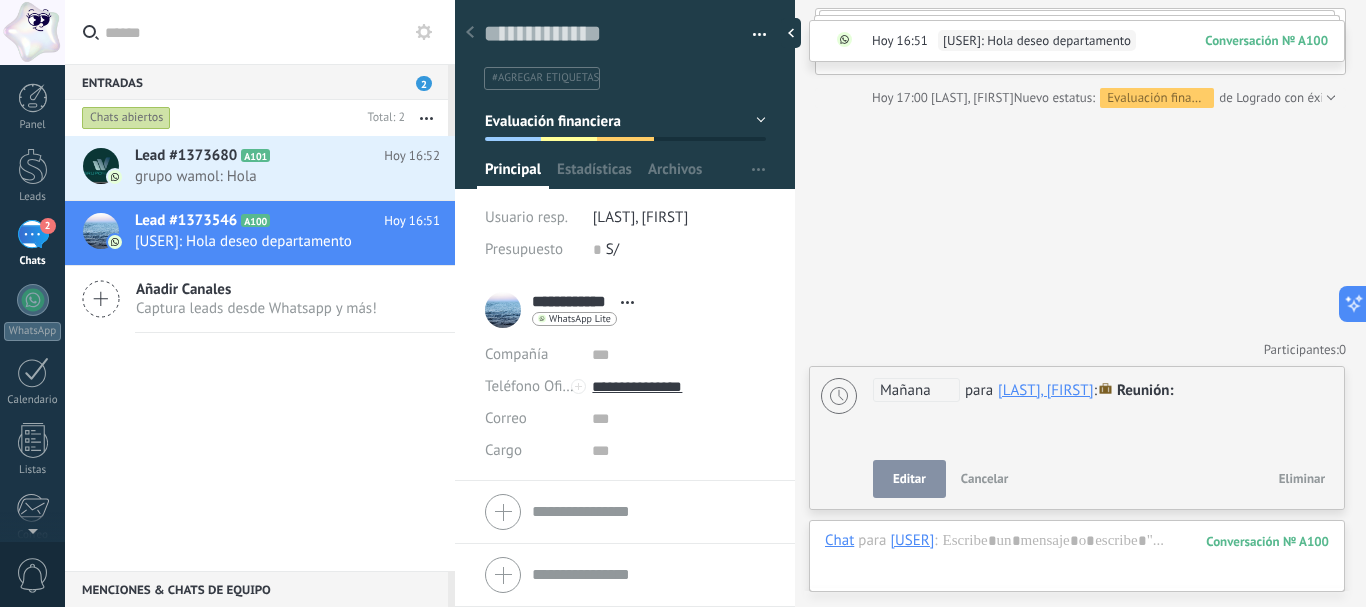 click on "Mañana" at bounding box center [916, 390] 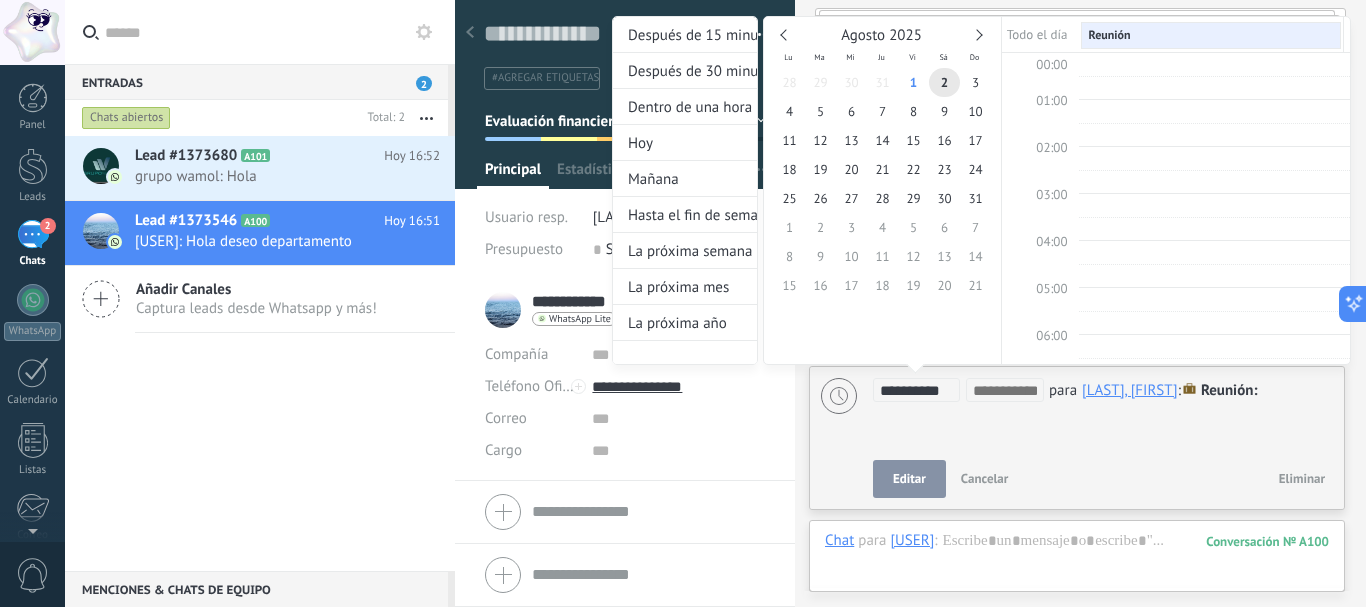 scroll, scrollTop: 377, scrollLeft: 0, axis: vertical 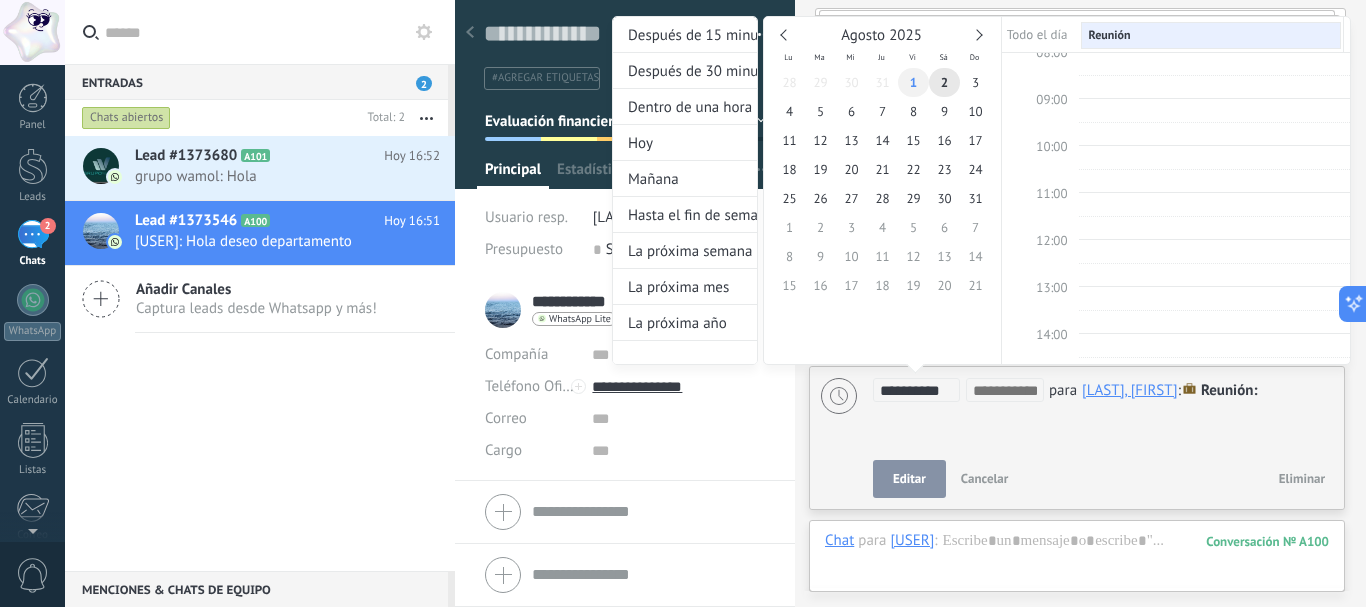 type on "**********" 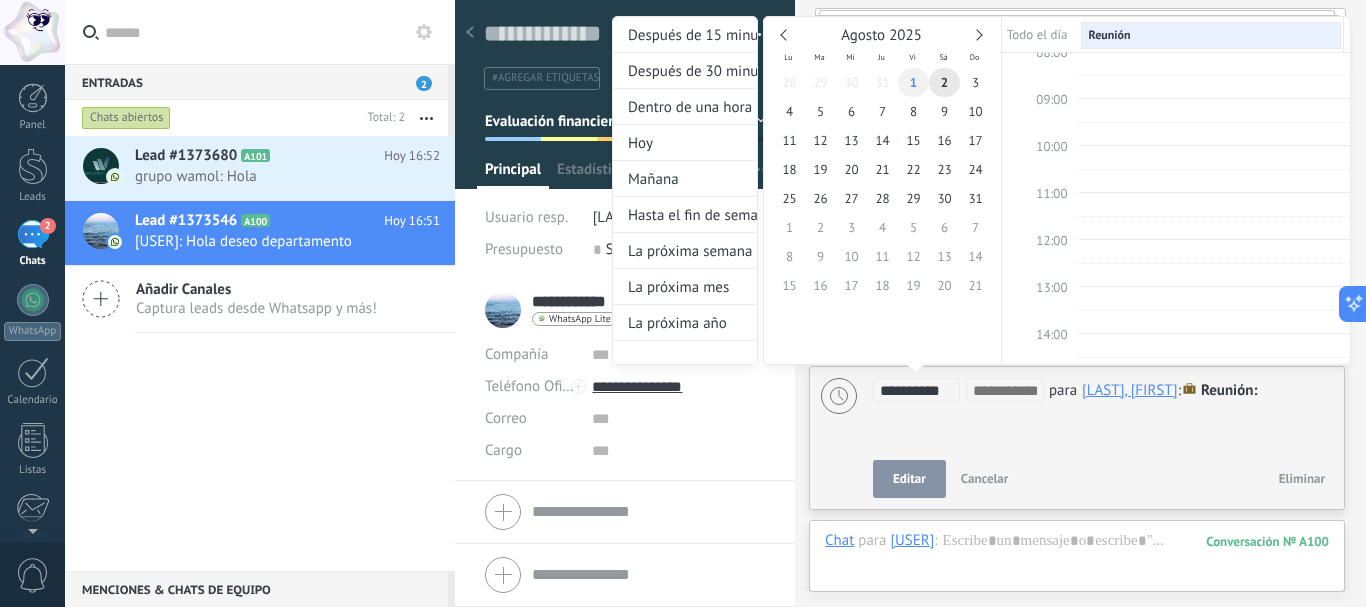 click on "1" at bounding box center (913, 82) 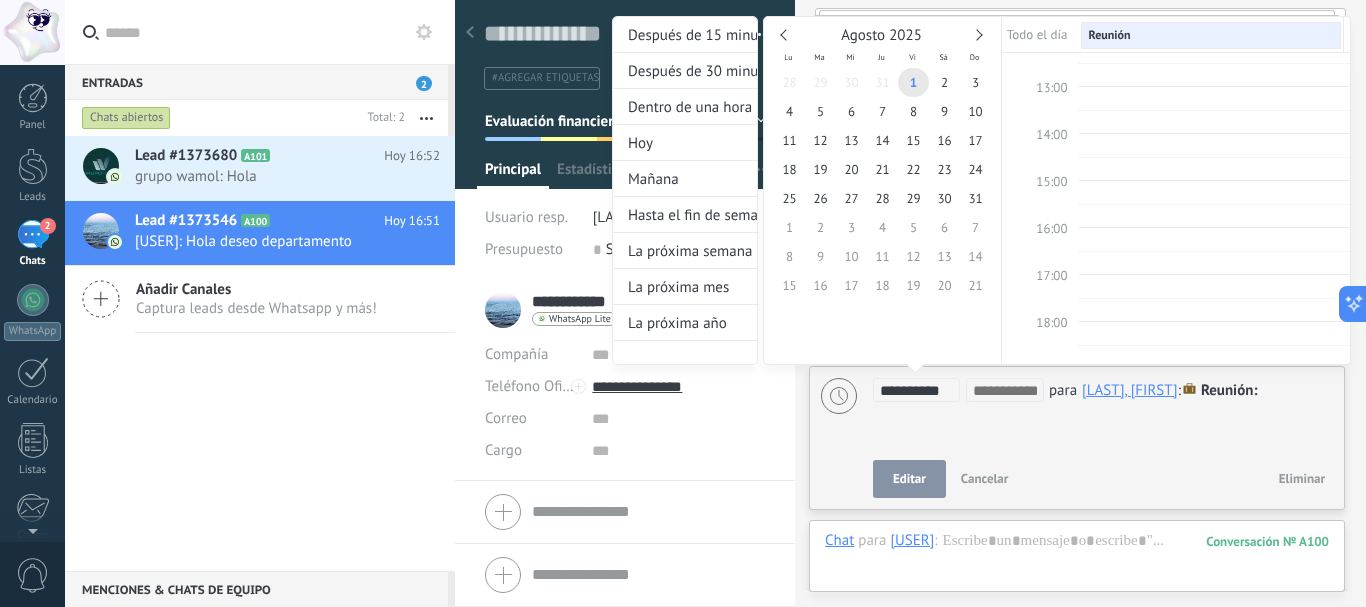 scroll, scrollTop: 677, scrollLeft: 0, axis: vertical 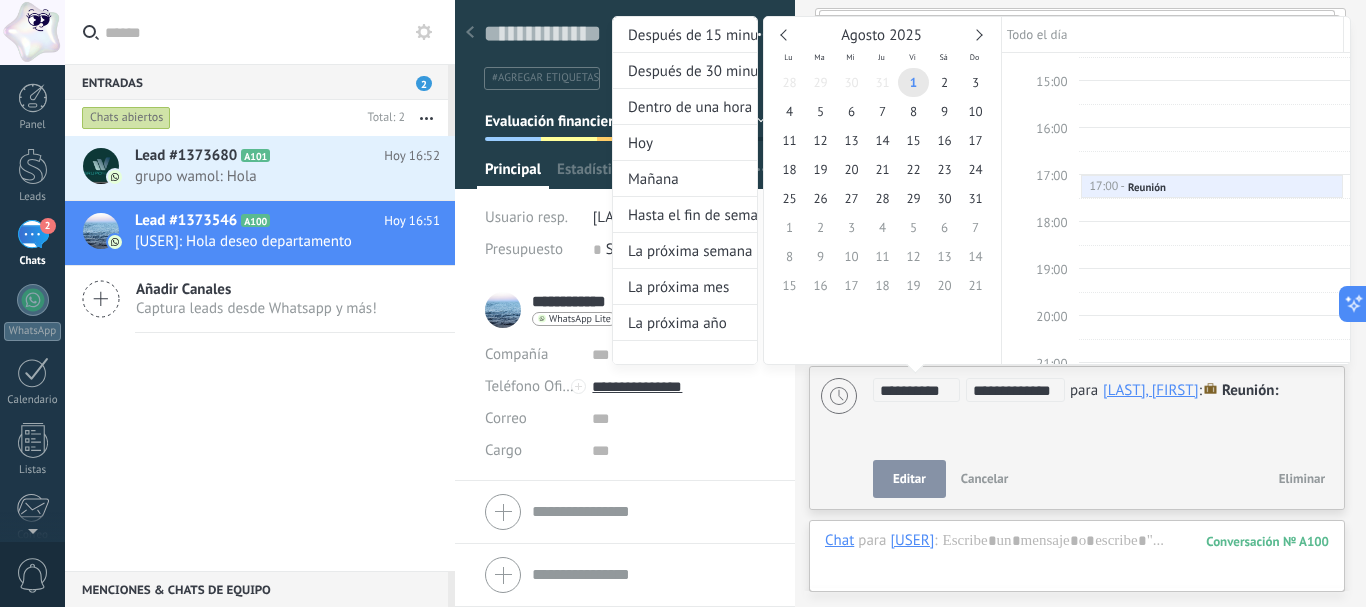 drag, startPoint x: 1010, startPoint y: 388, endPoint x: 1013, endPoint y: 403, distance: 15.297058 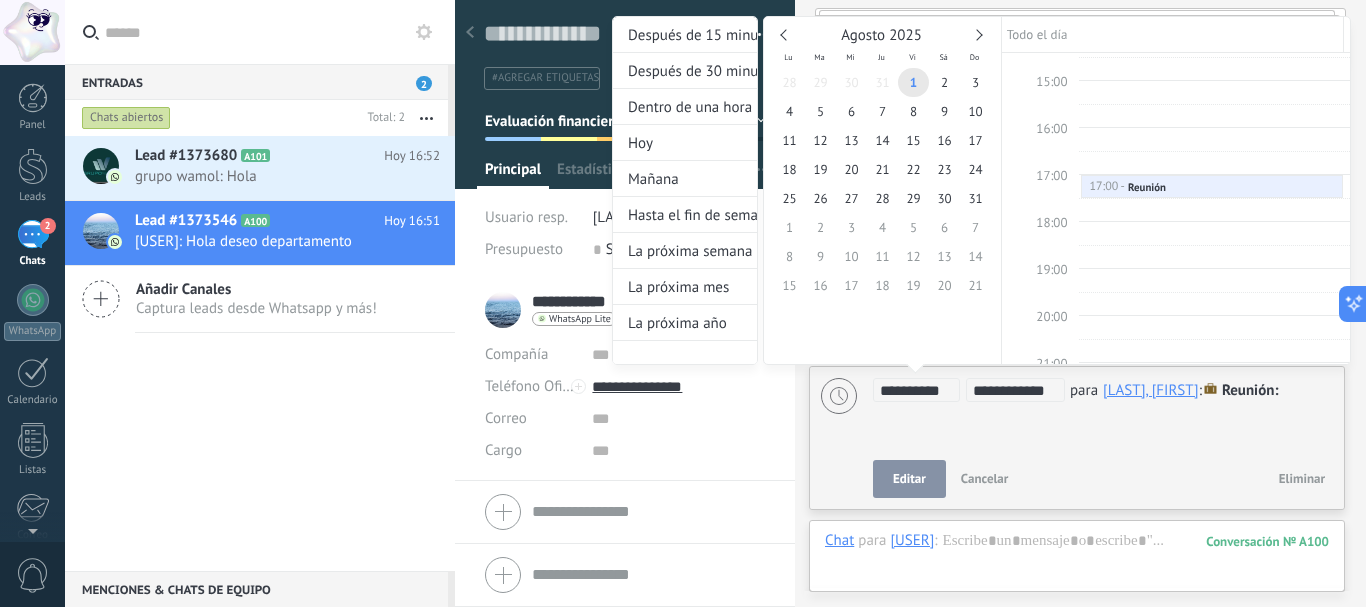 scroll, scrollTop: 775, scrollLeft: 0, axis: vertical 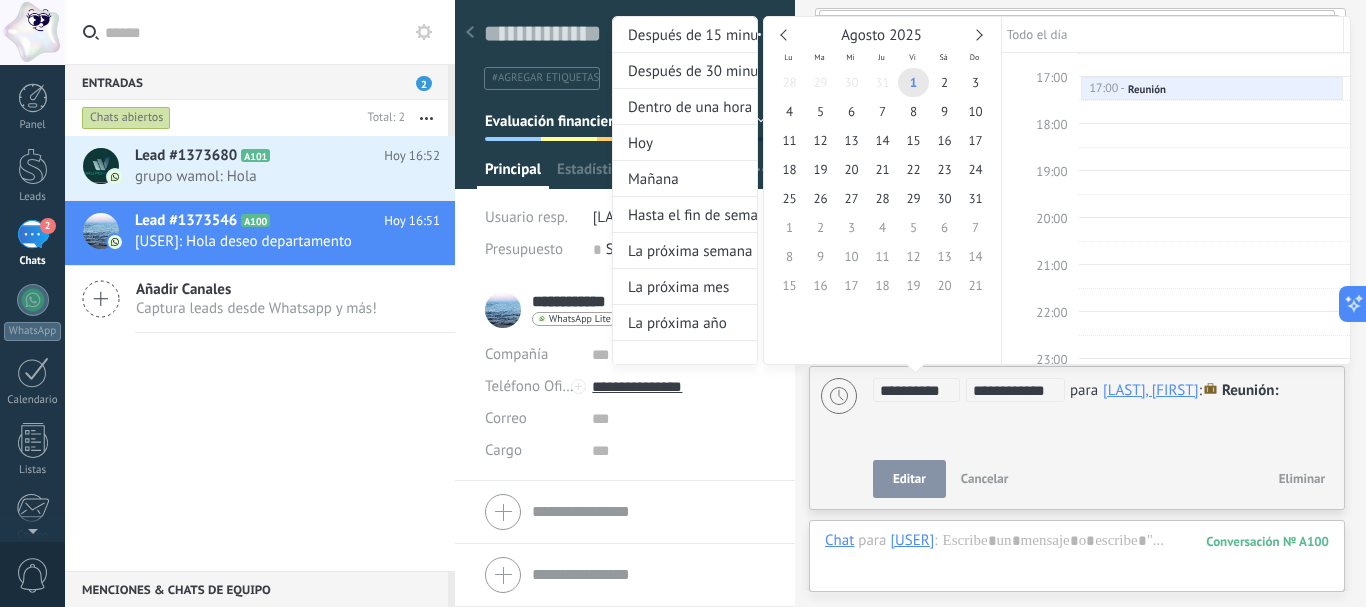 type on "**********" 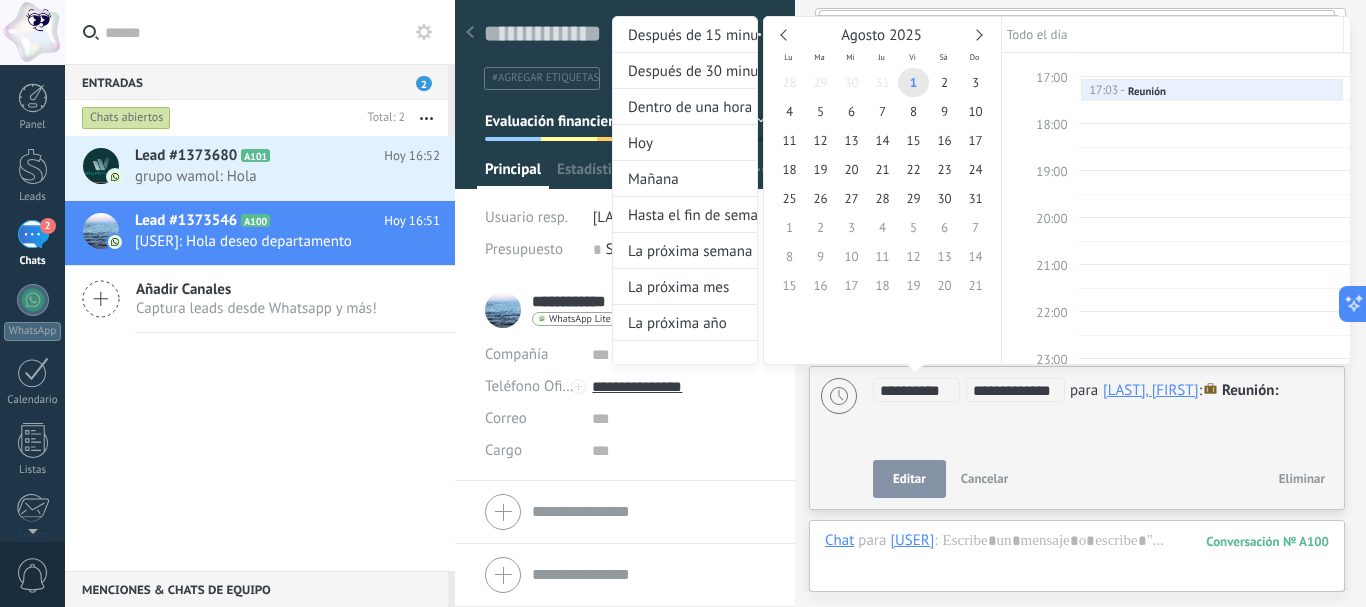 click at bounding box center (683, 303) 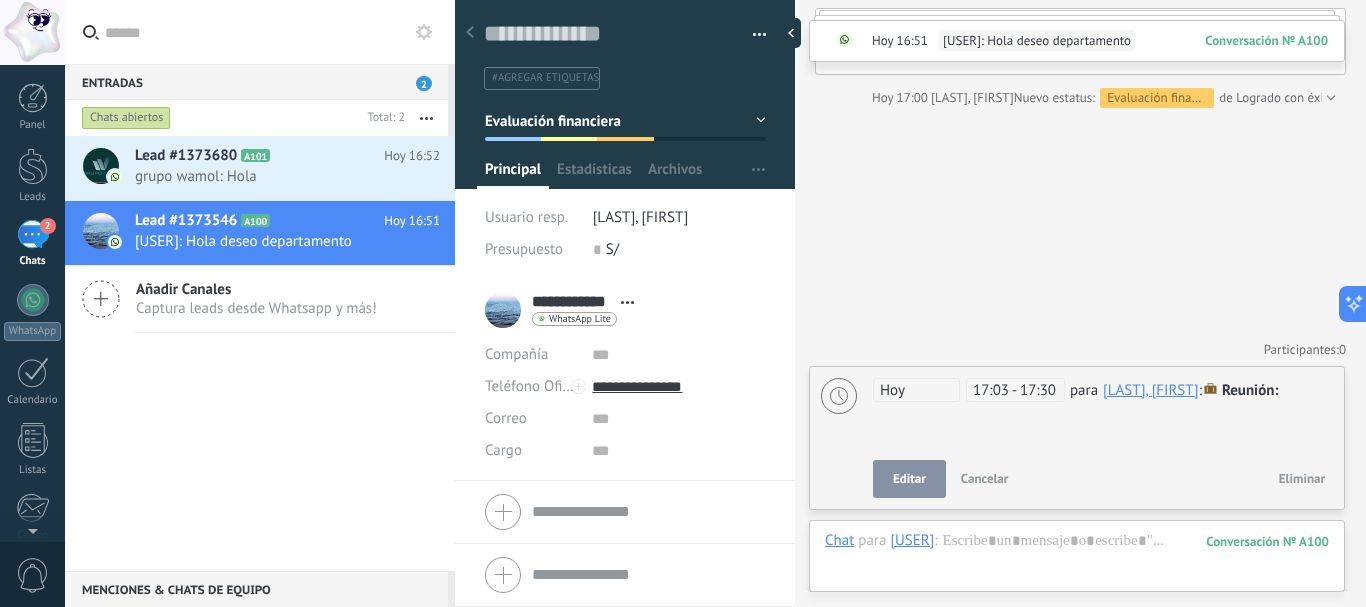 click on "Editar" at bounding box center (909, 479) 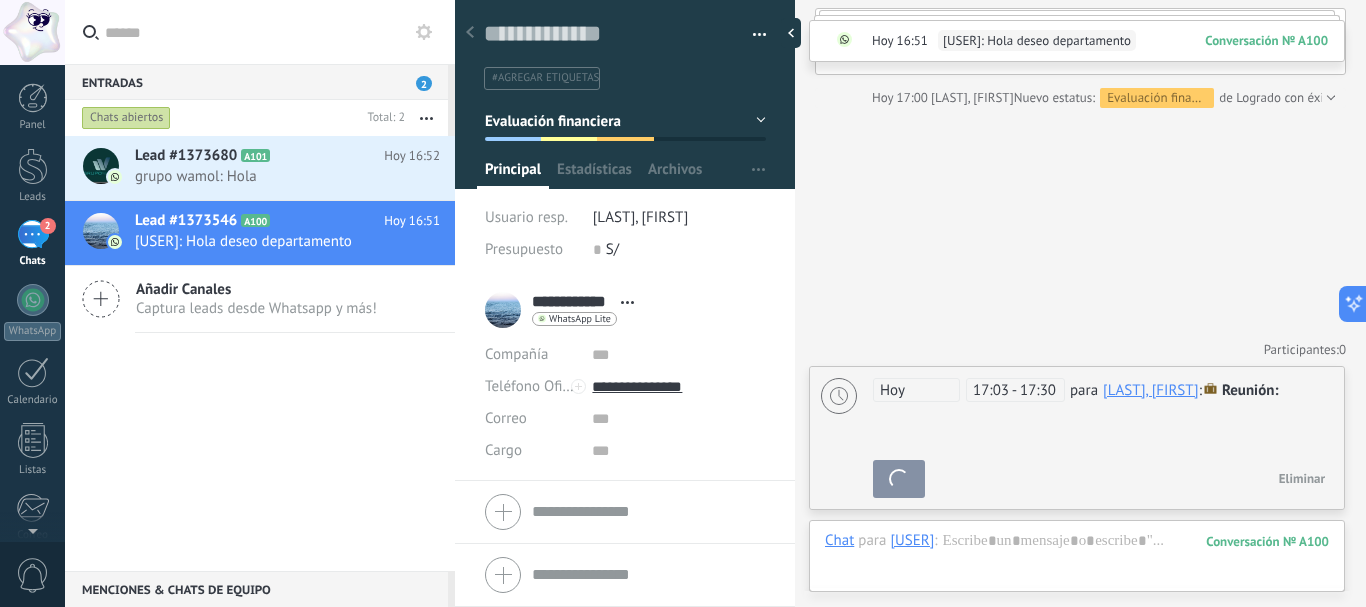 scroll, scrollTop: 403, scrollLeft: 0, axis: vertical 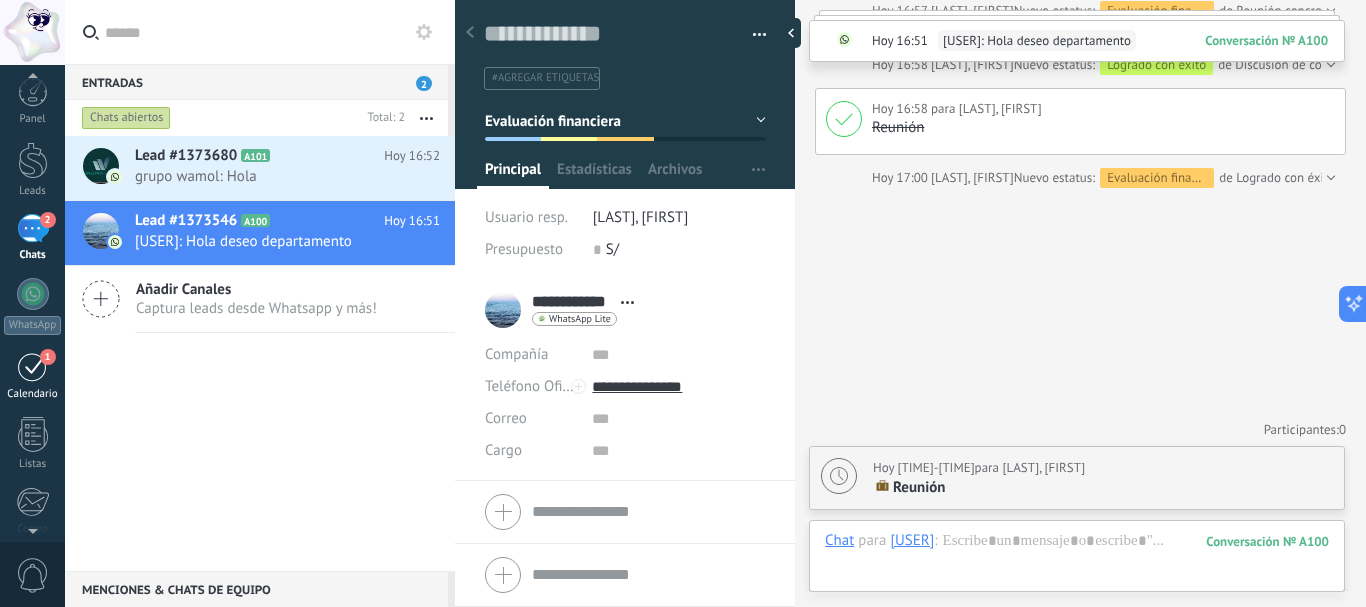 click on "1" at bounding box center [33, 366] 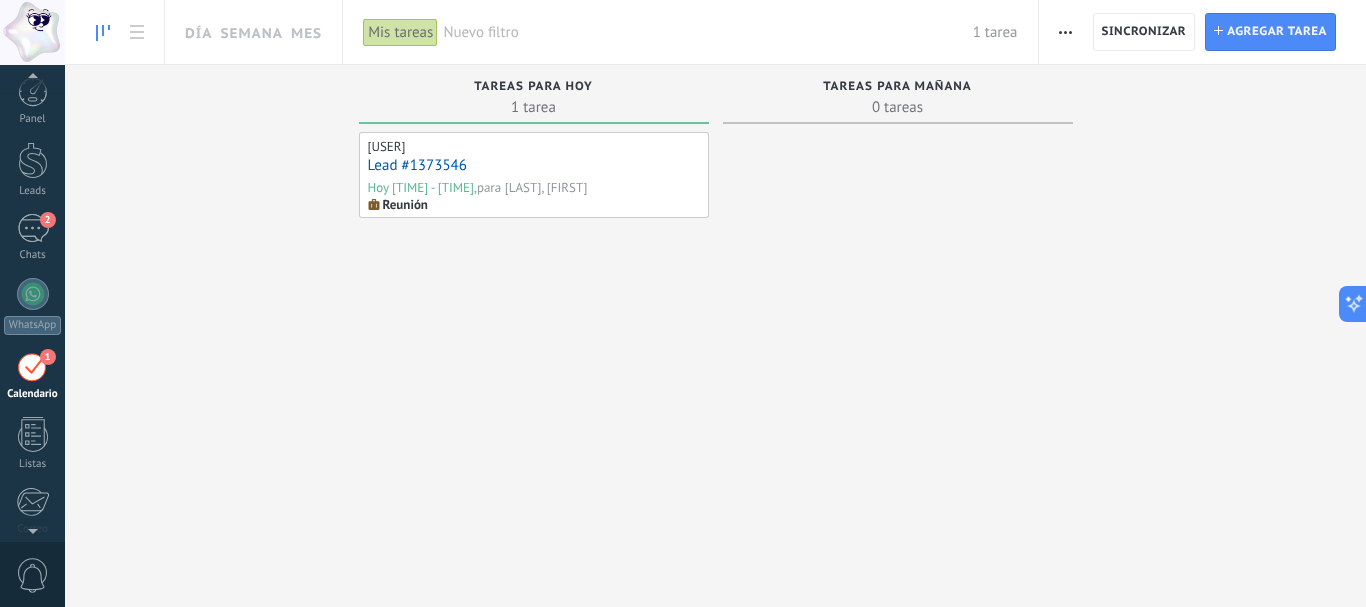 scroll, scrollTop: 58, scrollLeft: 0, axis: vertical 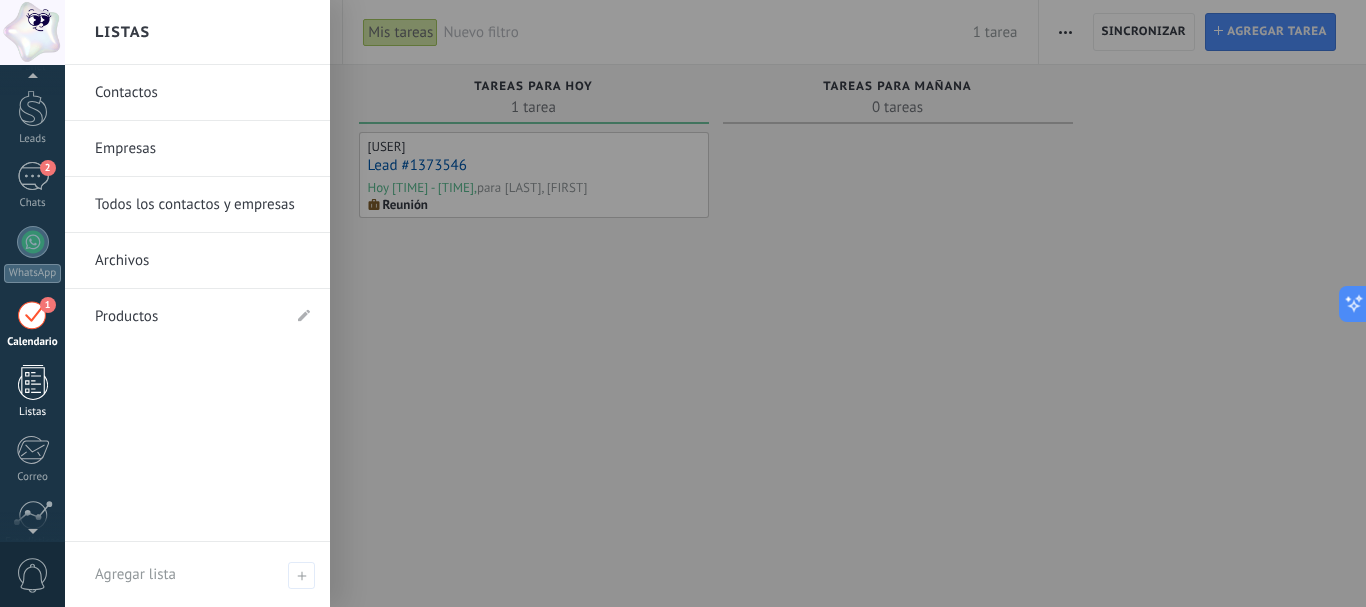 click at bounding box center (33, 382) 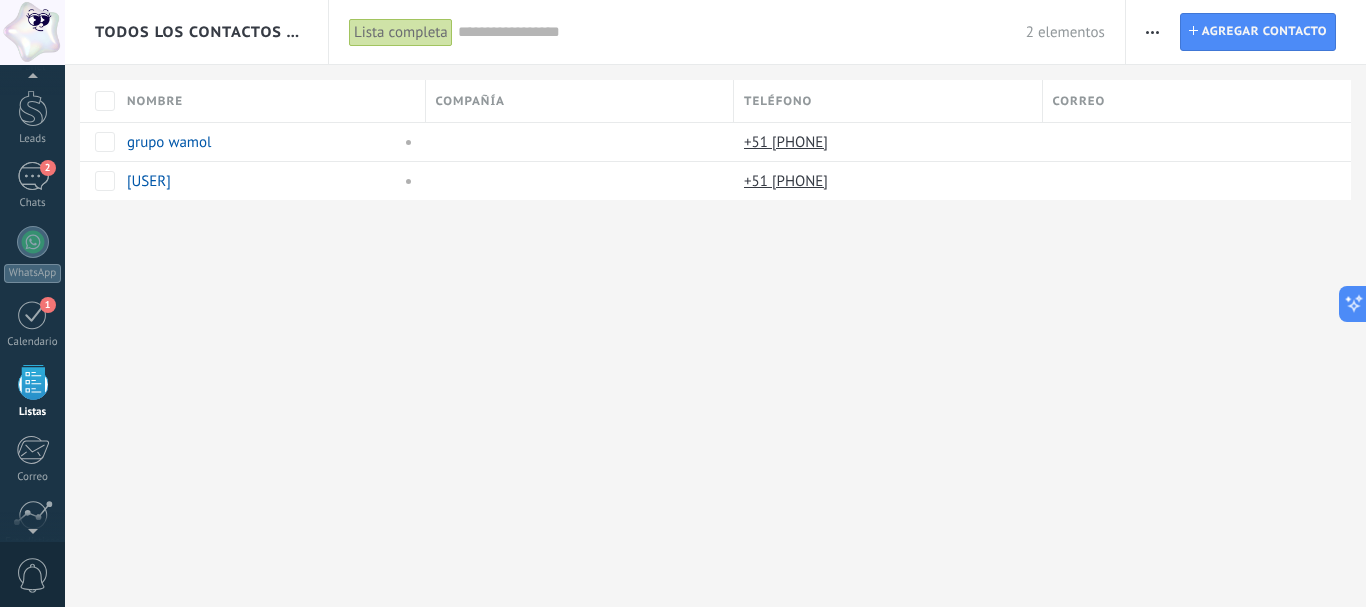 scroll, scrollTop: 124, scrollLeft: 0, axis: vertical 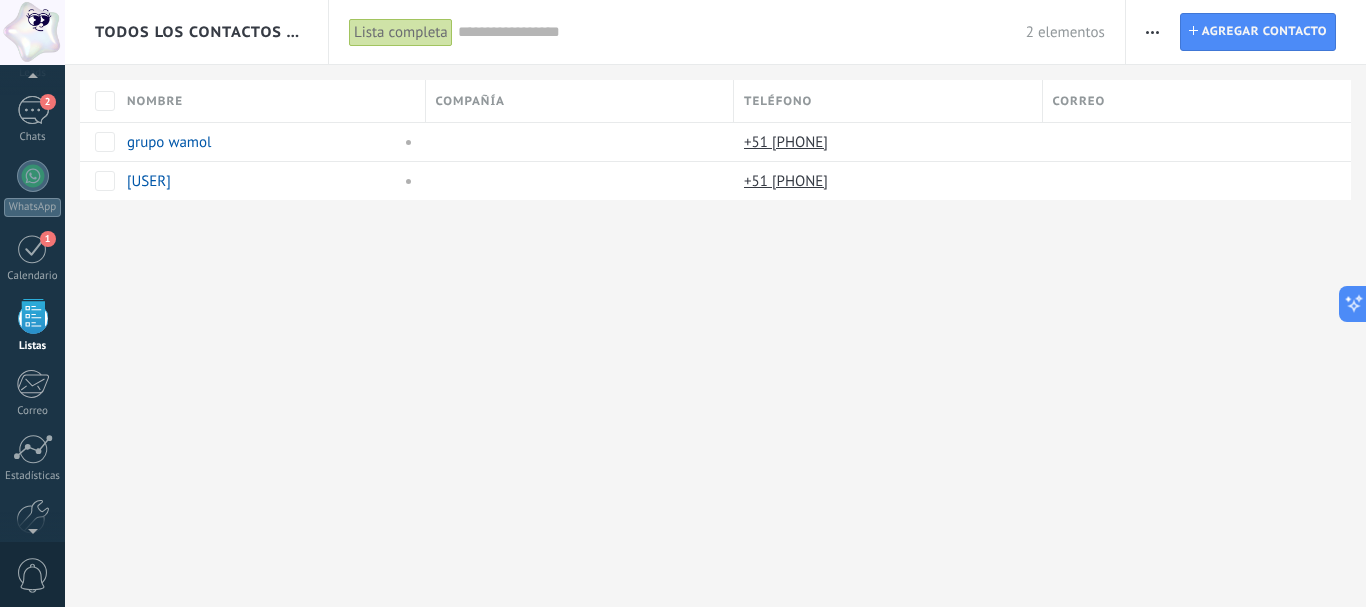 click on "Correo" at bounding box center (1197, 101) 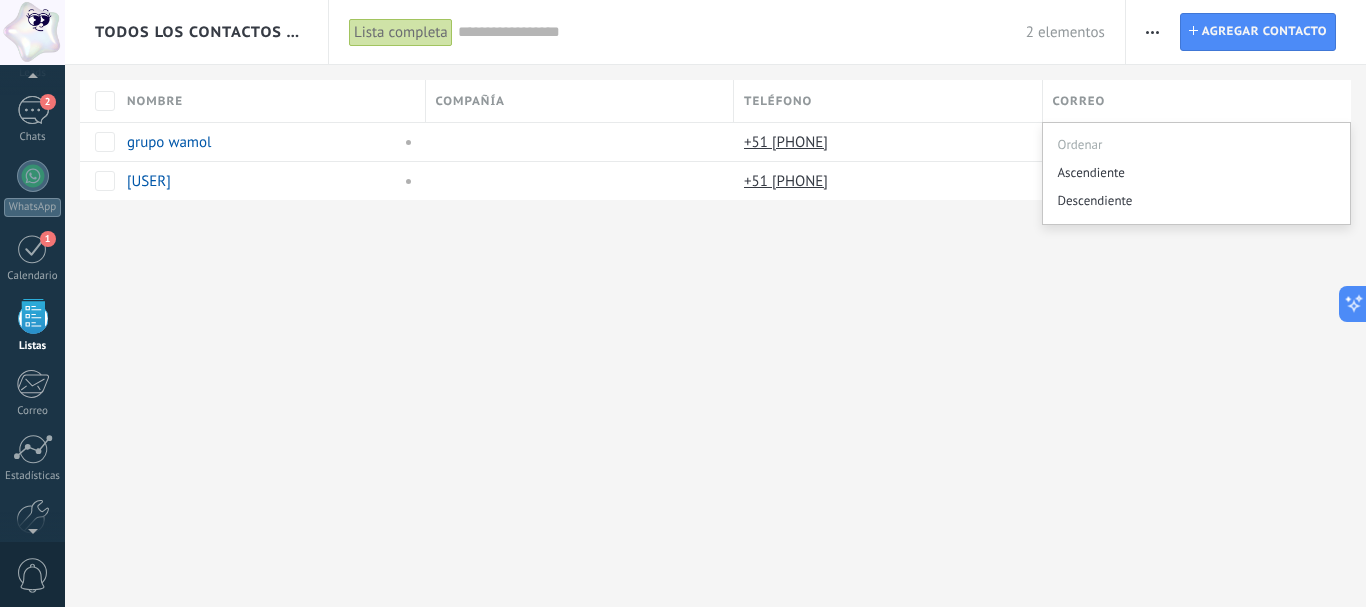click on "Todos los contactos y empresas Lista completa Aplicar 2 elementos Lista completa Contactos sin tareas Contactos con tareas atrasadas Sin leads Eliminados Guardar Todo el tiempo Todo el tiempo Hoy Ayer Últimos  ** 30  dias Esta semana La última semana Este mes El mes pasado Este trimestre Este año   Seleccionar todo Sin leads Sin la apertura de la causa Filtrado Reunión concretada Evaluación financiera Discusión de contrato Logrado con éxito Venta Perdido Etapas activas Seleccionar todo Presupuesto insuficiente No hay necesidad para el producto No satisfecho con las condiciones Comprado del competidor Razón no definida Razones de pérdidas Seleccionar todo Hoy Mañana Esta semana Este mes Este trimestre No hay tareas atrasadas Todo valores Etiquetas Administrar etiquetas No tienes etiquetas conectadas Aplicar Restablecer Imprimir Agregar una compañía Exportar Importar Ajustes de la lista Procesos empresariales Buscar duplicados Contacto Agregar contacto Columnas adicionales Cargo (contacto) Leads" at bounding box center (715, 132) 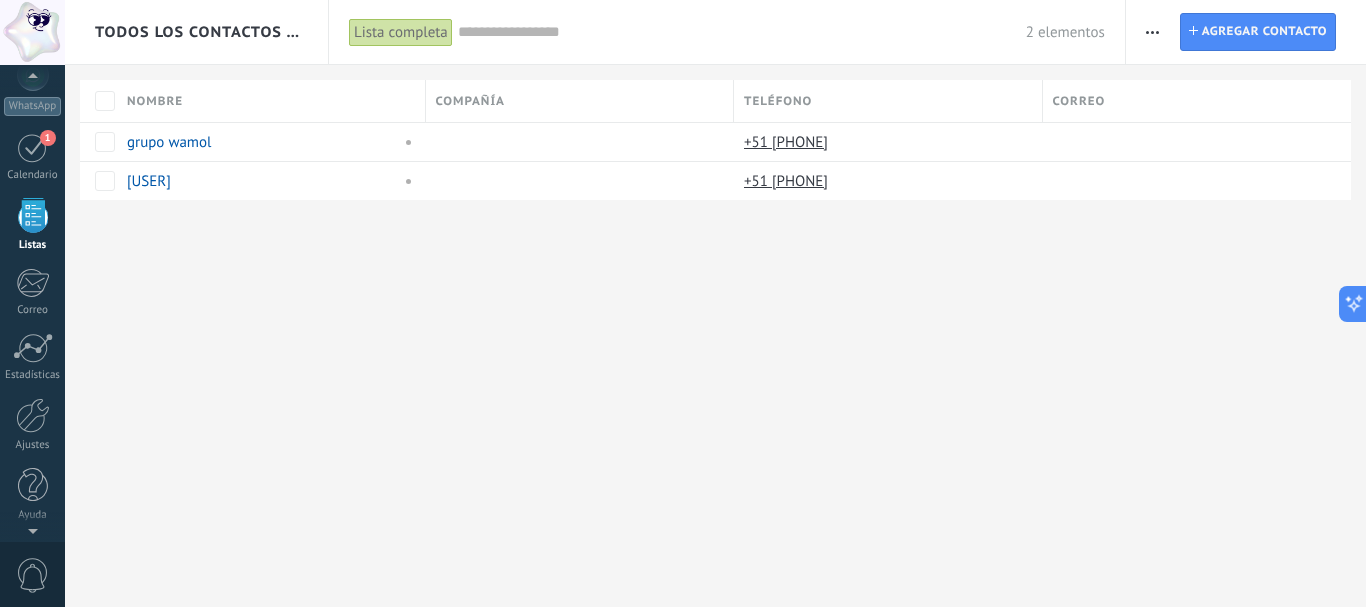 scroll, scrollTop: 124, scrollLeft: 0, axis: vertical 